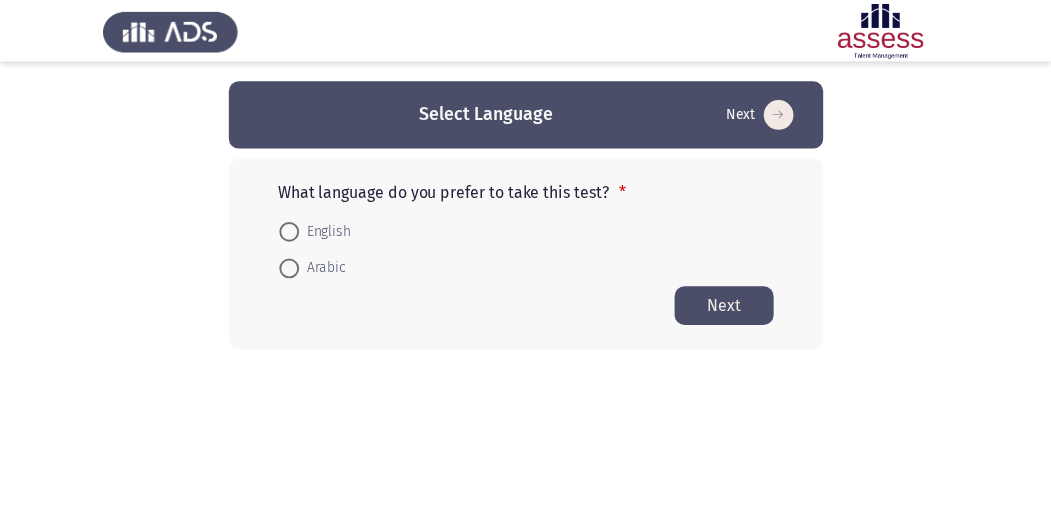 scroll, scrollTop: 0, scrollLeft: 0, axis: both 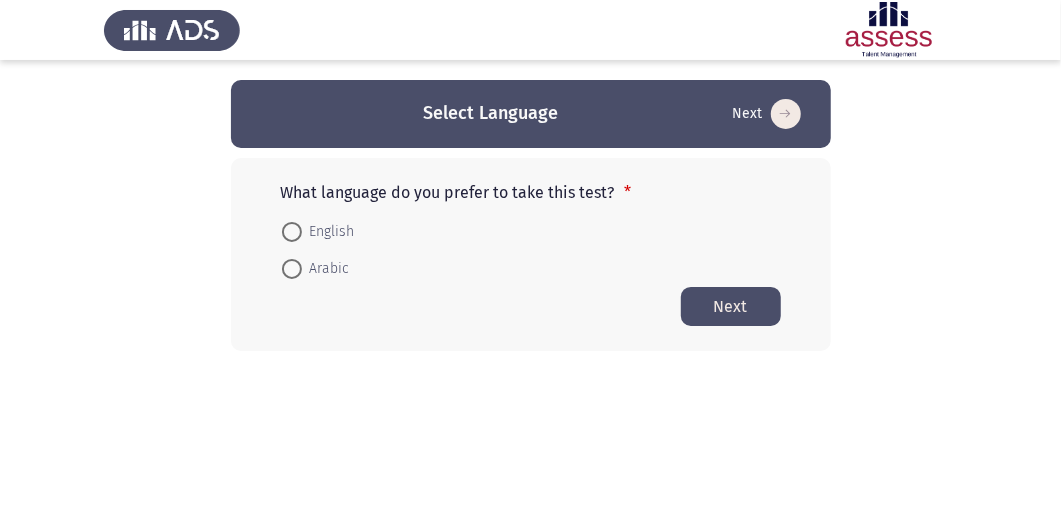 click at bounding box center (292, 269) 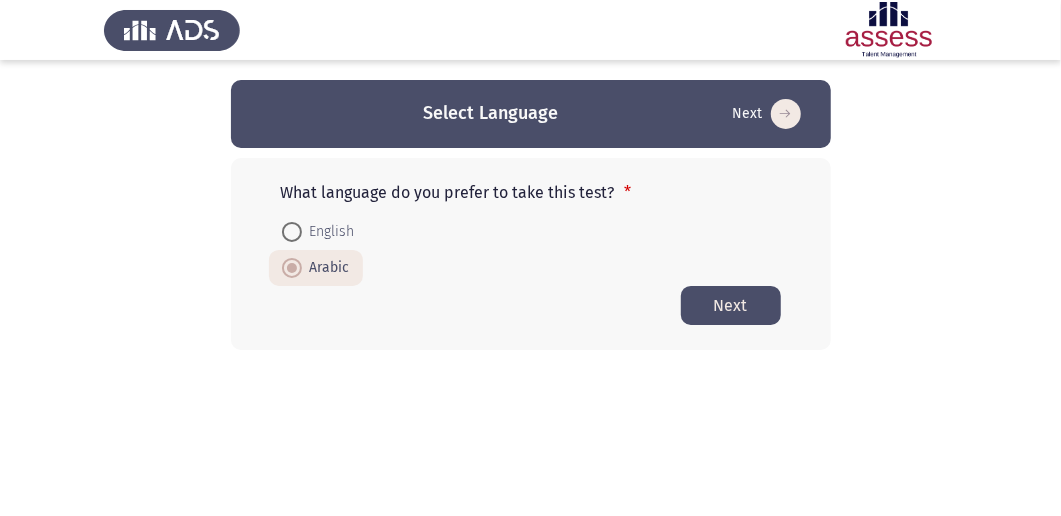 click on "Next" 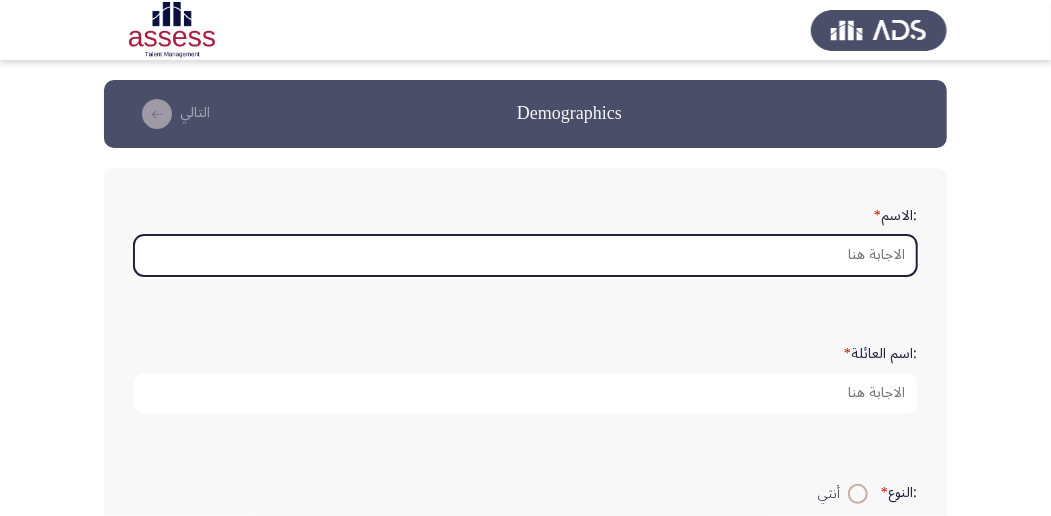click on ":الاسم   *" at bounding box center (525, 255) 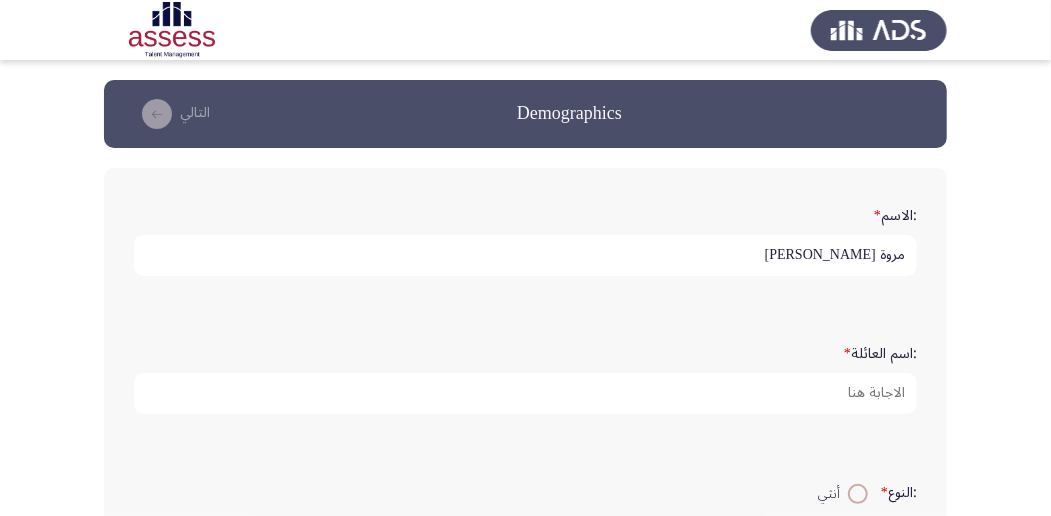 type on "مروة [PERSON_NAME]" 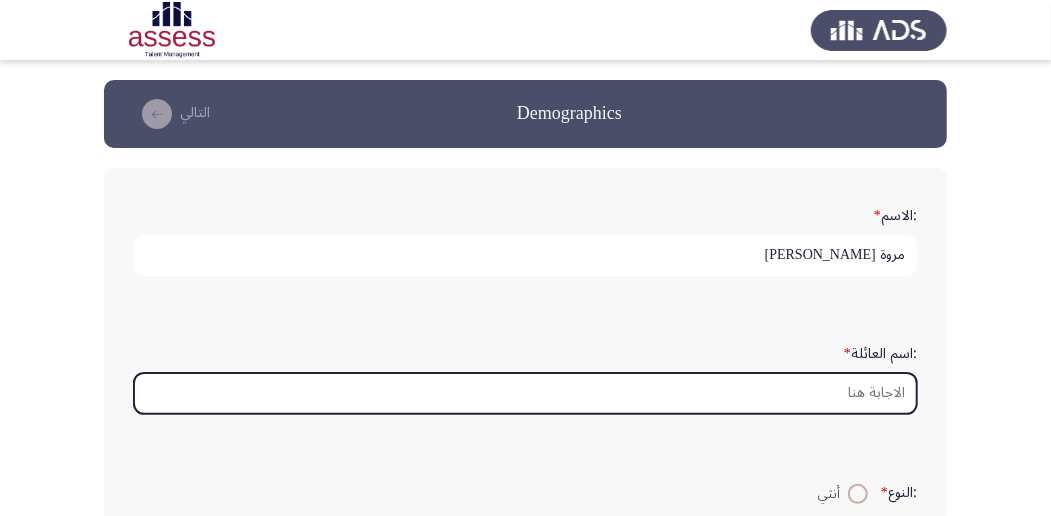 click on ":اسم العائلة   *" at bounding box center (525, 393) 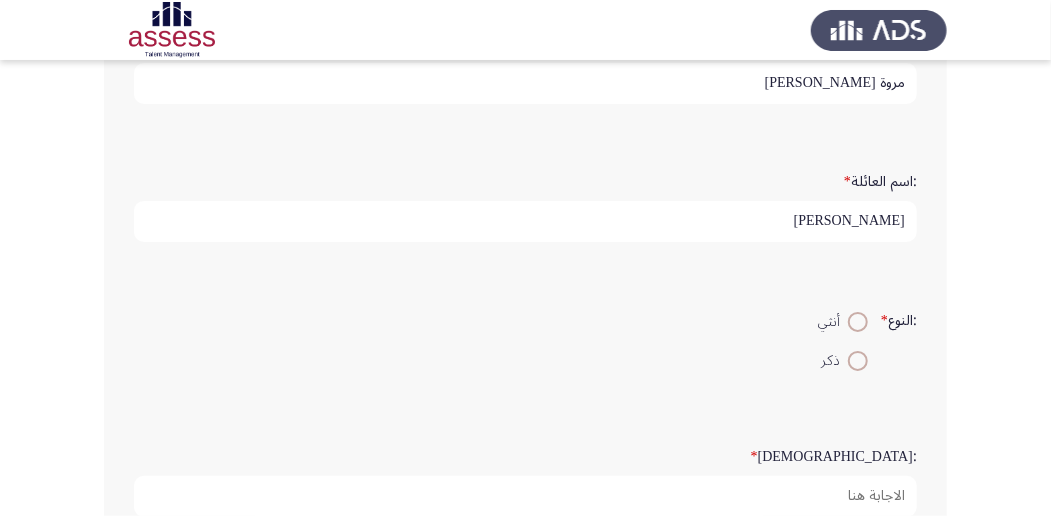scroll, scrollTop: 200, scrollLeft: 0, axis: vertical 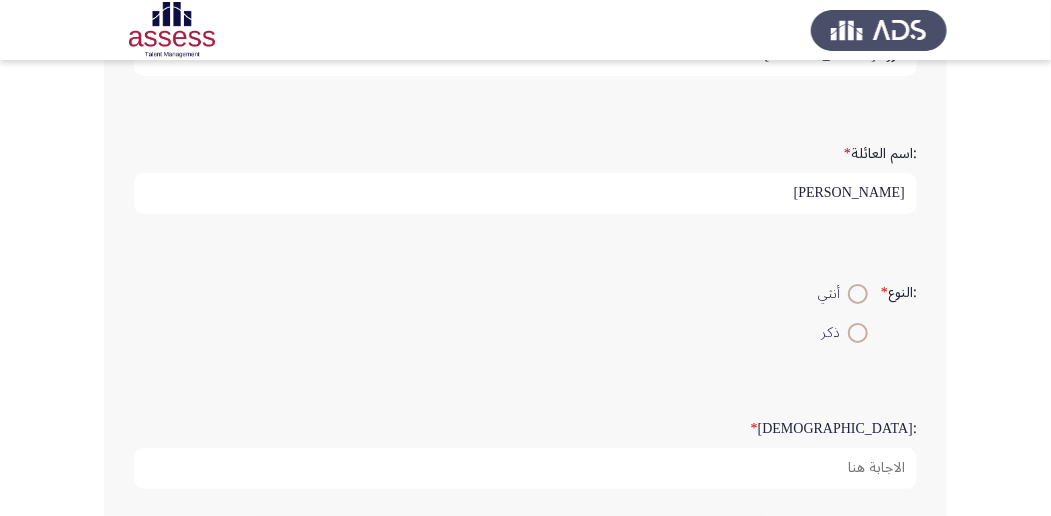 type on "[PERSON_NAME]" 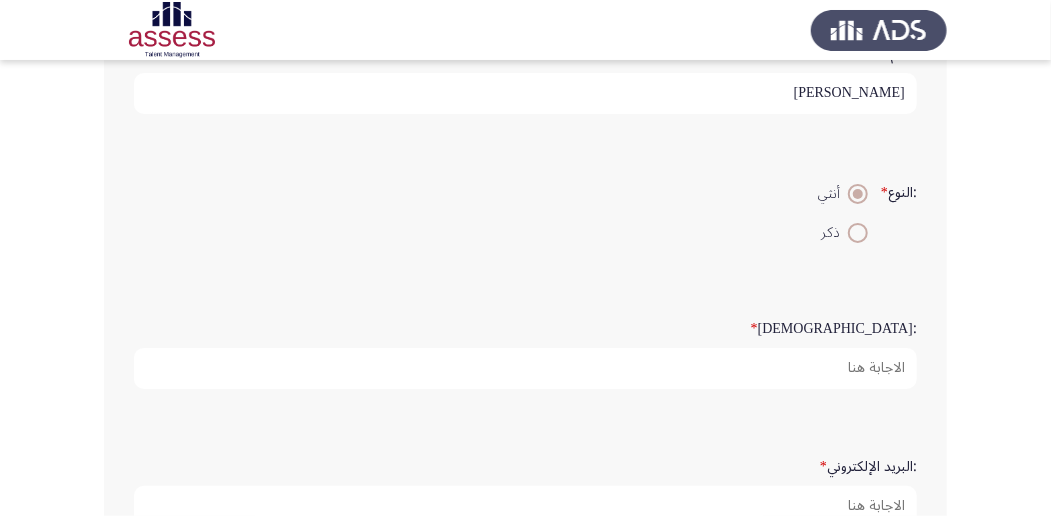 scroll, scrollTop: 333, scrollLeft: 0, axis: vertical 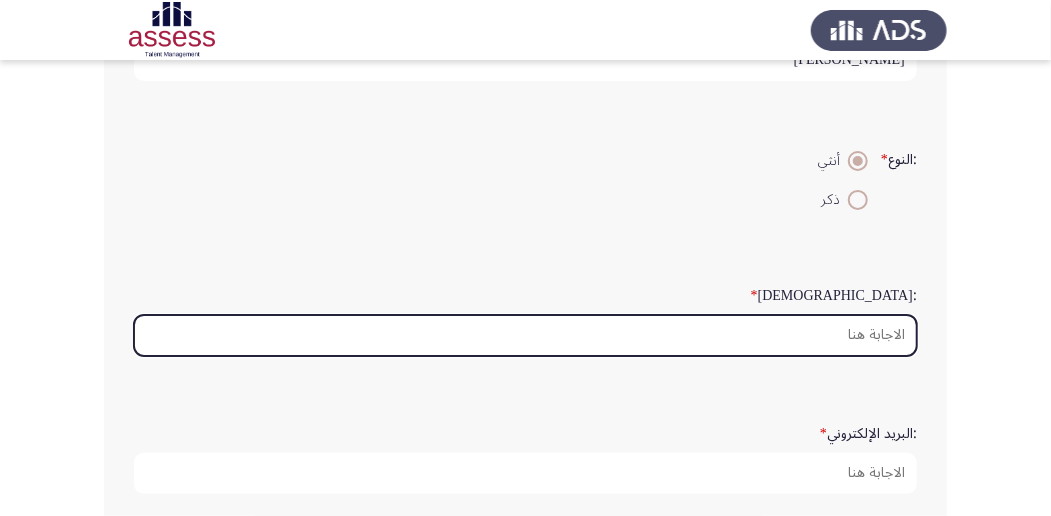 click on ":السن   *" at bounding box center (525, 335) 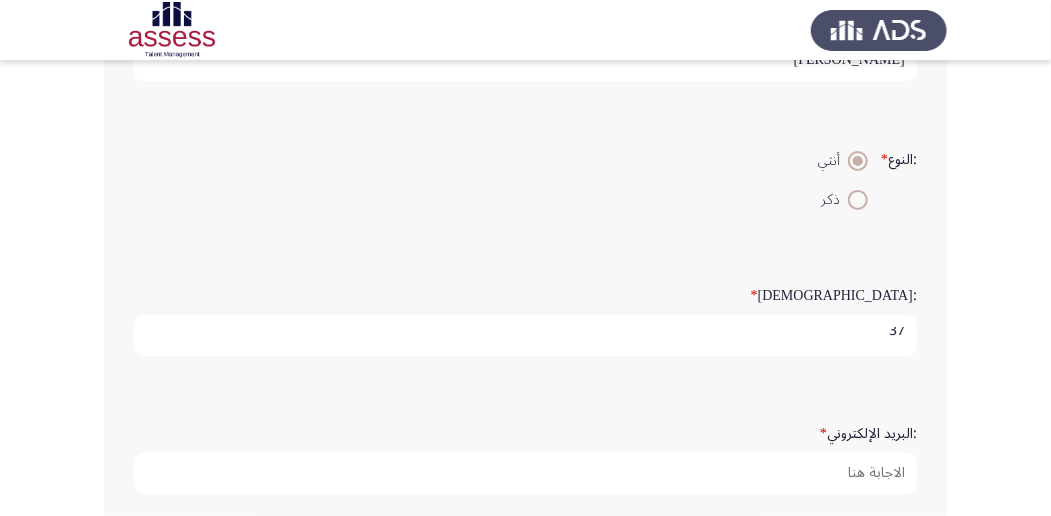 scroll, scrollTop: 6, scrollLeft: 0, axis: vertical 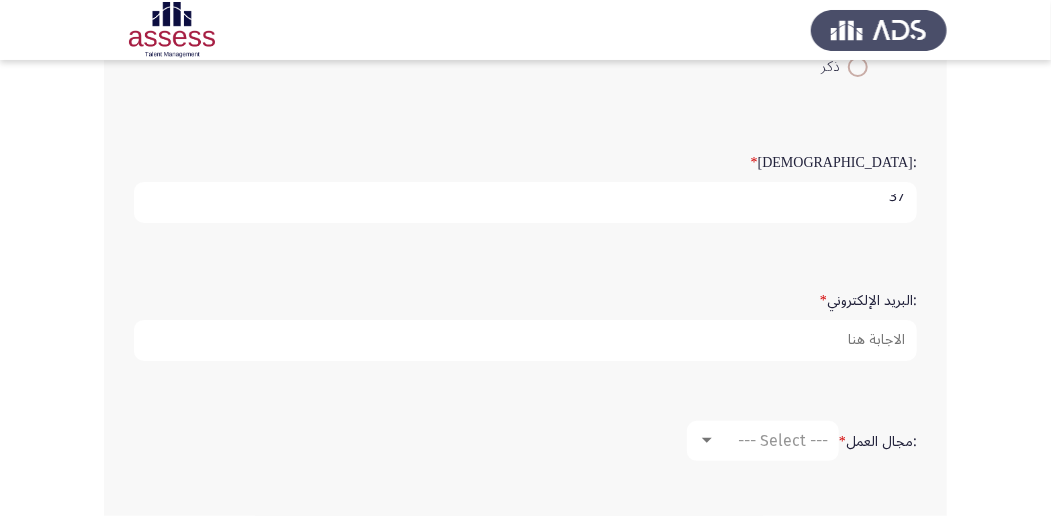 type on "37" 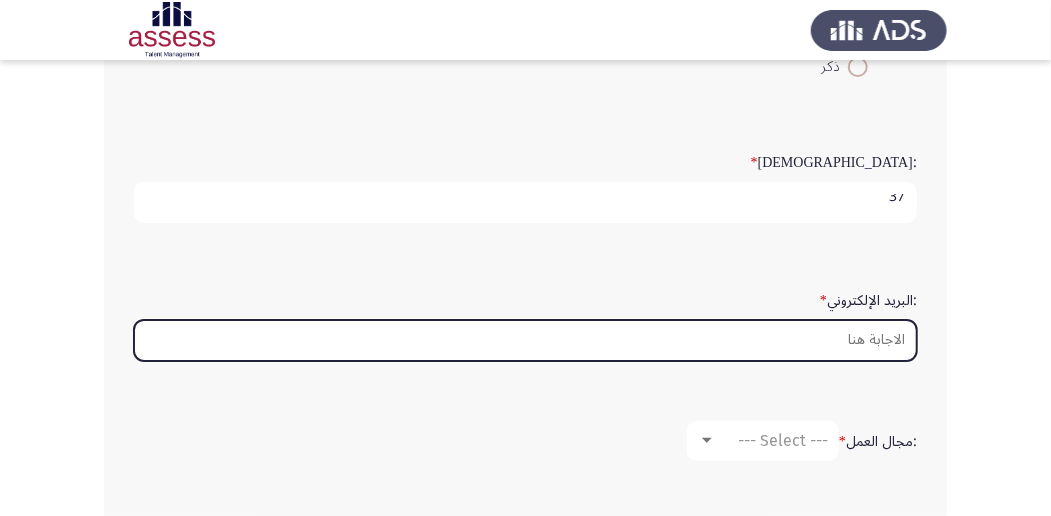 scroll, scrollTop: 0, scrollLeft: 0, axis: both 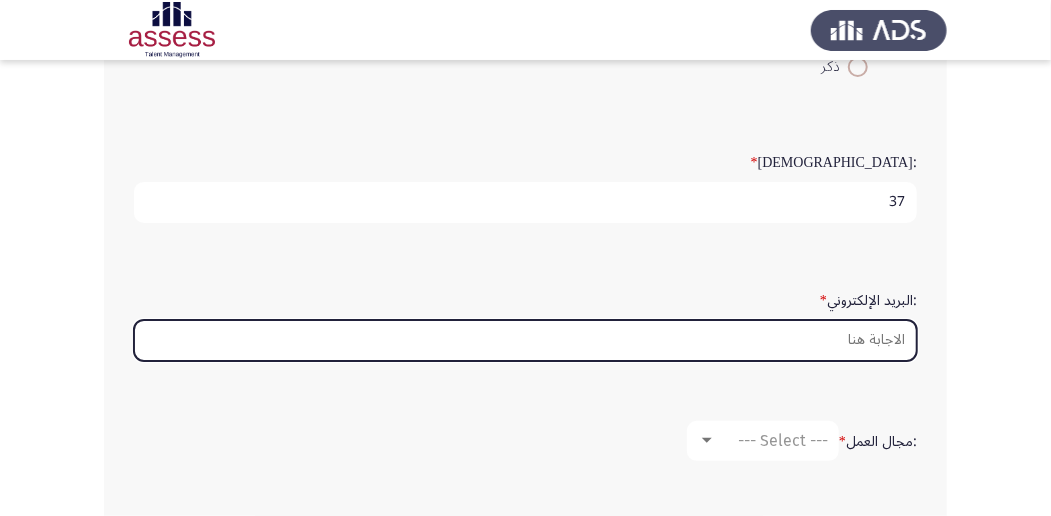 click on ":البريد الإلكتروني   *" at bounding box center (525, 340) 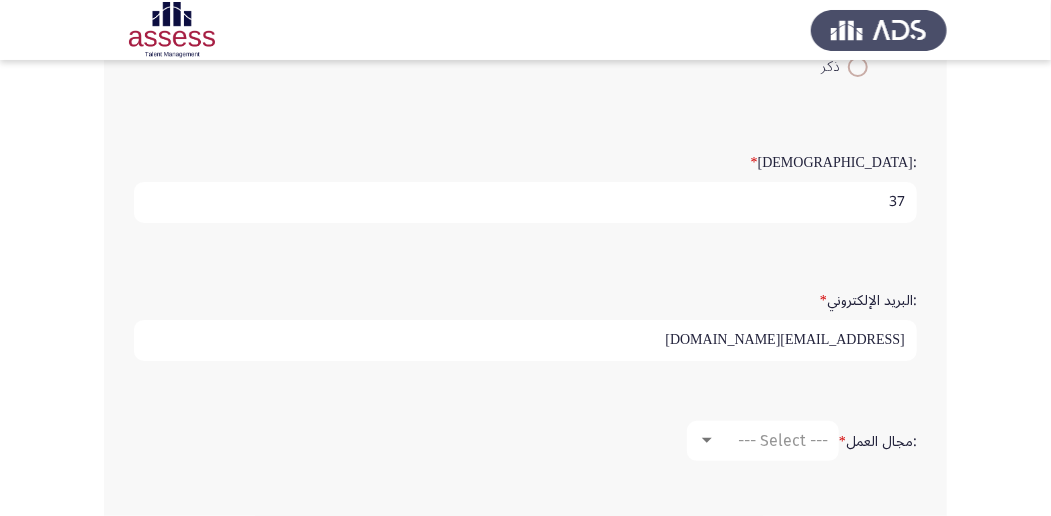 click on "[EMAIL_ADDRESS][DOMAIN_NAME]" at bounding box center [525, 340] 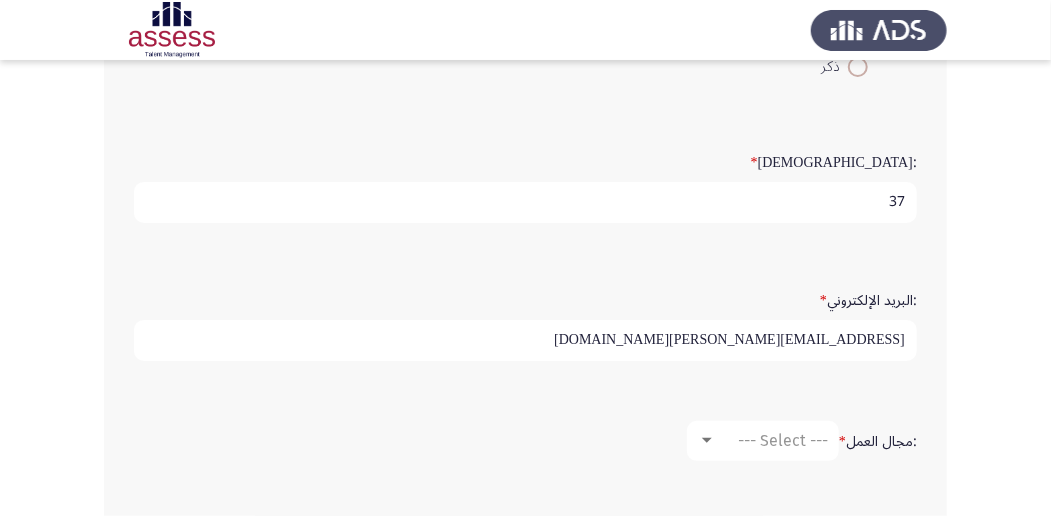 click on "[EMAIL_ADDRESS][PERSON_NAME][DOMAIN_NAME]" at bounding box center [525, 340] 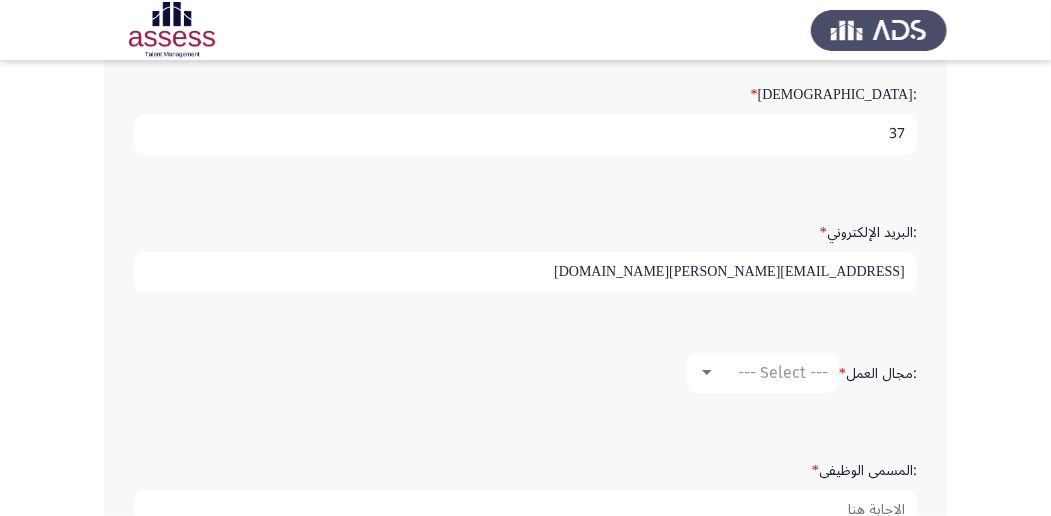 scroll, scrollTop: 600, scrollLeft: 0, axis: vertical 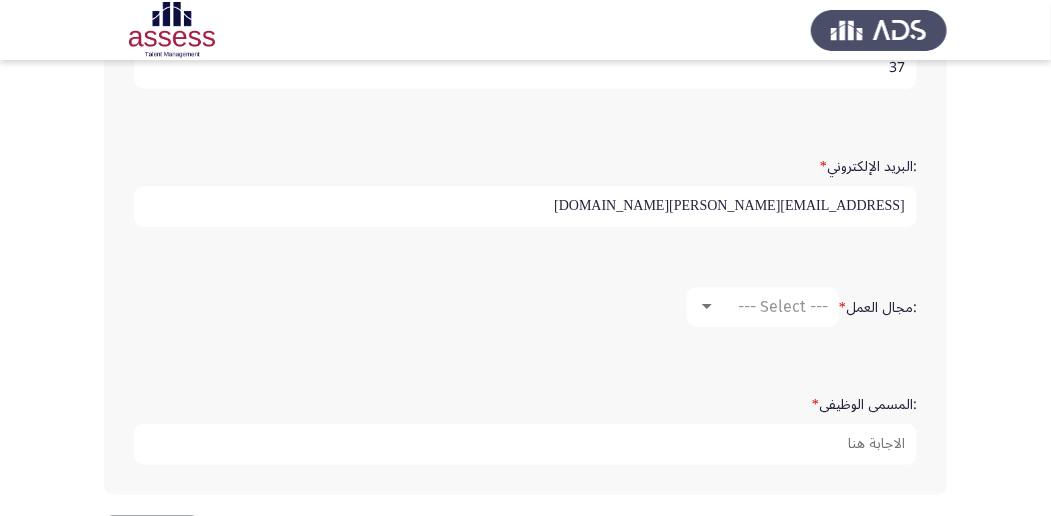 type on "[EMAIL_ADDRESS][PERSON_NAME][DOMAIN_NAME]" 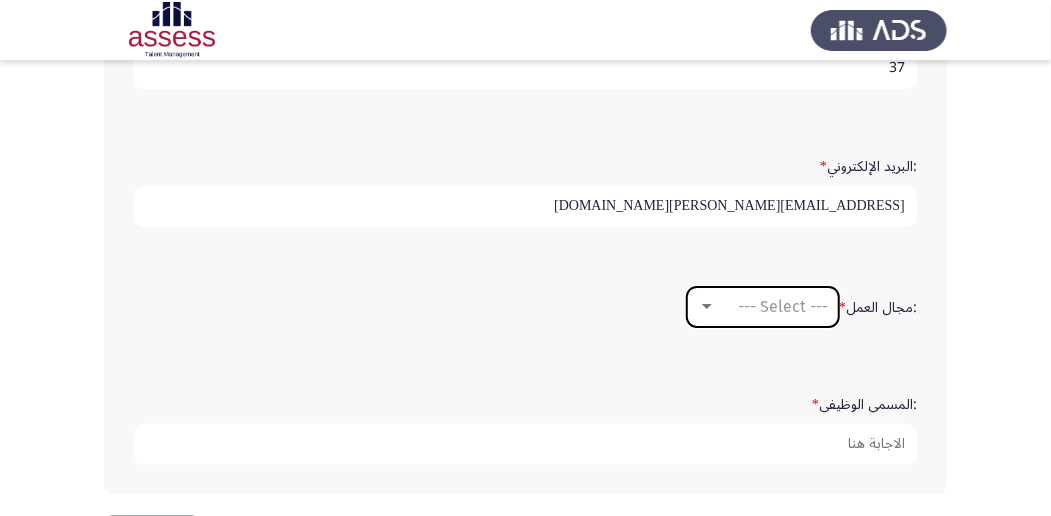 click at bounding box center [707, 307] 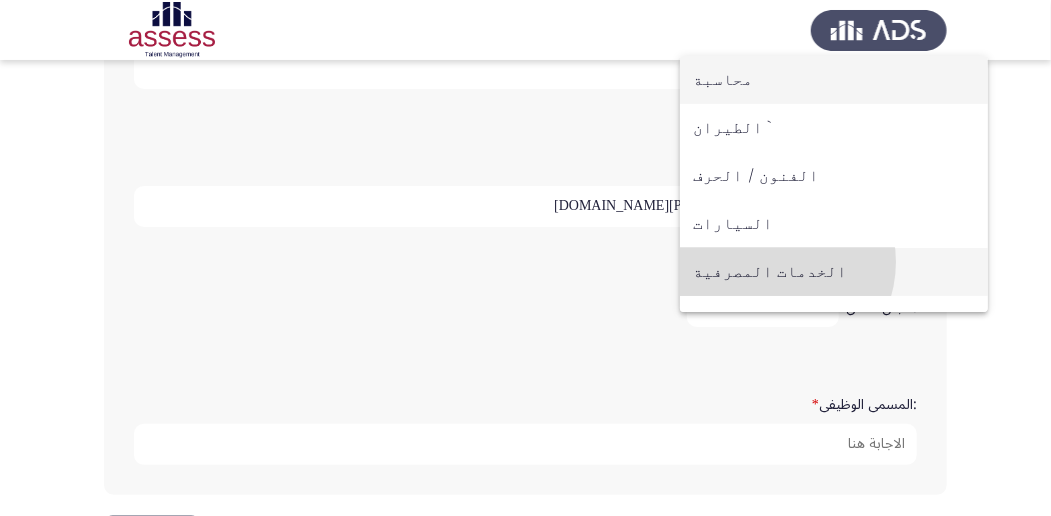 click on "الخدمات المصرفية" at bounding box center [834, 272] 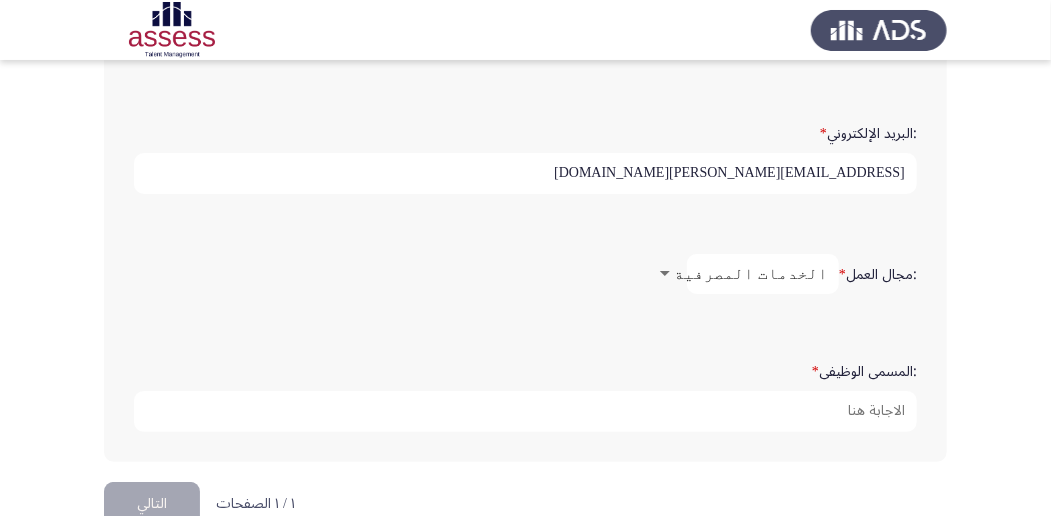 scroll, scrollTop: 674, scrollLeft: 0, axis: vertical 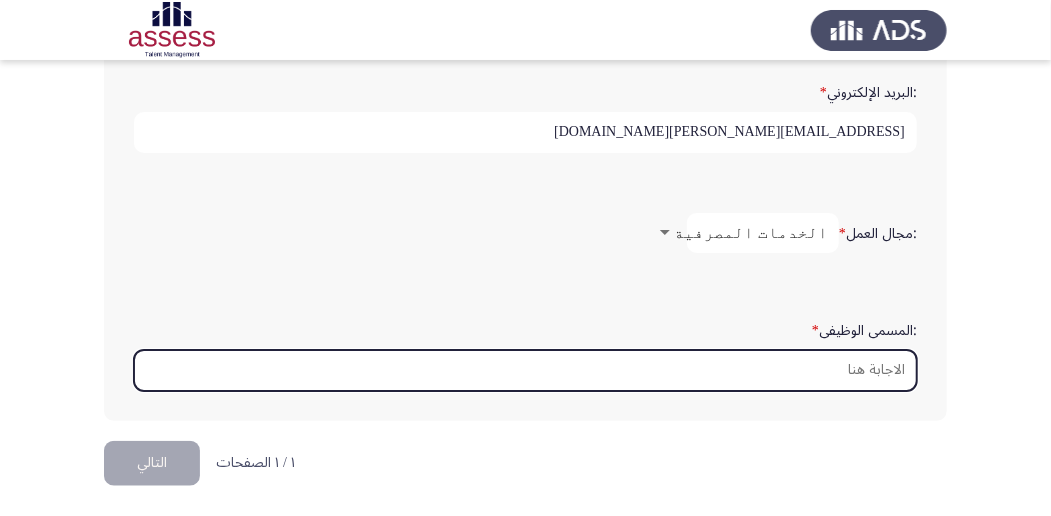 click on ":المسمى الوظيفى   *" at bounding box center (525, 370) 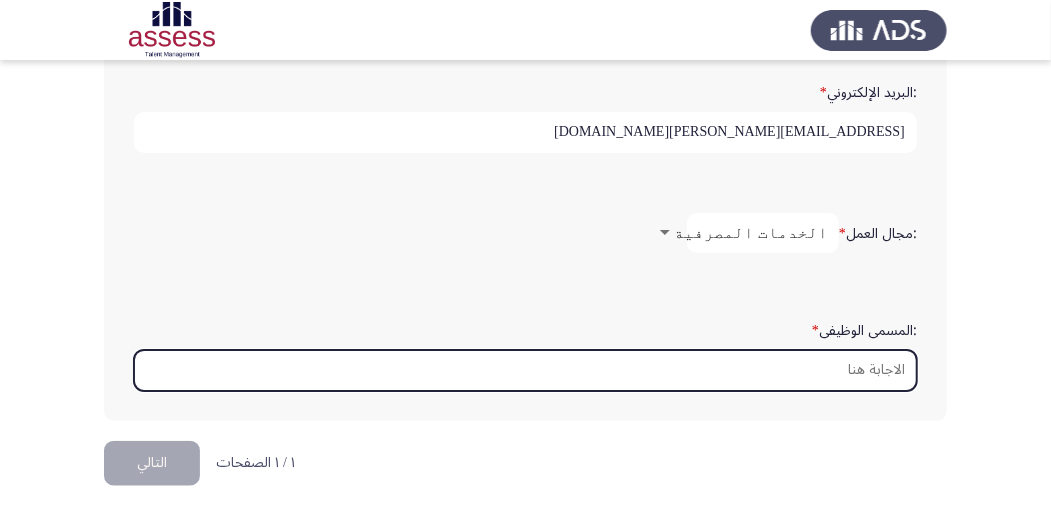 type on "L" 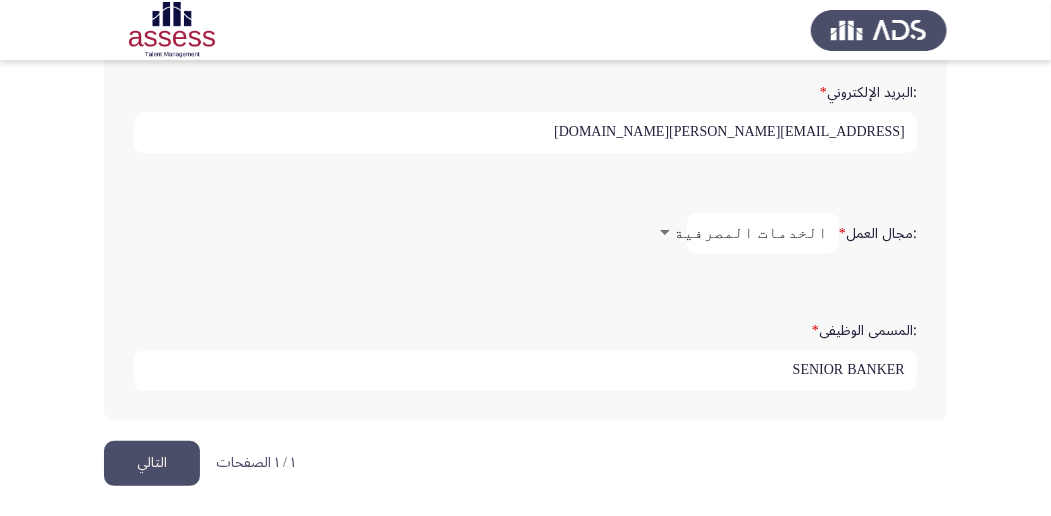 type on "SENIOR BANKER" 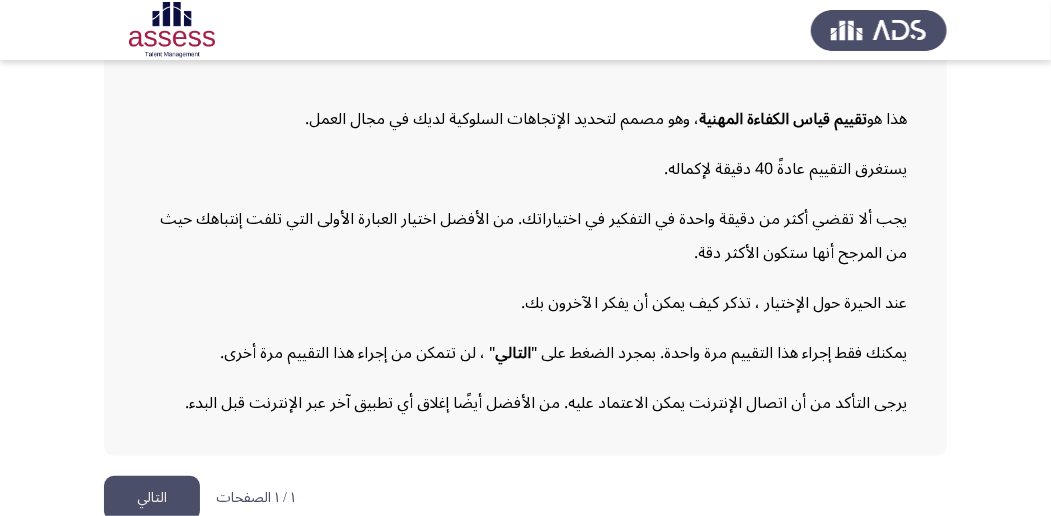 scroll, scrollTop: 252, scrollLeft: 0, axis: vertical 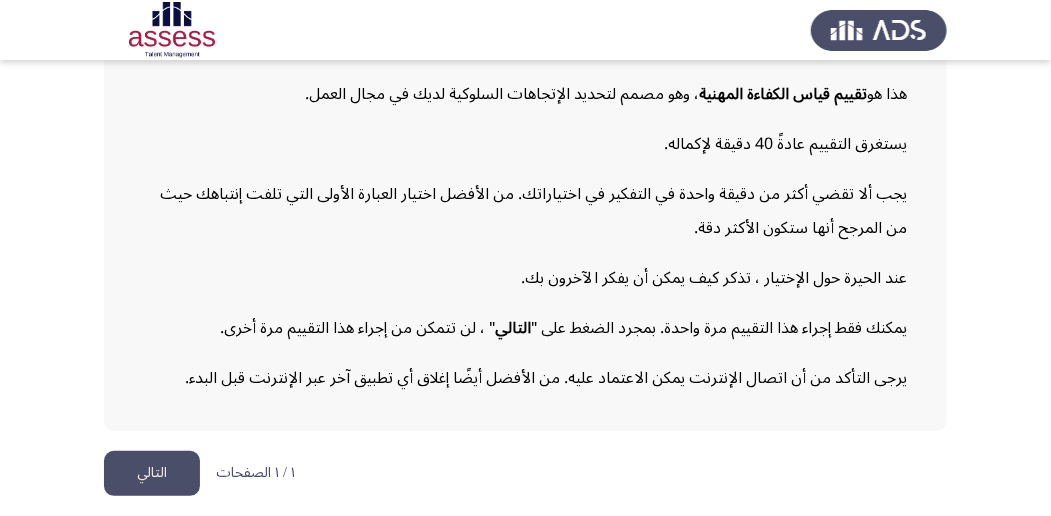click on "التالي" 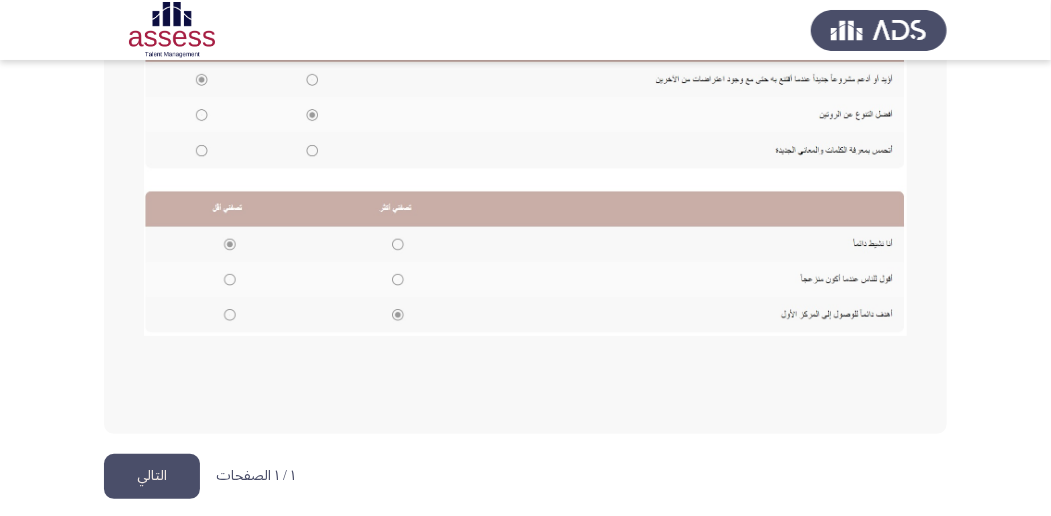 scroll, scrollTop: 542, scrollLeft: 0, axis: vertical 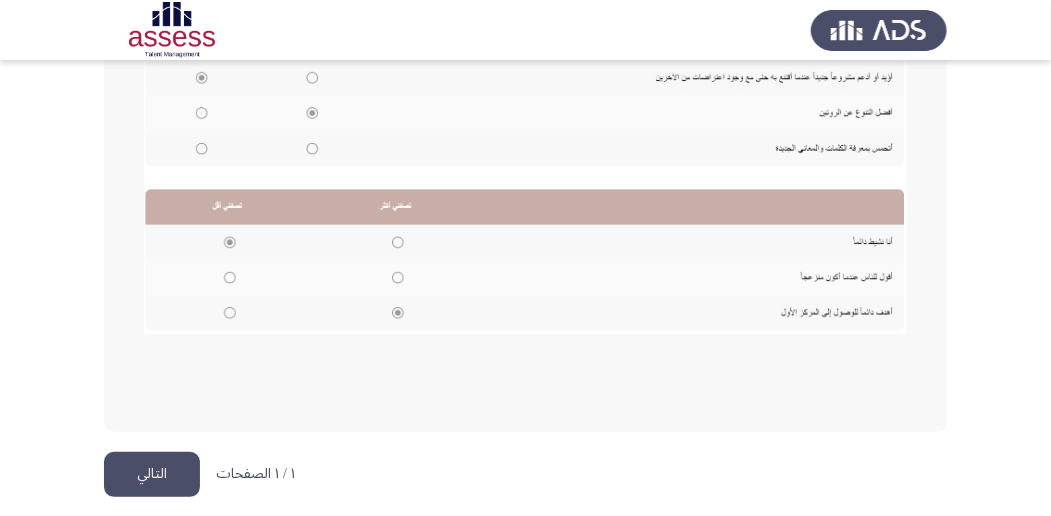 click on "التالي" 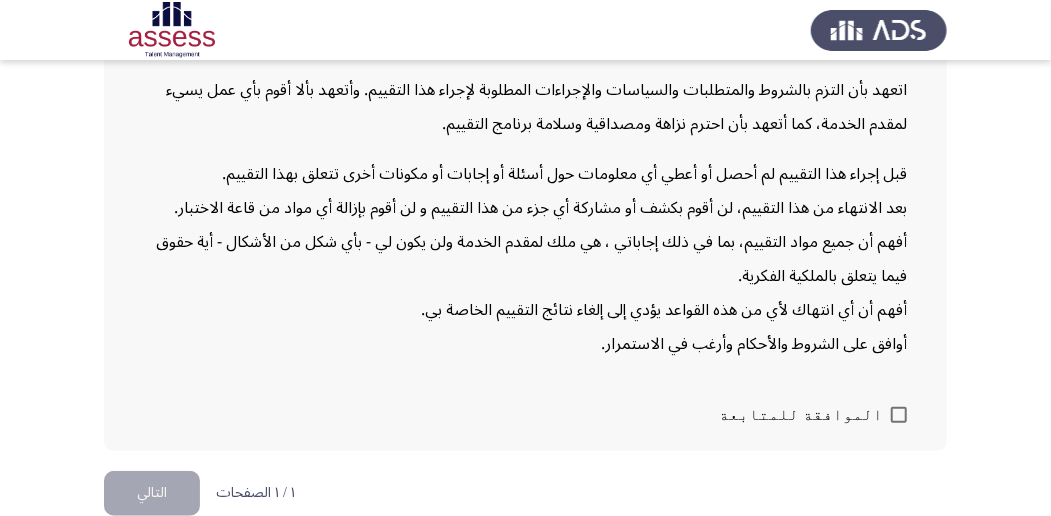 scroll, scrollTop: 258, scrollLeft: 0, axis: vertical 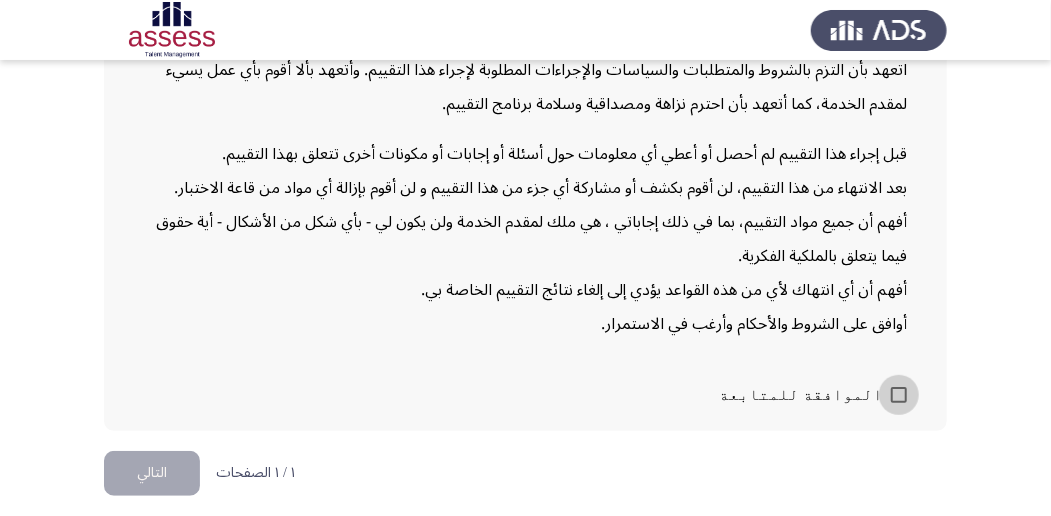 click at bounding box center (899, 395) 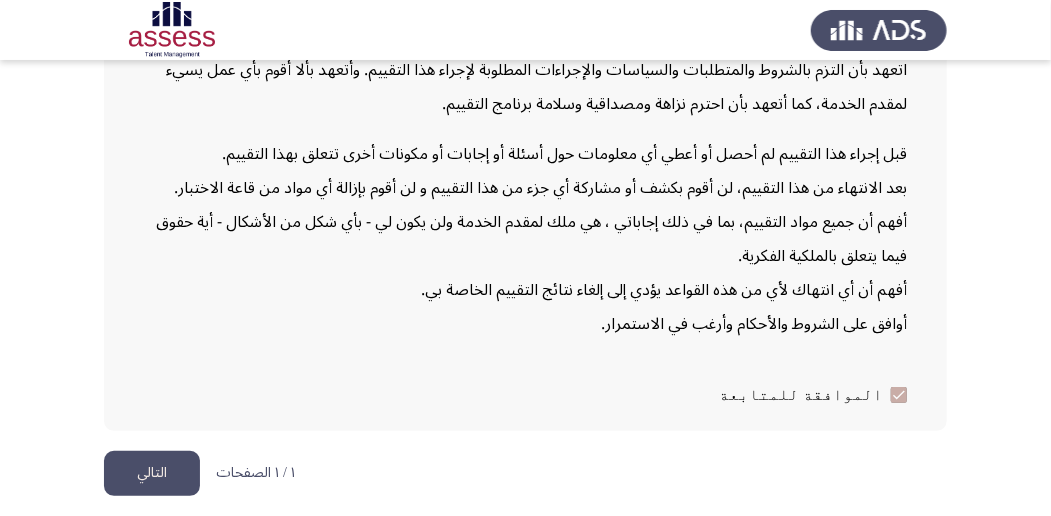 click on "التالي" 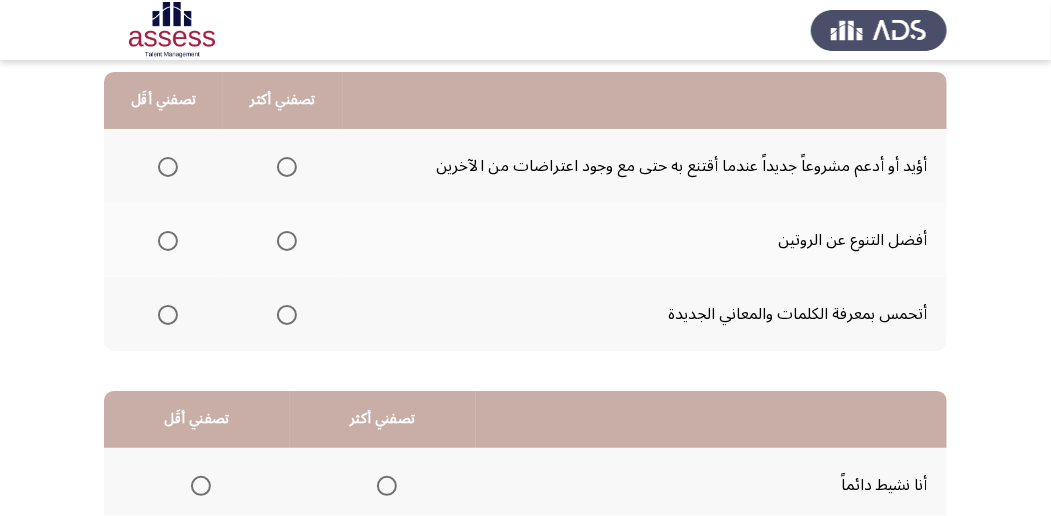 scroll, scrollTop: 133, scrollLeft: 0, axis: vertical 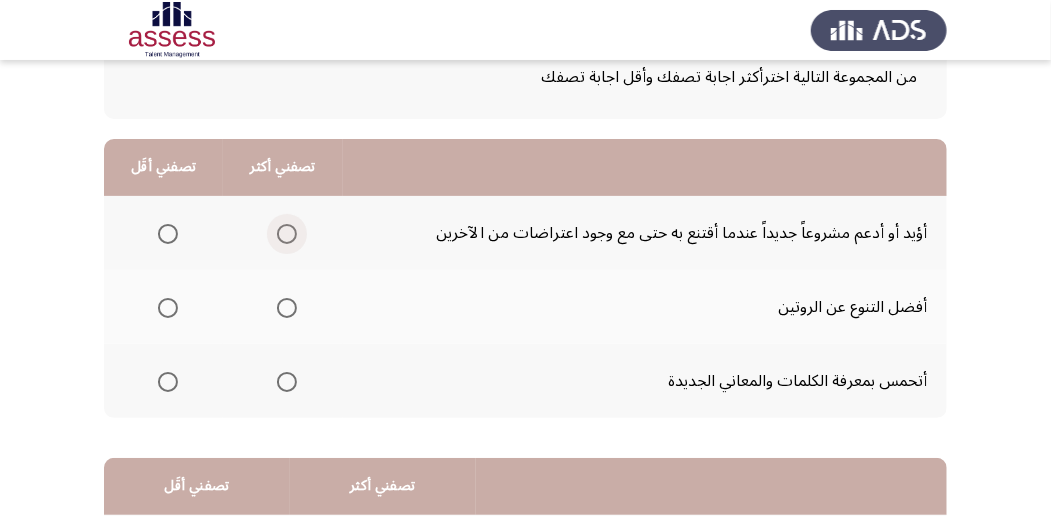click at bounding box center (287, 234) 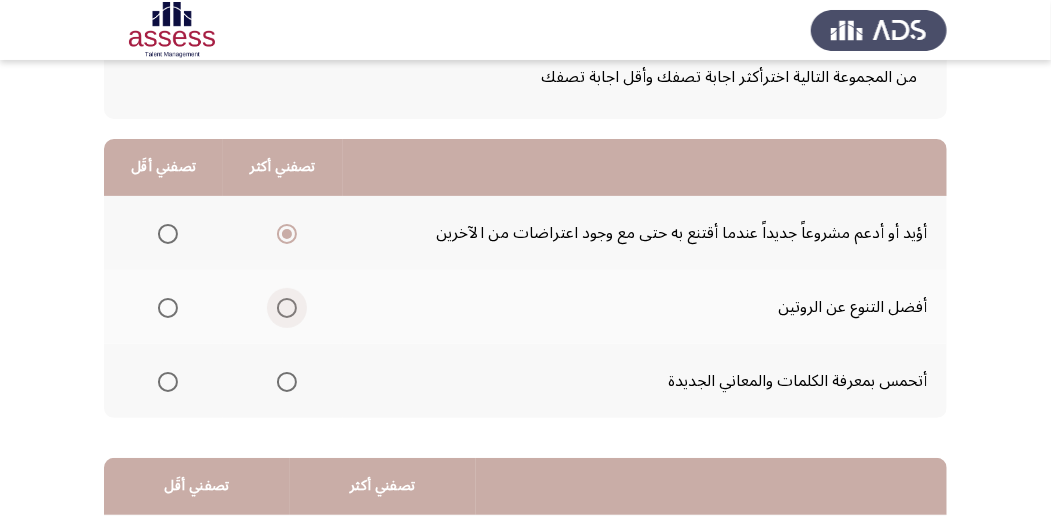 click at bounding box center (287, 308) 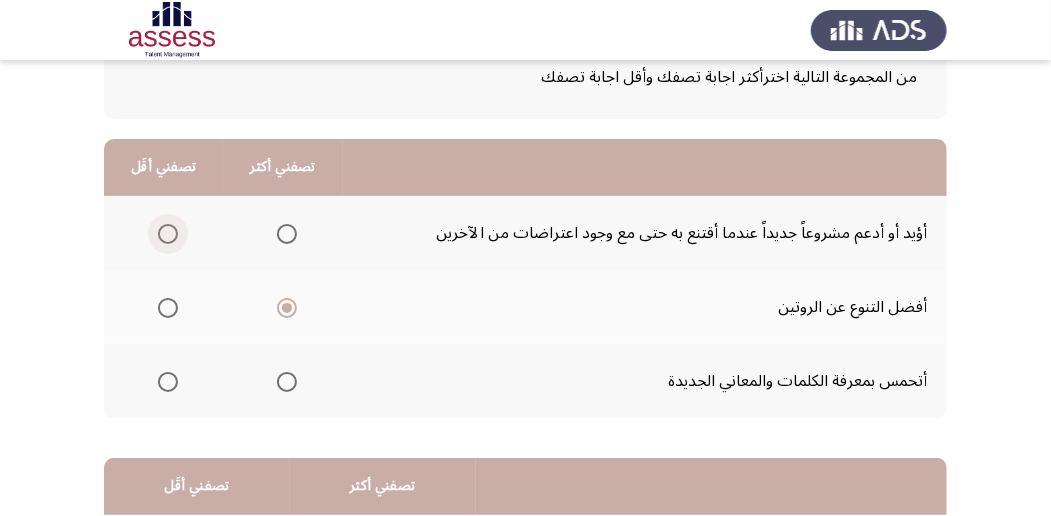 click at bounding box center (168, 234) 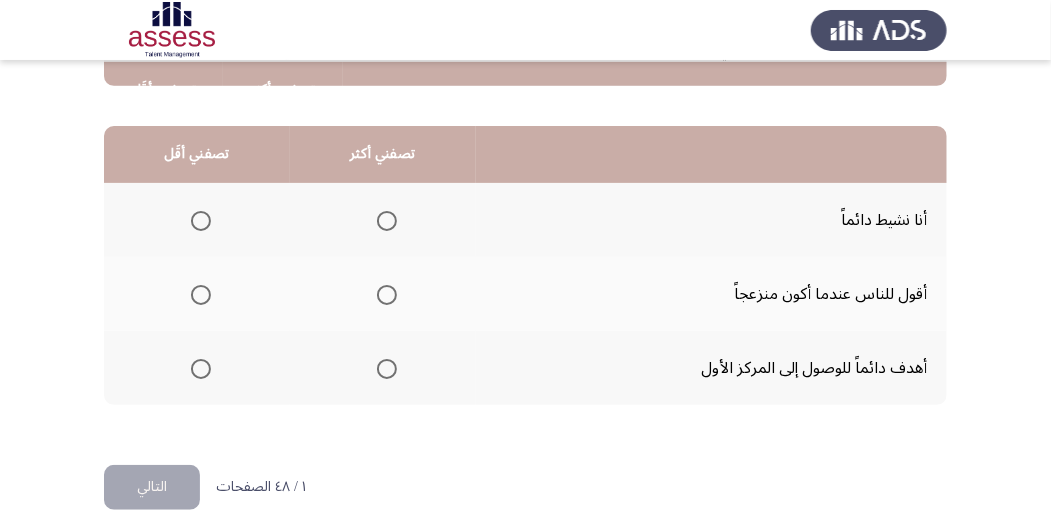 scroll, scrollTop: 466, scrollLeft: 0, axis: vertical 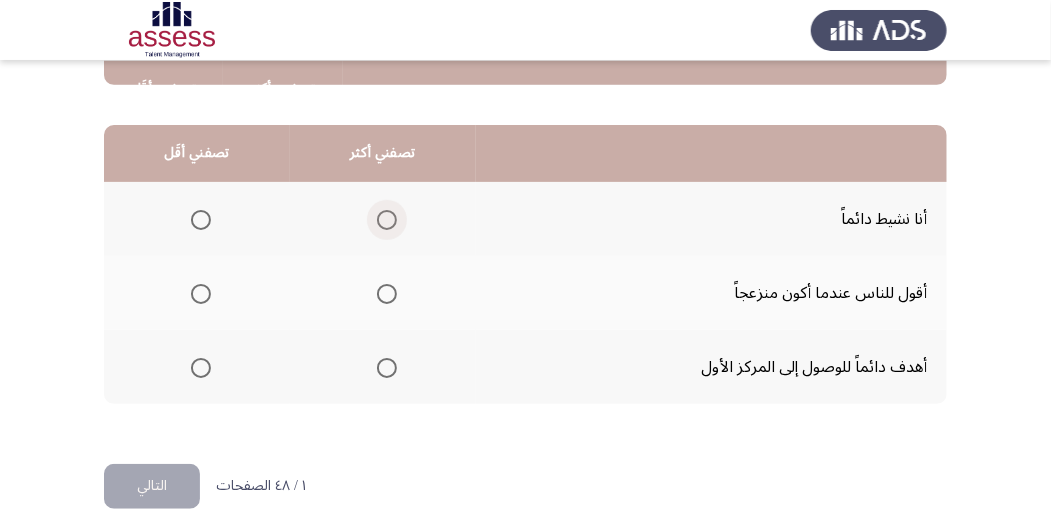 click at bounding box center (387, 220) 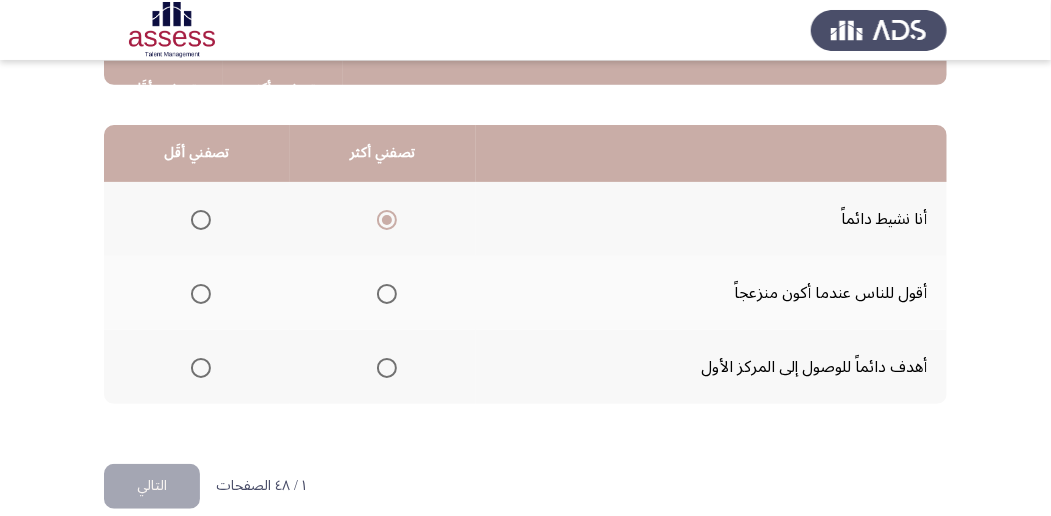 click at bounding box center (201, 294) 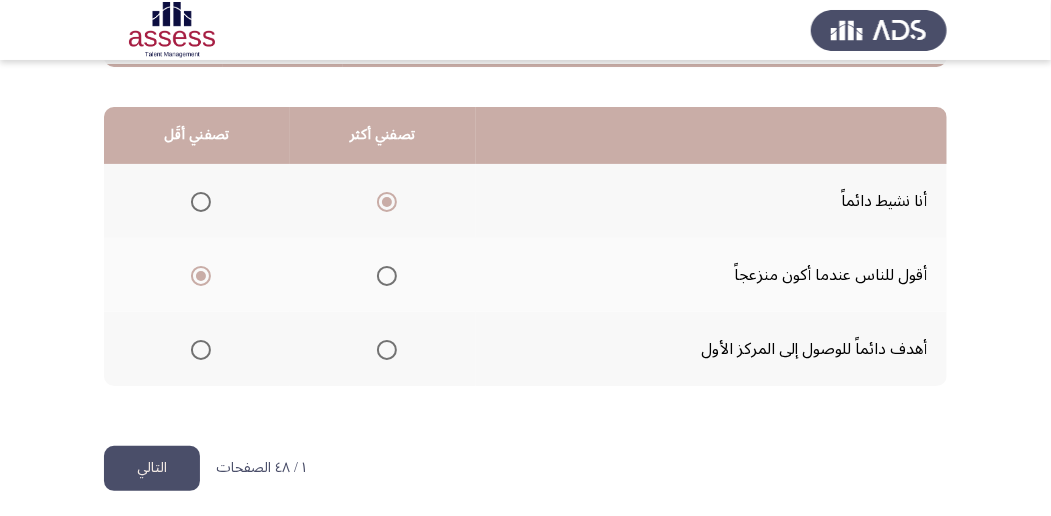 scroll, scrollTop: 494, scrollLeft: 0, axis: vertical 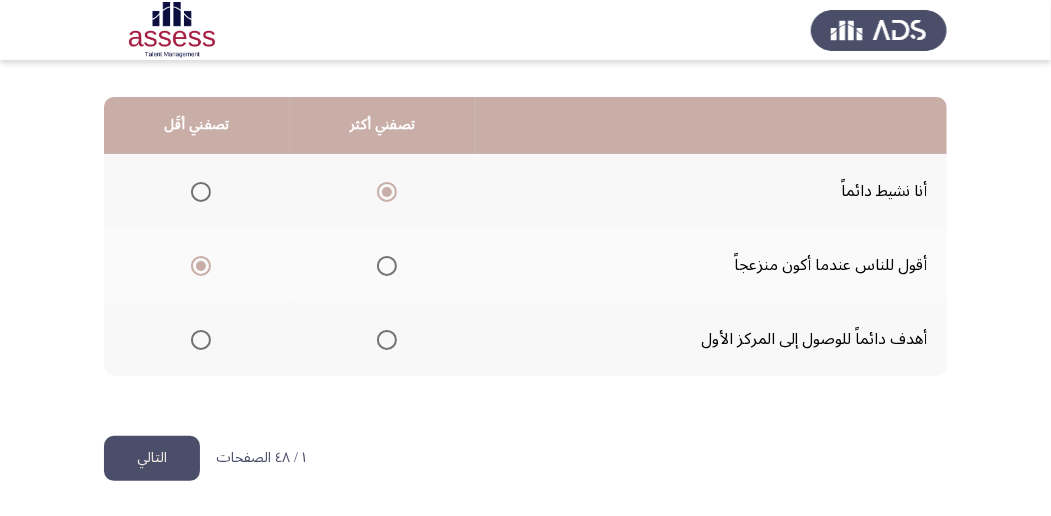 click on "التالي" 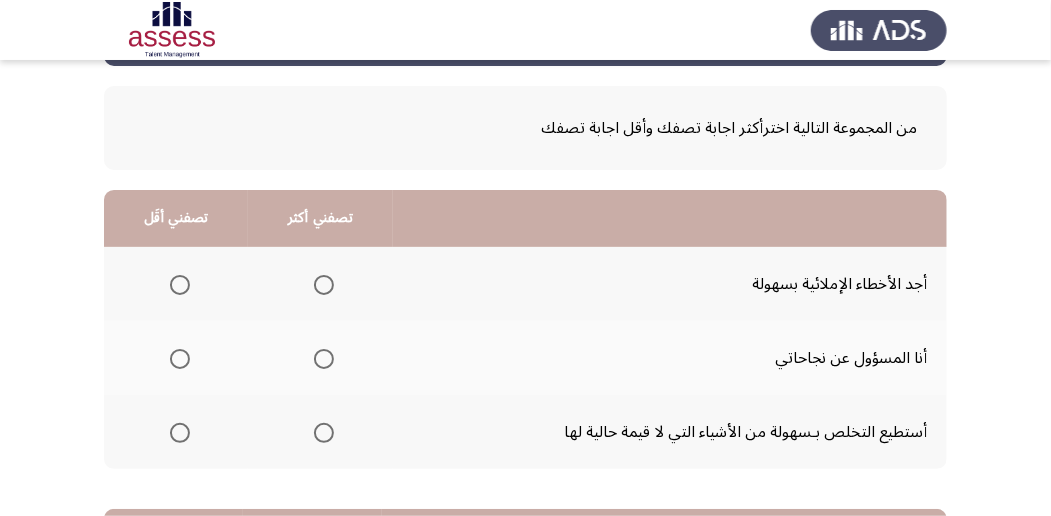 scroll, scrollTop: 133, scrollLeft: 0, axis: vertical 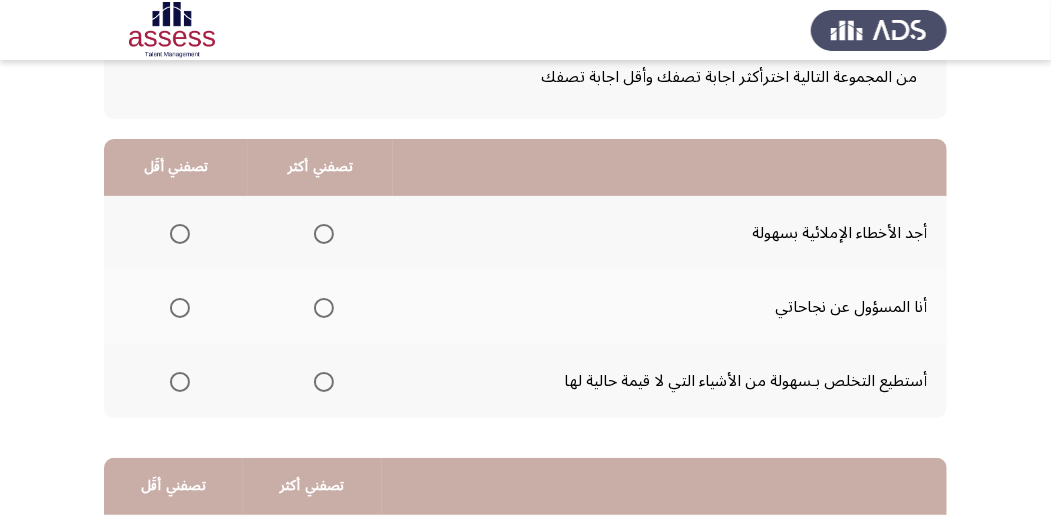 click at bounding box center [324, 308] 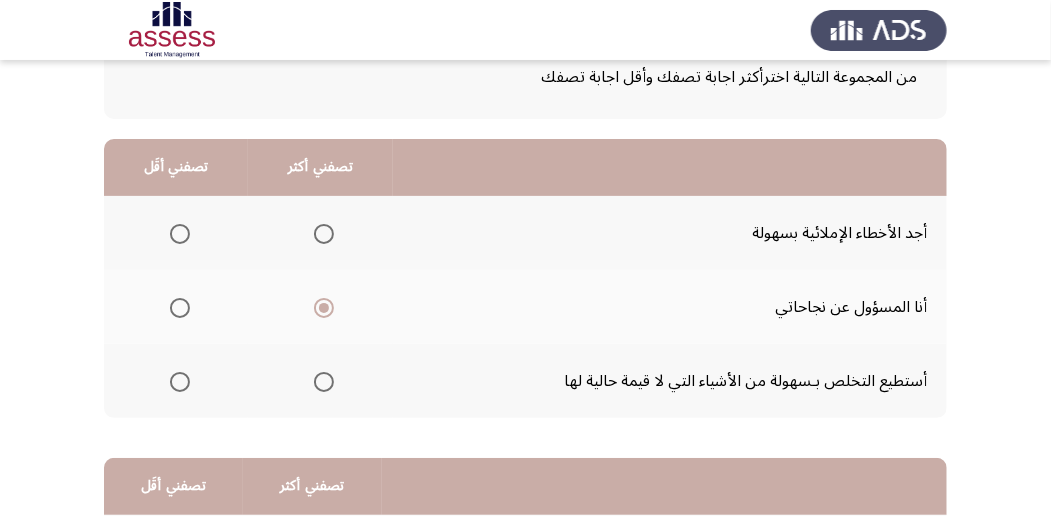 click at bounding box center [180, 382] 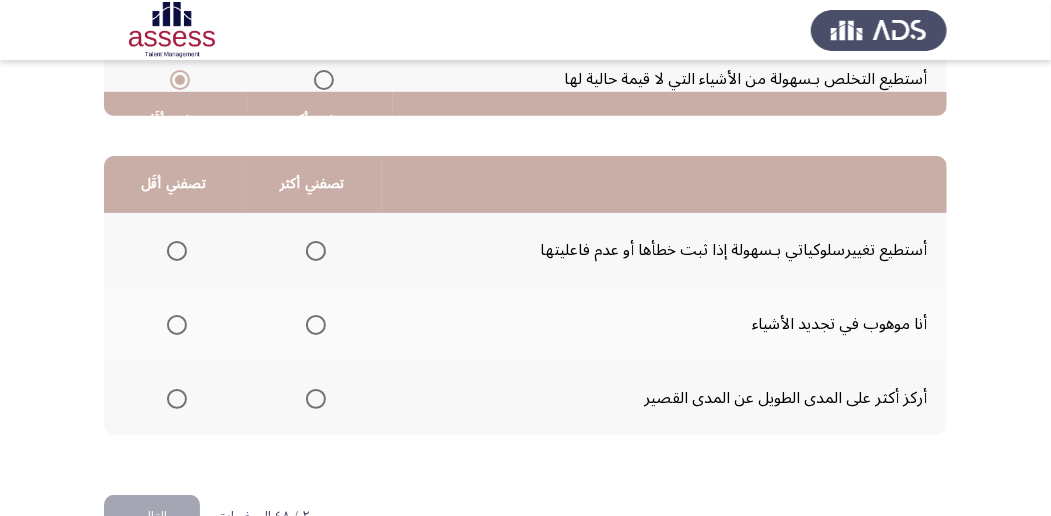 scroll, scrollTop: 466, scrollLeft: 0, axis: vertical 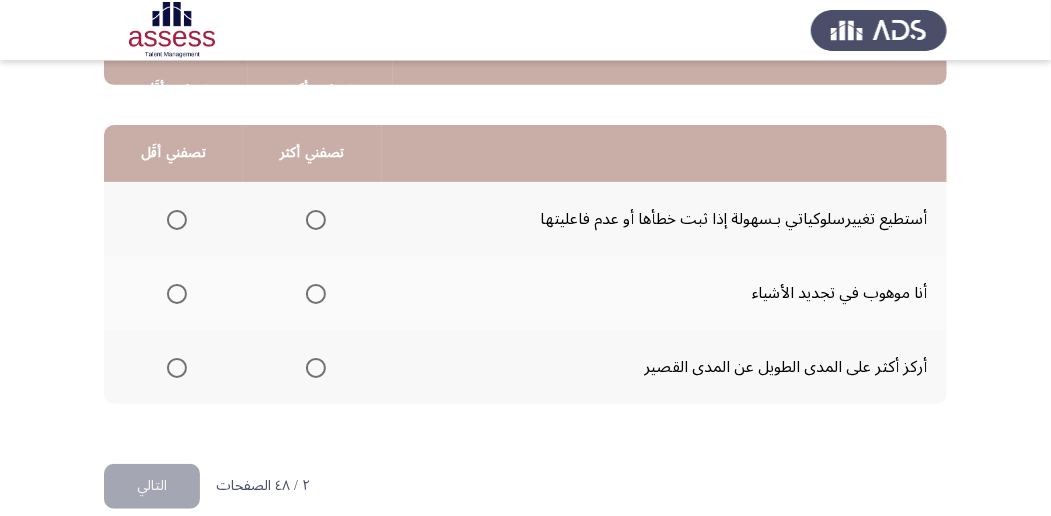 click at bounding box center [316, 368] 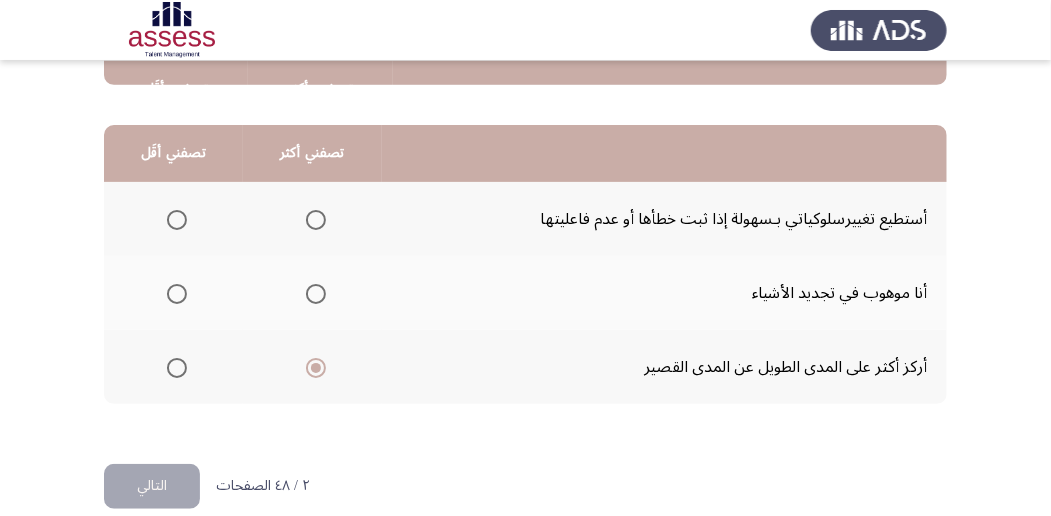 click at bounding box center (177, 220) 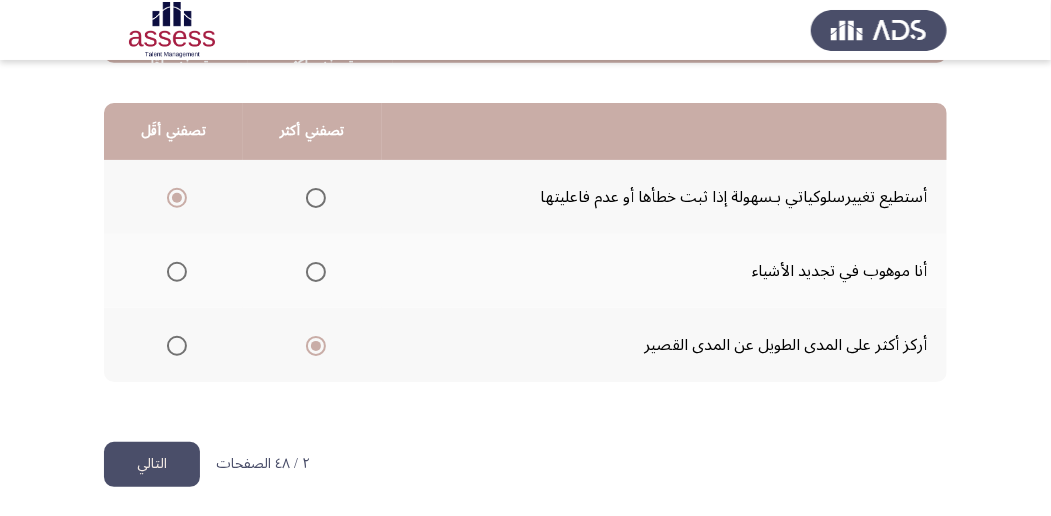 scroll, scrollTop: 494, scrollLeft: 0, axis: vertical 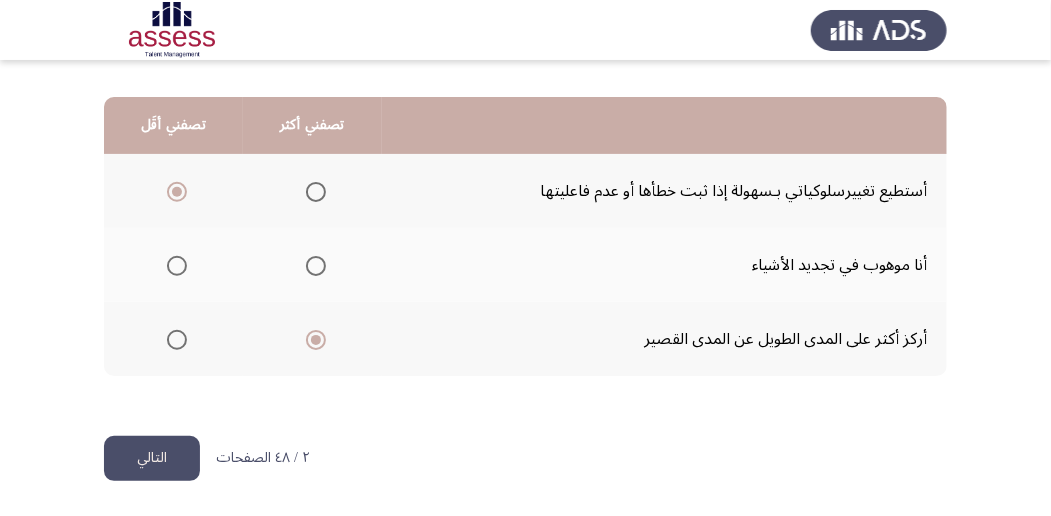 click on "التالي" 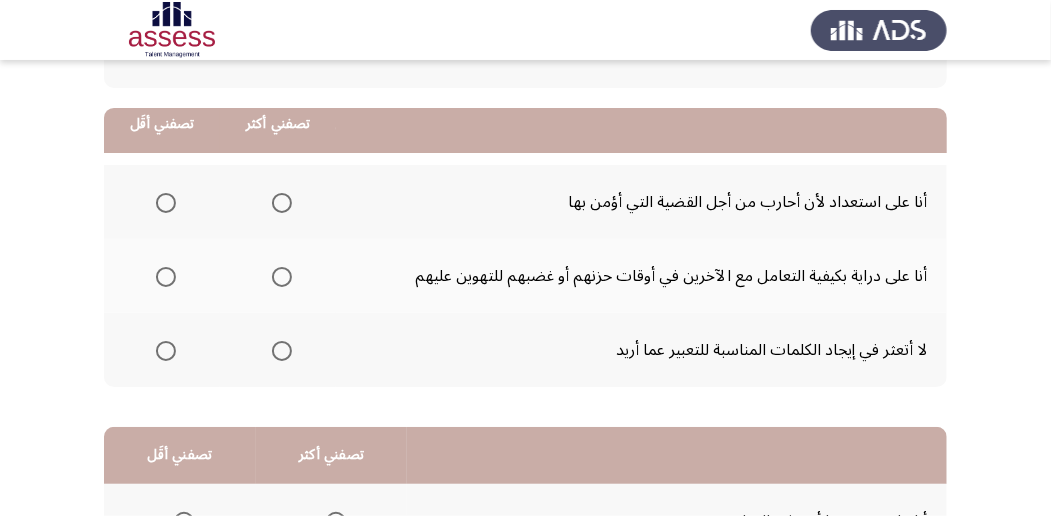 scroll, scrollTop: 133, scrollLeft: 0, axis: vertical 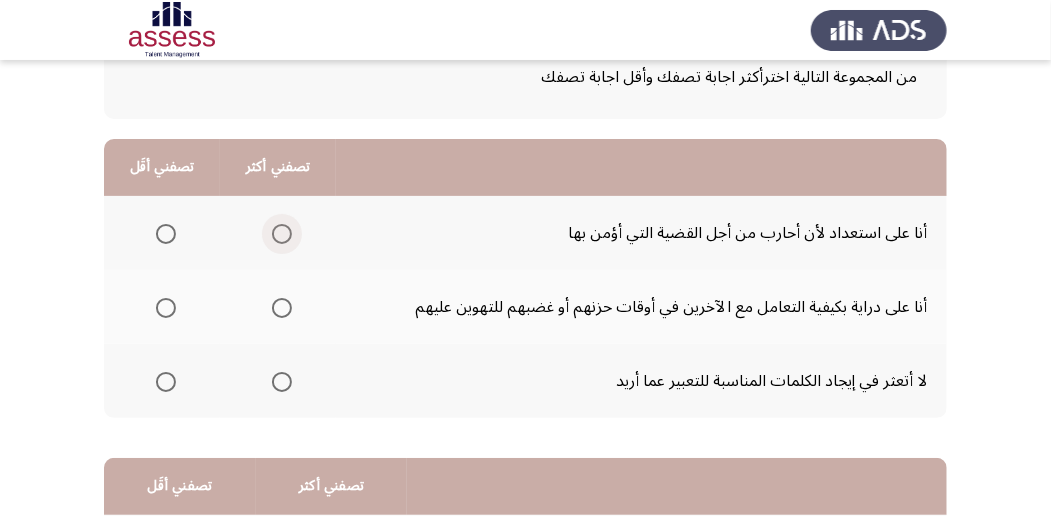 click at bounding box center [282, 234] 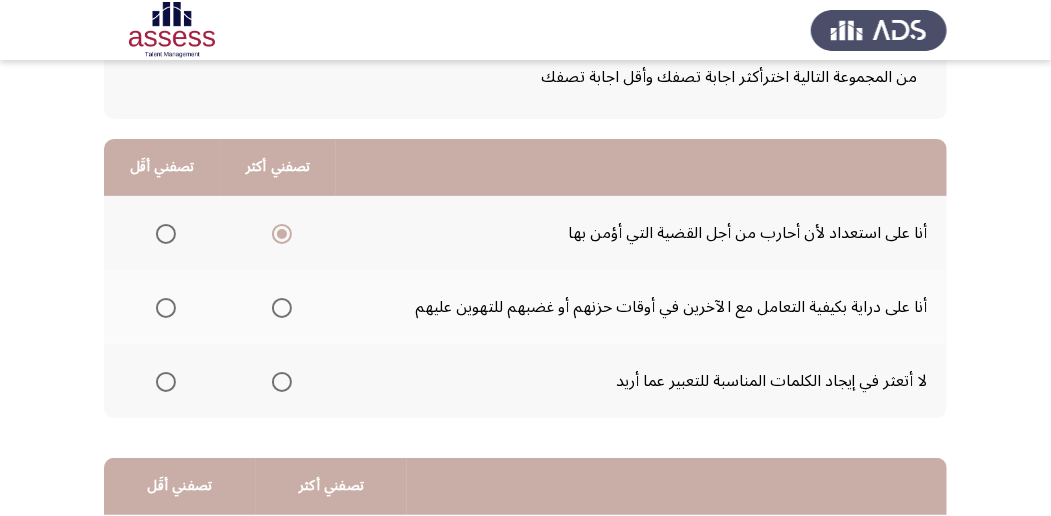 click at bounding box center [166, 308] 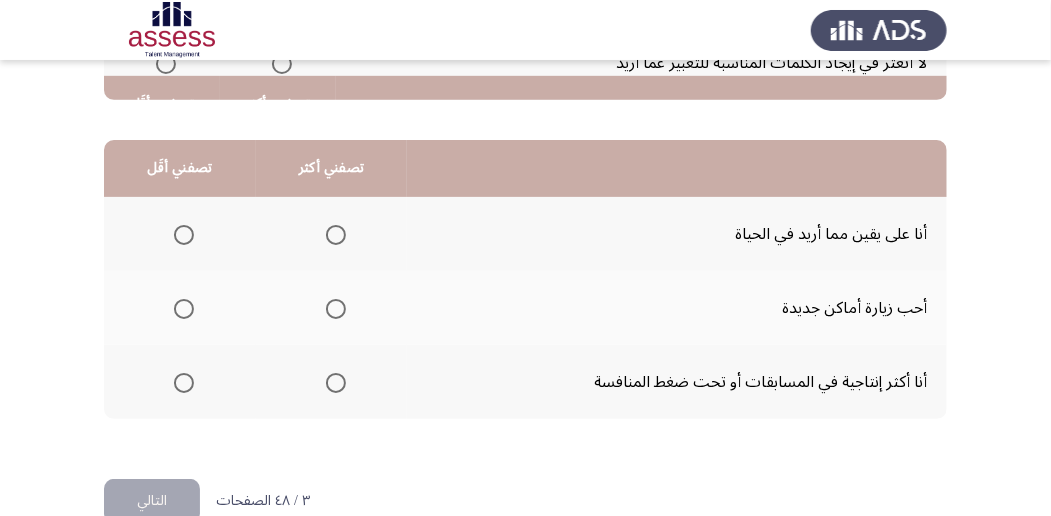 scroll, scrollTop: 466, scrollLeft: 0, axis: vertical 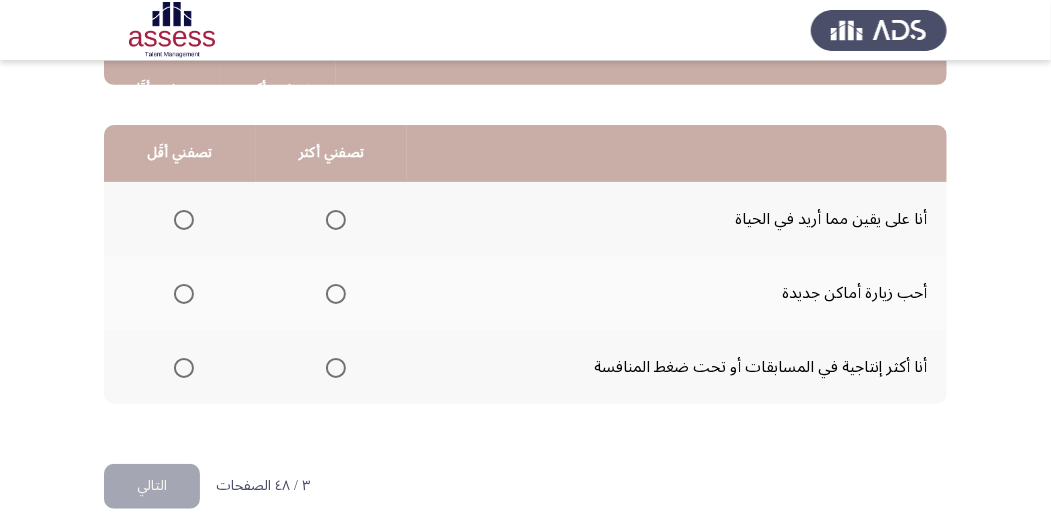 click at bounding box center (184, 368) 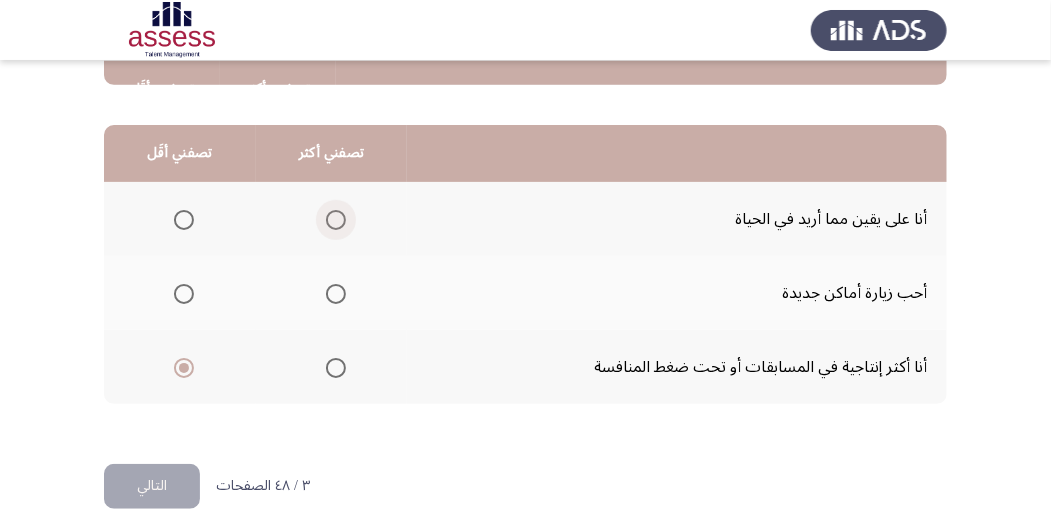 click at bounding box center (336, 220) 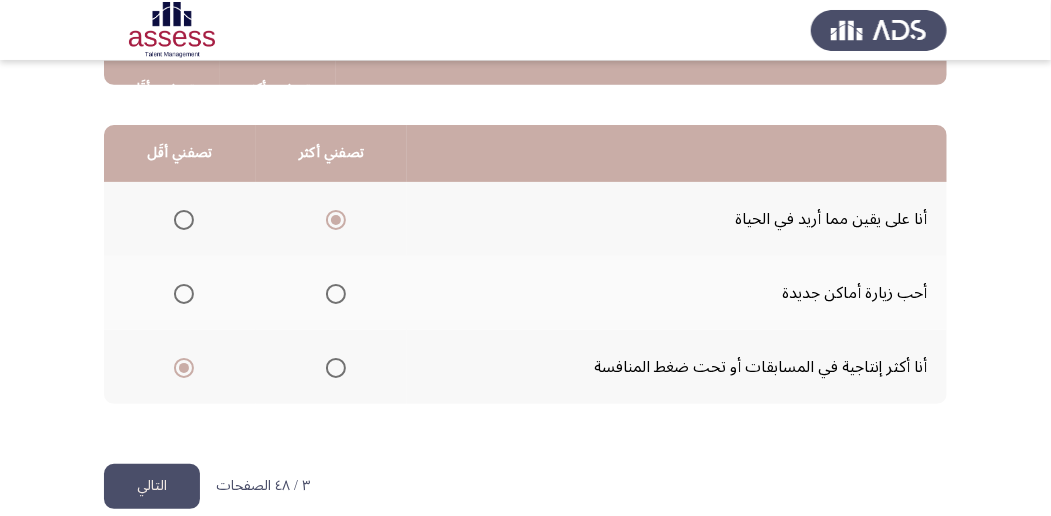 click at bounding box center [336, 294] 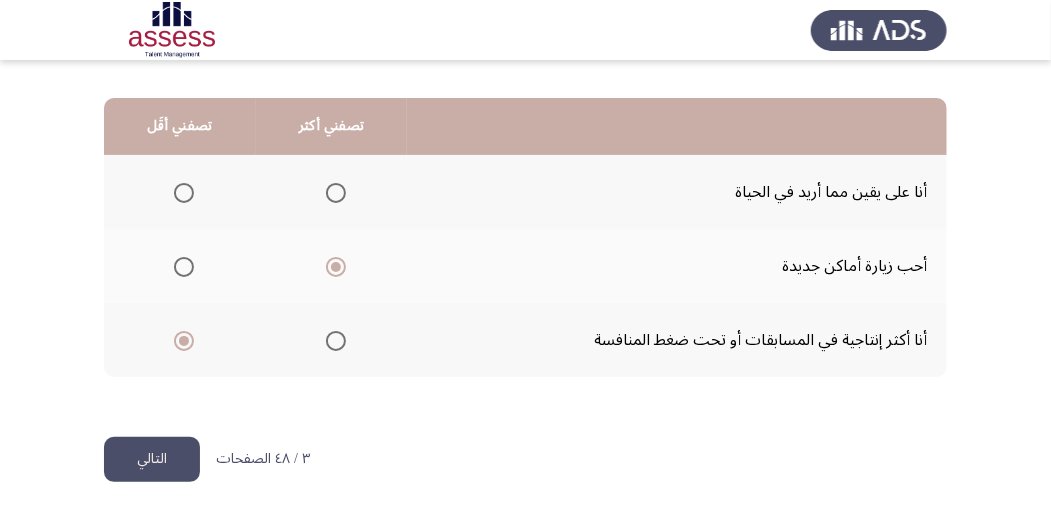 scroll, scrollTop: 494, scrollLeft: 0, axis: vertical 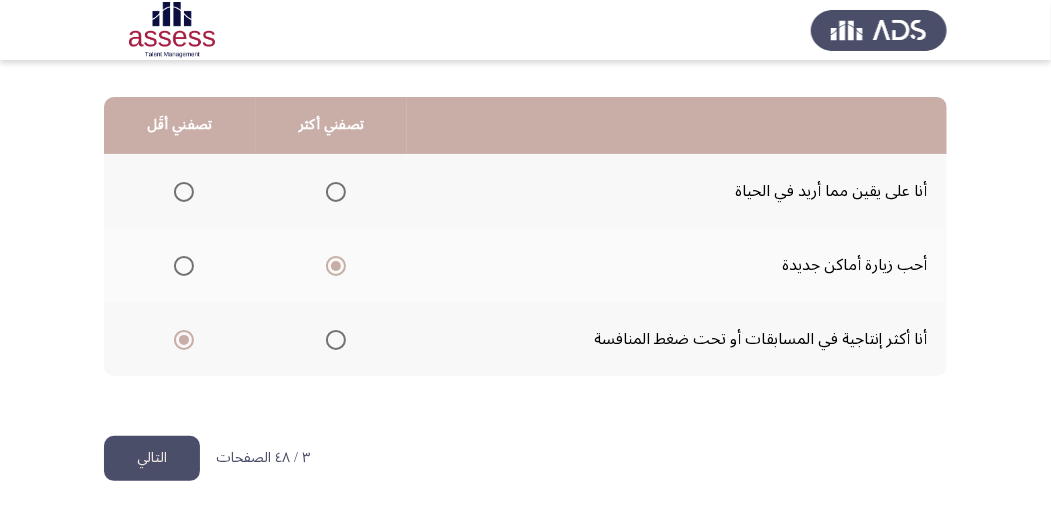 click on "التالي" 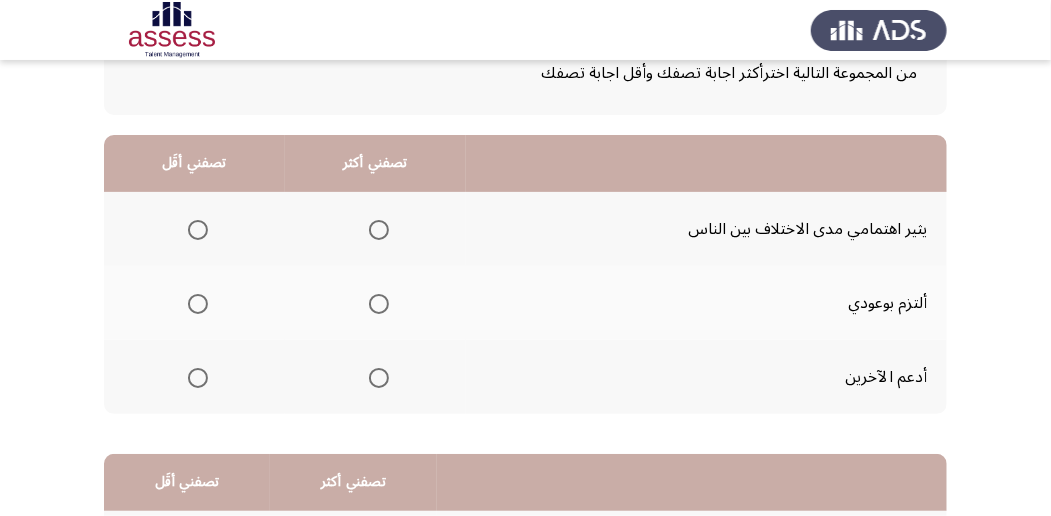 scroll, scrollTop: 200, scrollLeft: 0, axis: vertical 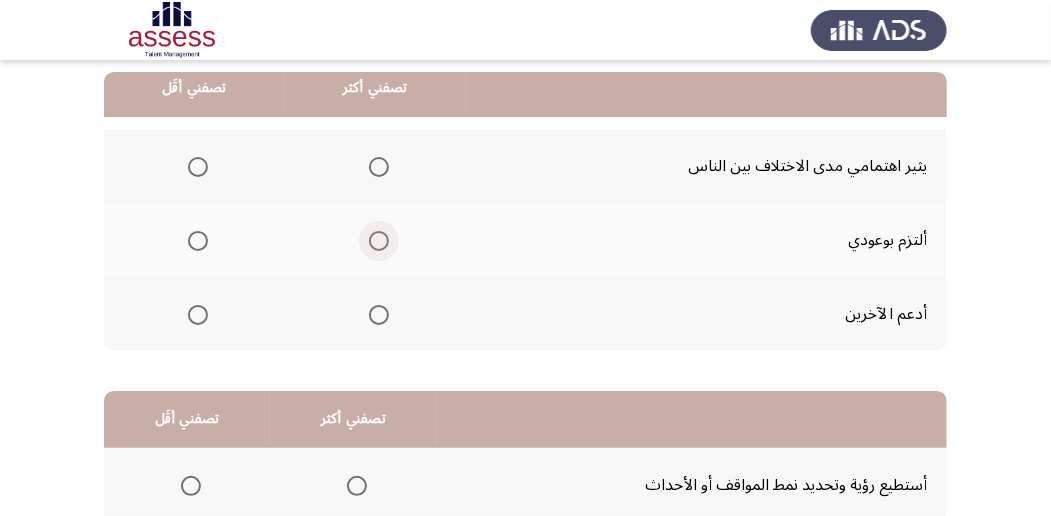 click at bounding box center (379, 241) 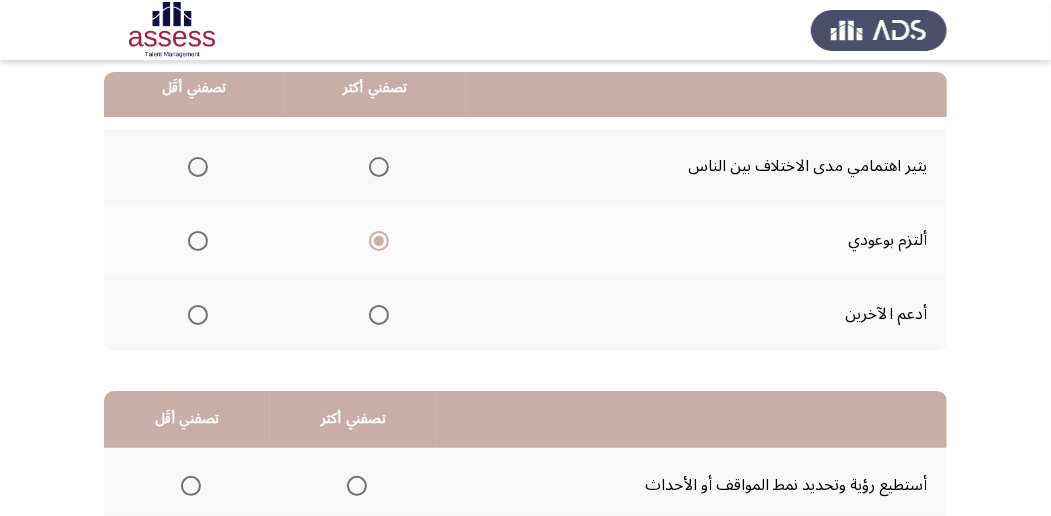 click at bounding box center [198, 315] 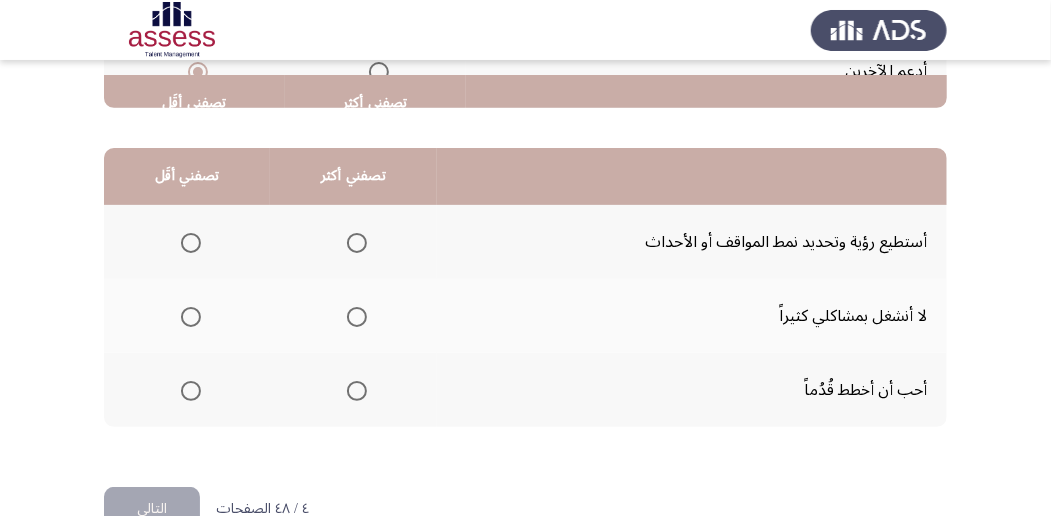 scroll, scrollTop: 466, scrollLeft: 0, axis: vertical 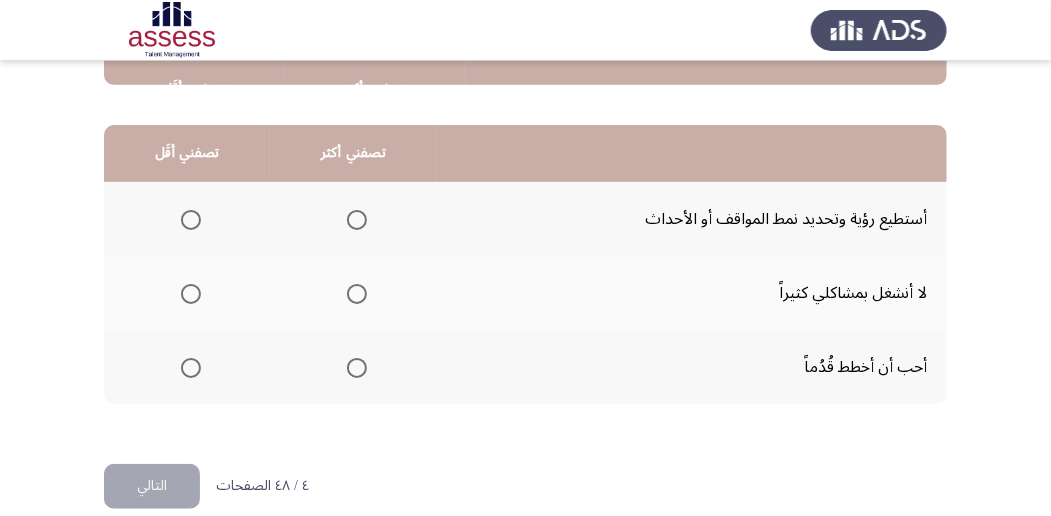 click at bounding box center [357, 368] 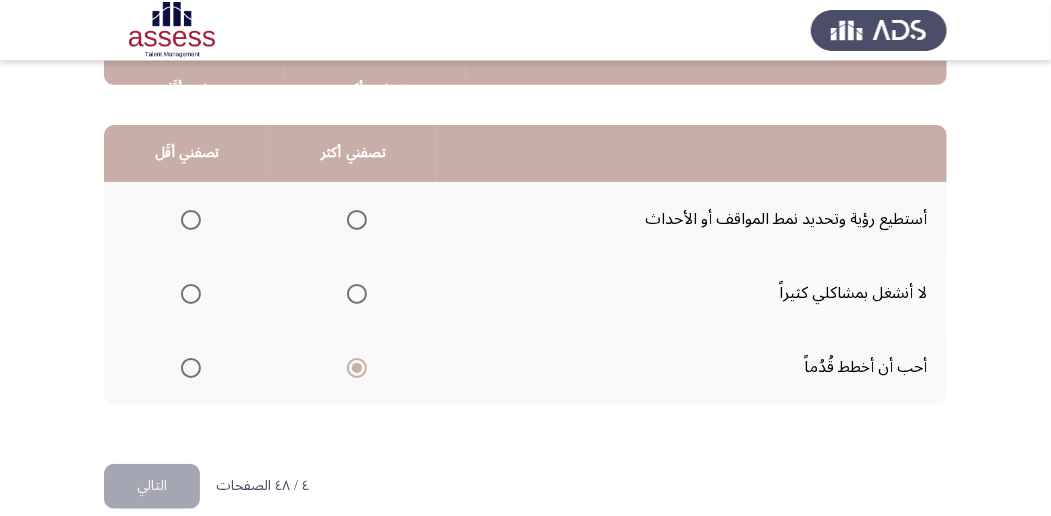 click 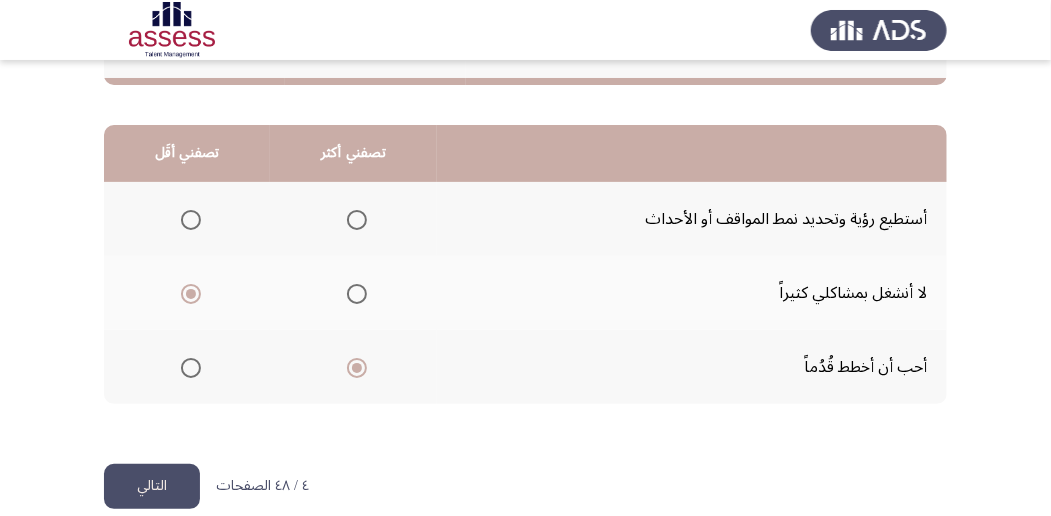 scroll, scrollTop: 494, scrollLeft: 0, axis: vertical 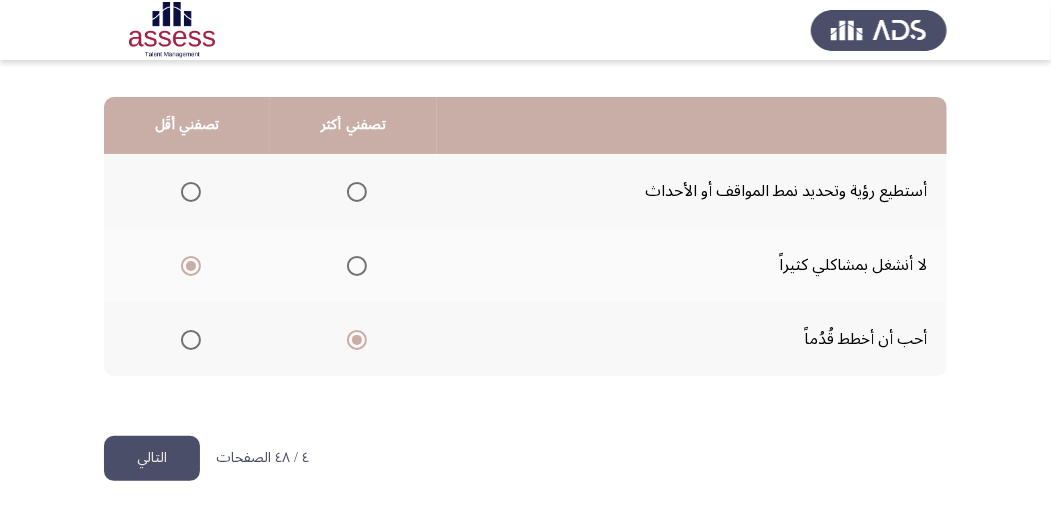 click on "التالي" 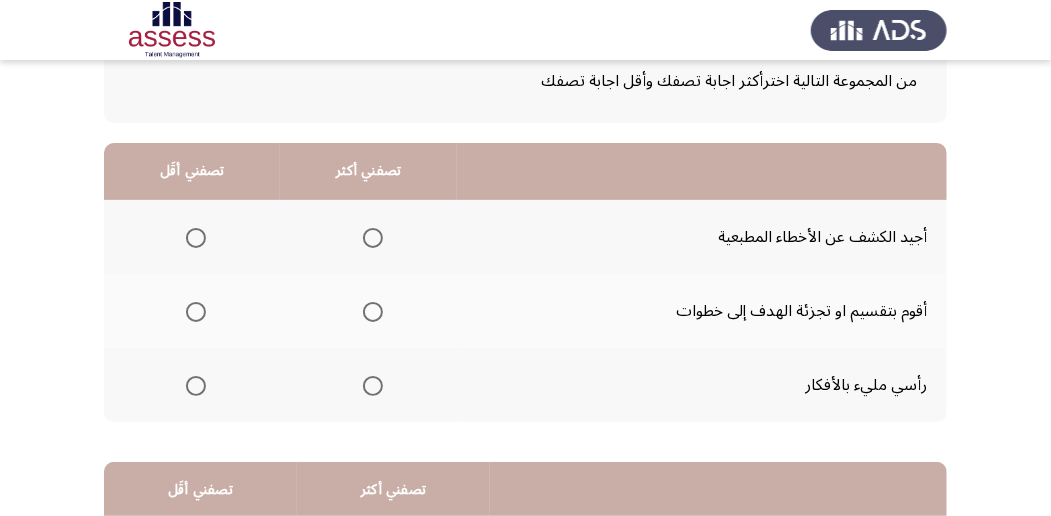 scroll, scrollTop: 200, scrollLeft: 0, axis: vertical 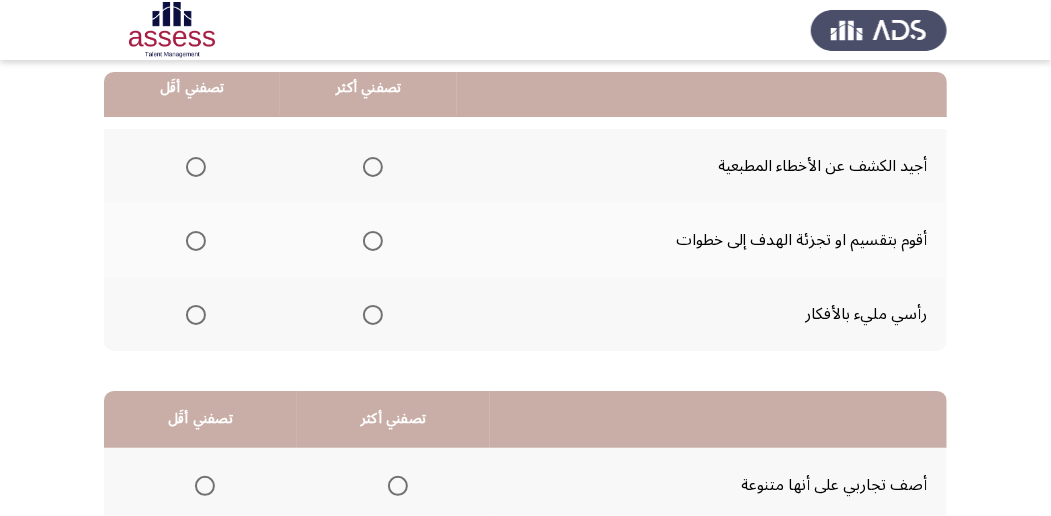 click at bounding box center (373, 241) 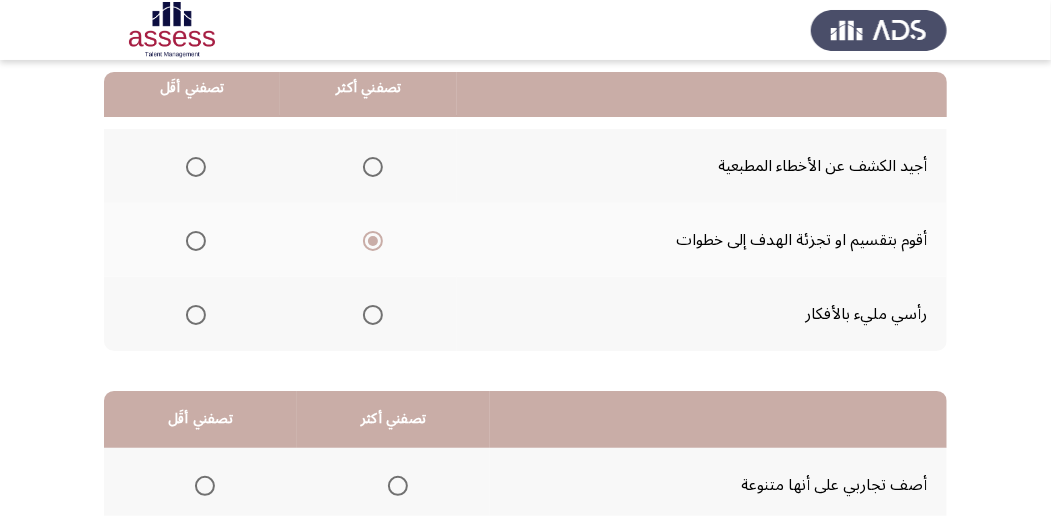 click at bounding box center (196, 167) 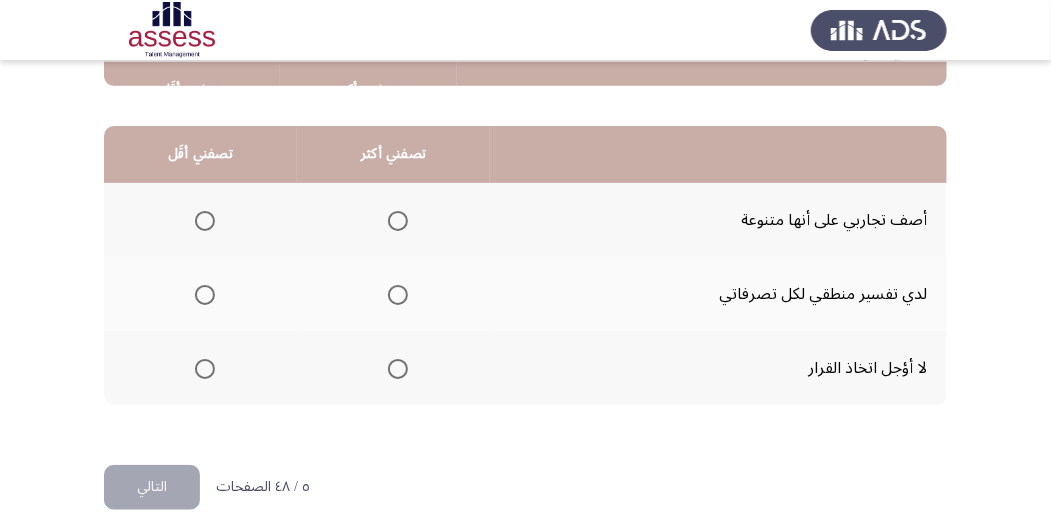 scroll, scrollTop: 466, scrollLeft: 0, axis: vertical 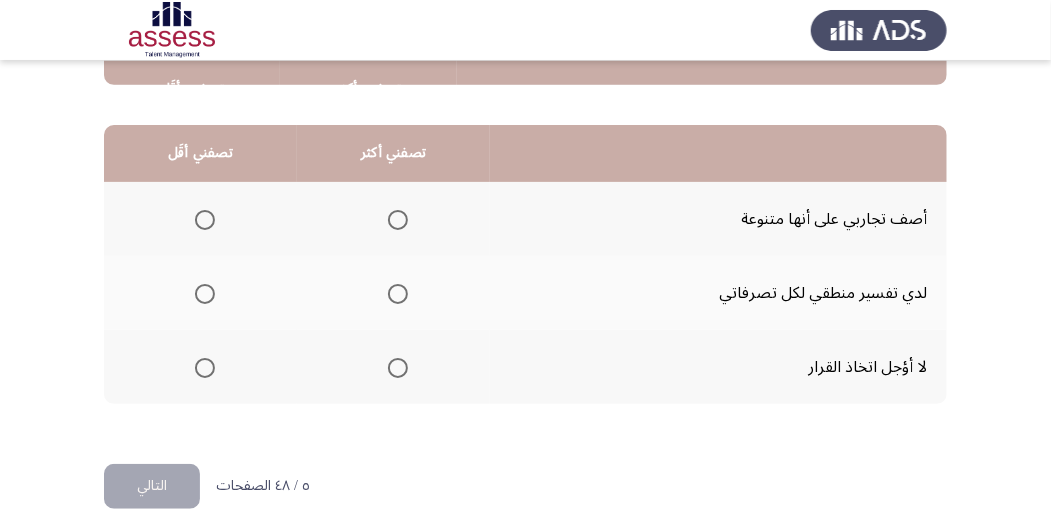 click at bounding box center (398, 294) 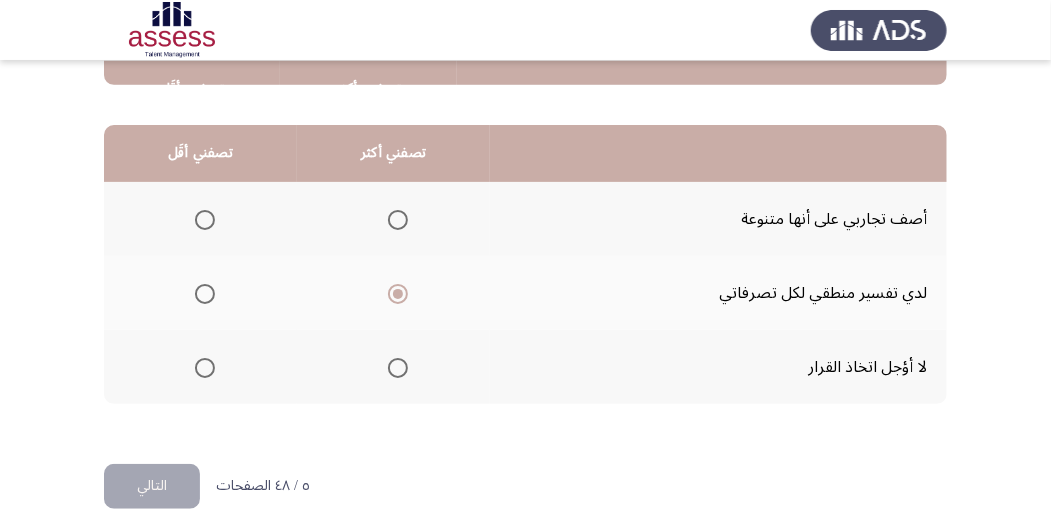 click at bounding box center [205, 220] 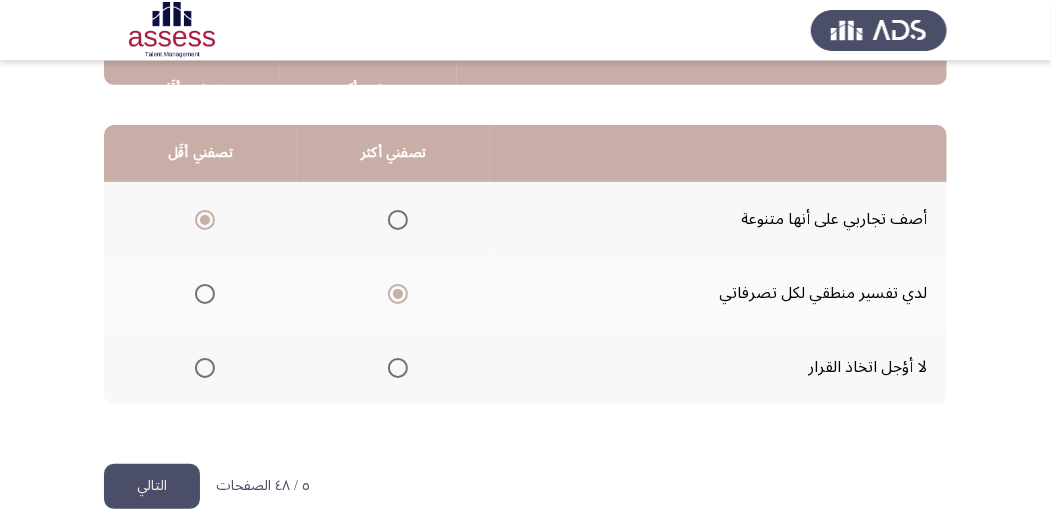 click on "التالي" 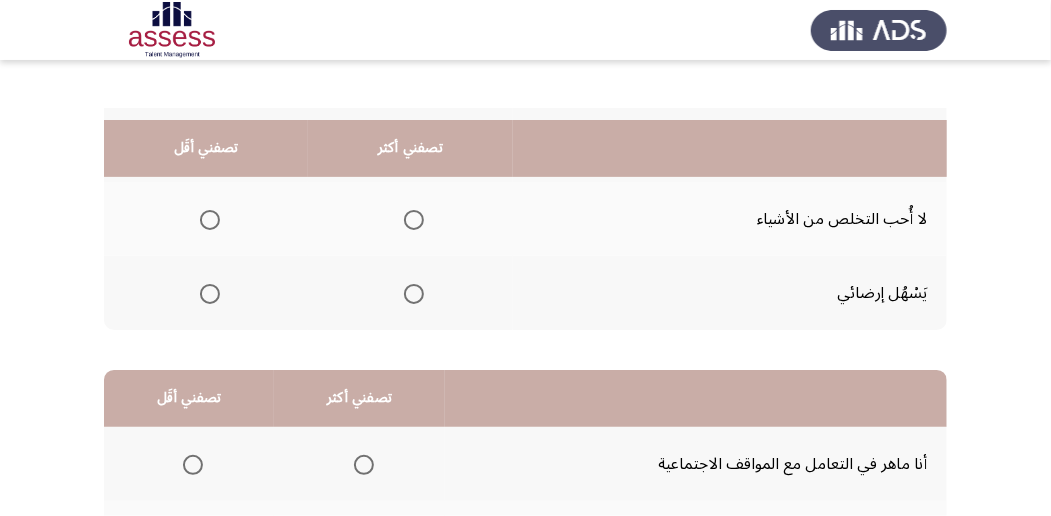 scroll, scrollTop: 160, scrollLeft: 0, axis: vertical 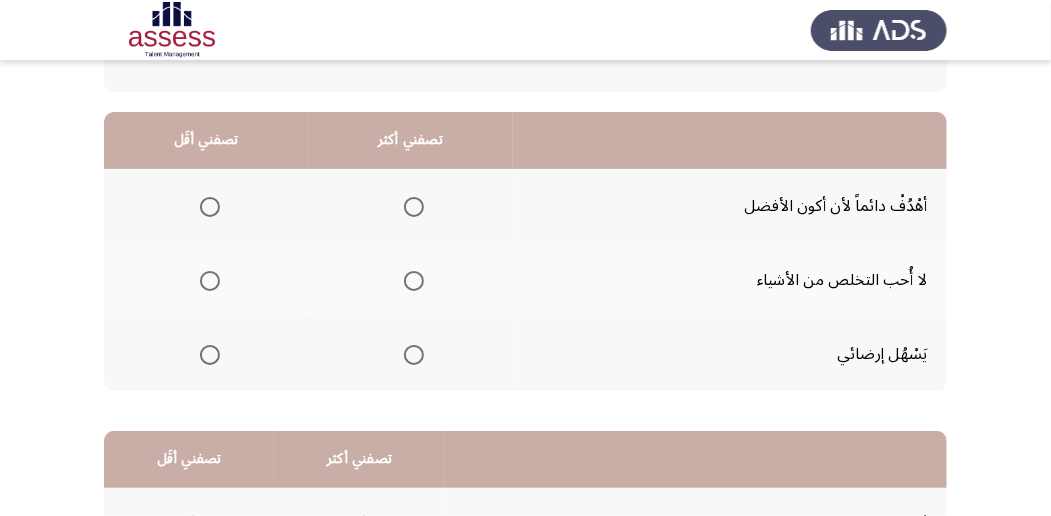 click at bounding box center (414, 207) 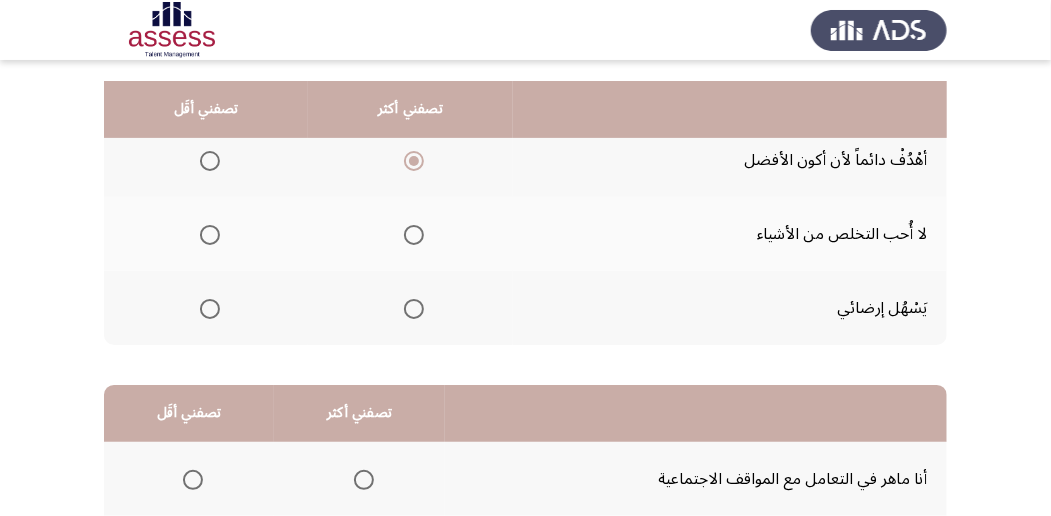 scroll, scrollTop: 227, scrollLeft: 0, axis: vertical 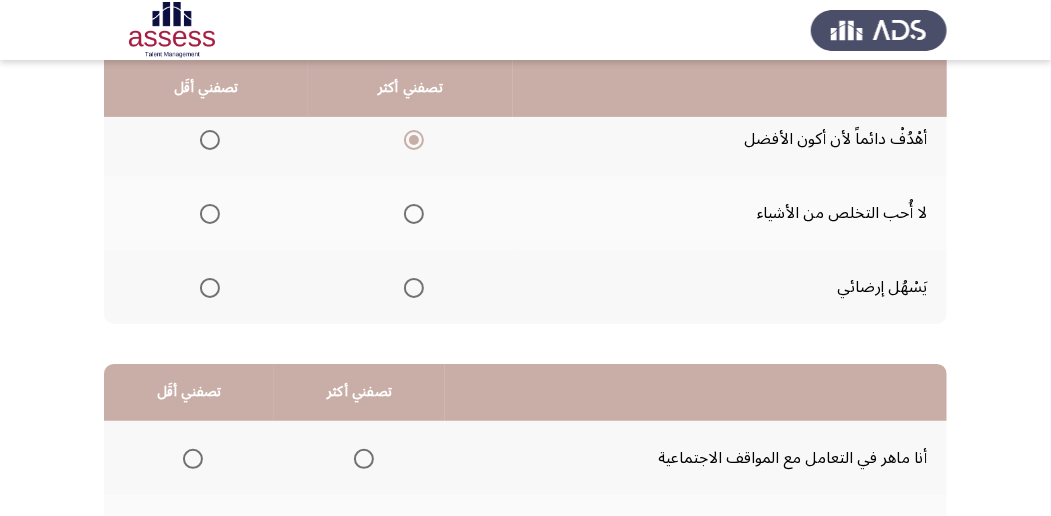 click at bounding box center (210, 214) 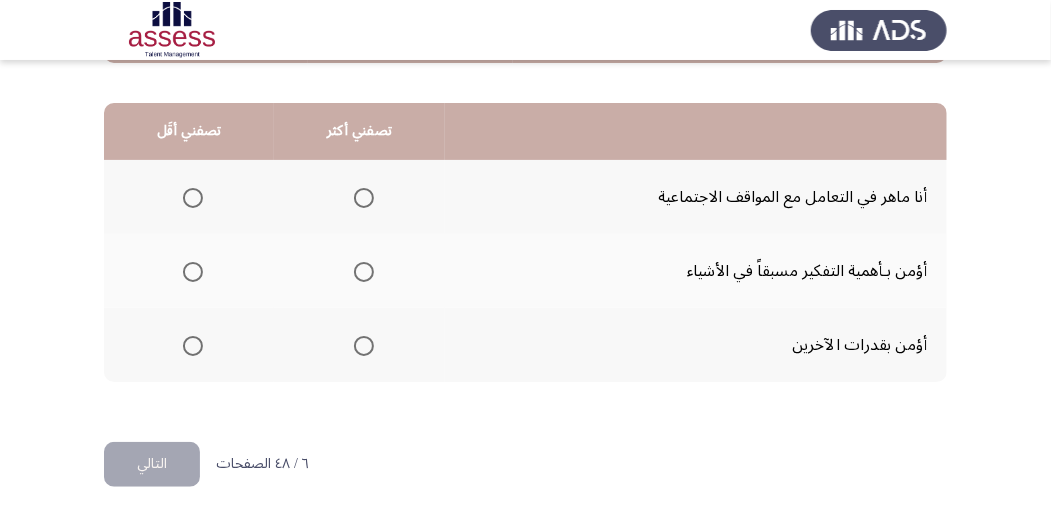 scroll, scrollTop: 494, scrollLeft: 0, axis: vertical 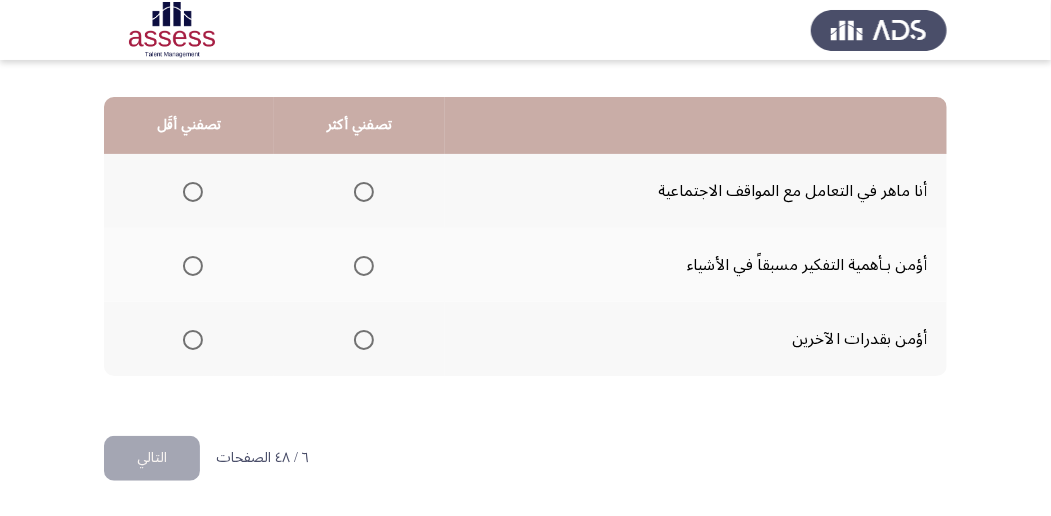 click at bounding box center (364, 266) 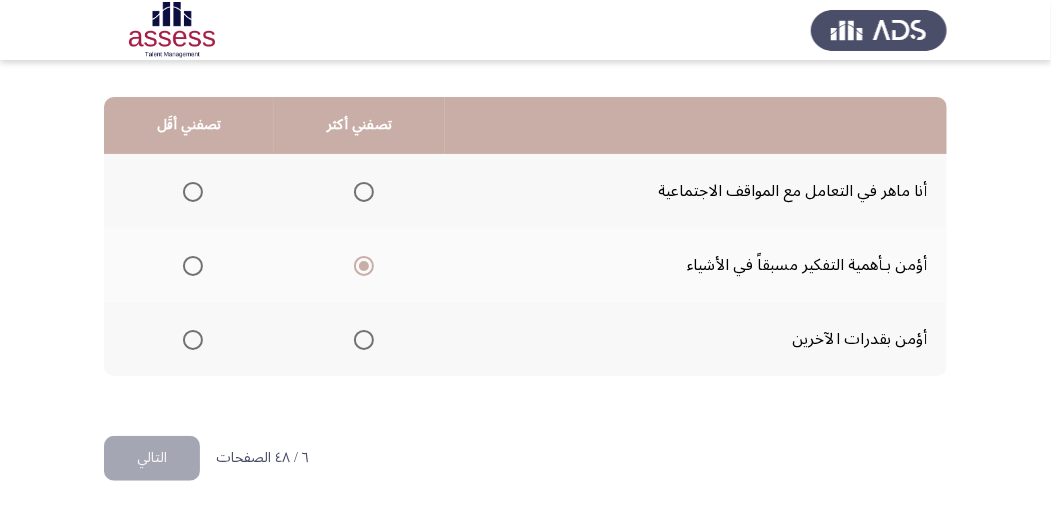 click at bounding box center (193, 340) 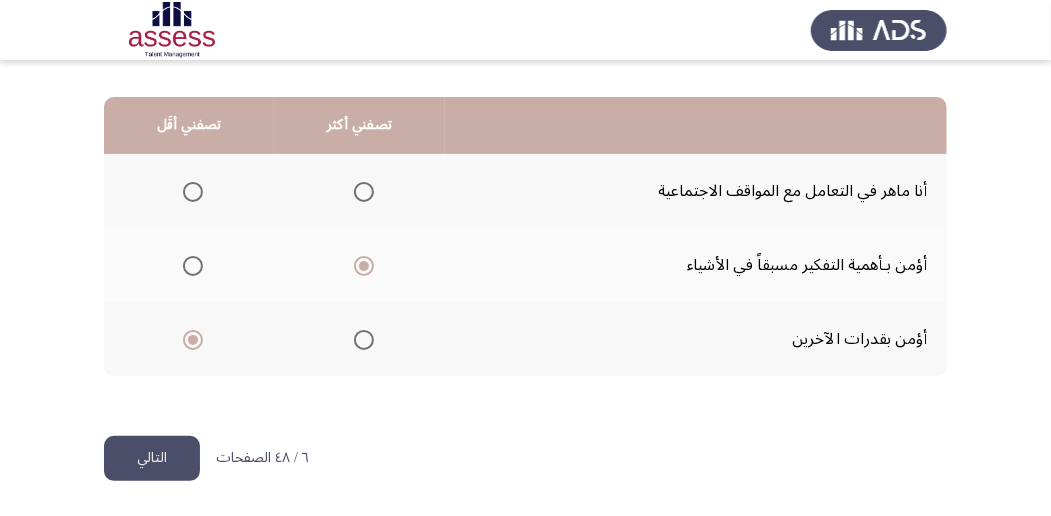 click on "التالي" 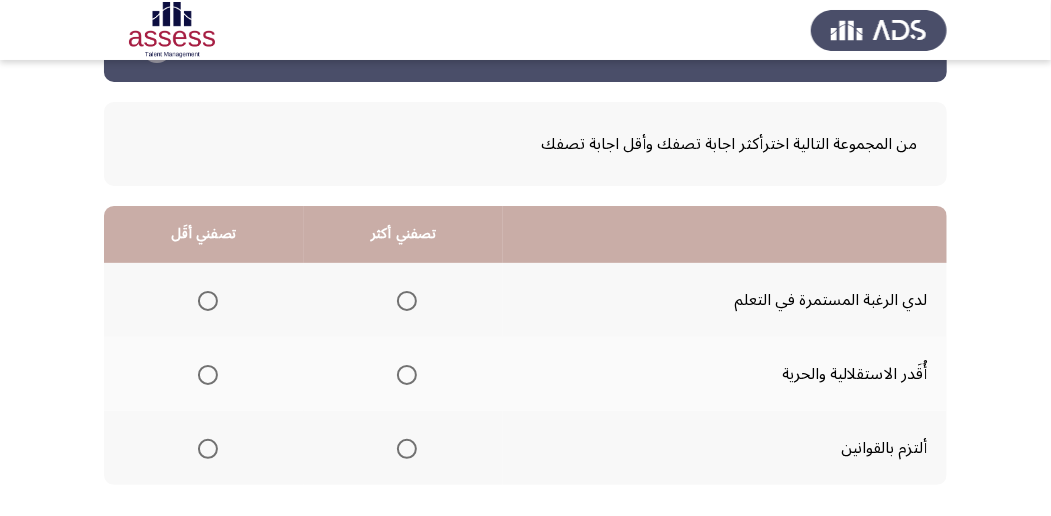 scroll, scrollTop: 133, scrollLeft: 0, axis: vertical 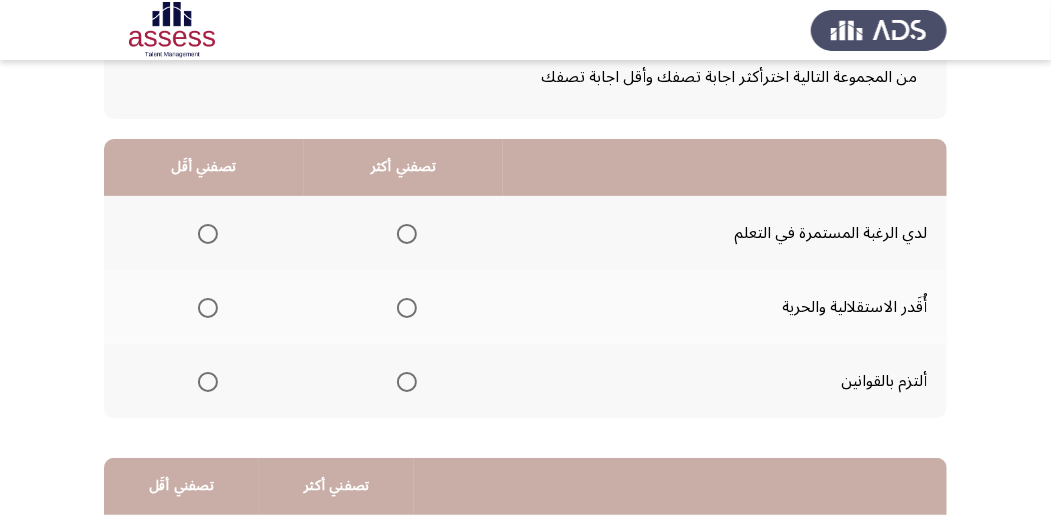 click at bounding box center (407, 234) 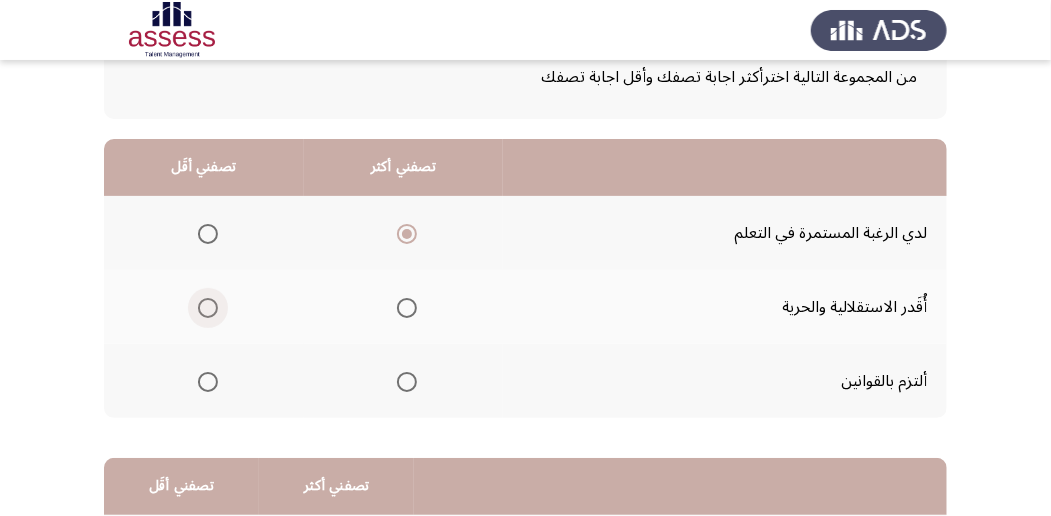 click at bounding box center (208, 308) 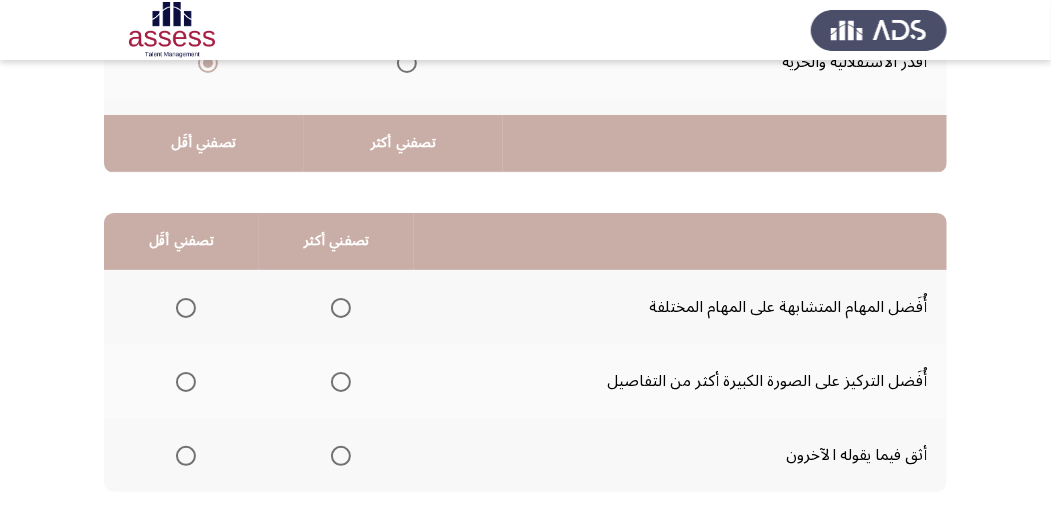 scroll, scrollTop: 466, scrollLeft: 0, axis: vertical 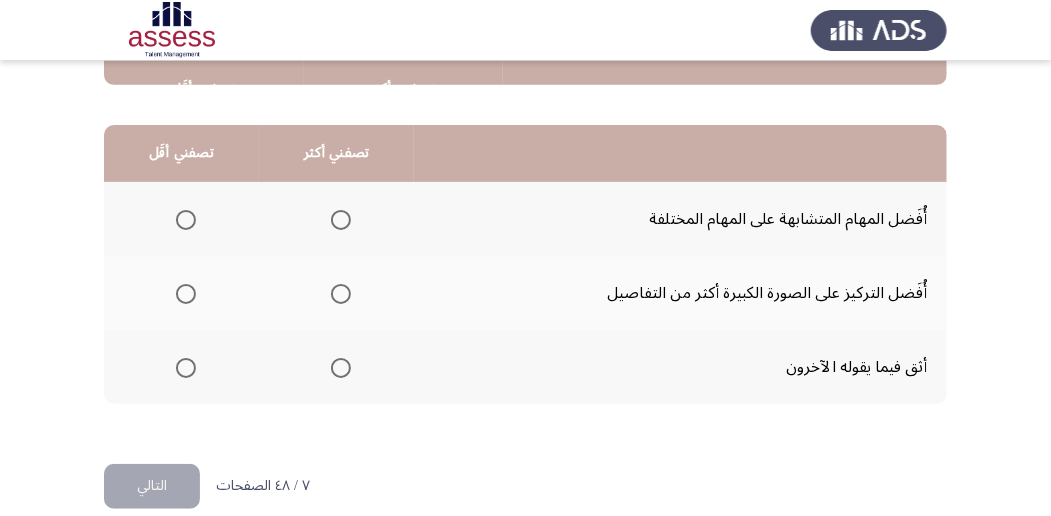 click at bounding box center [341, 294] 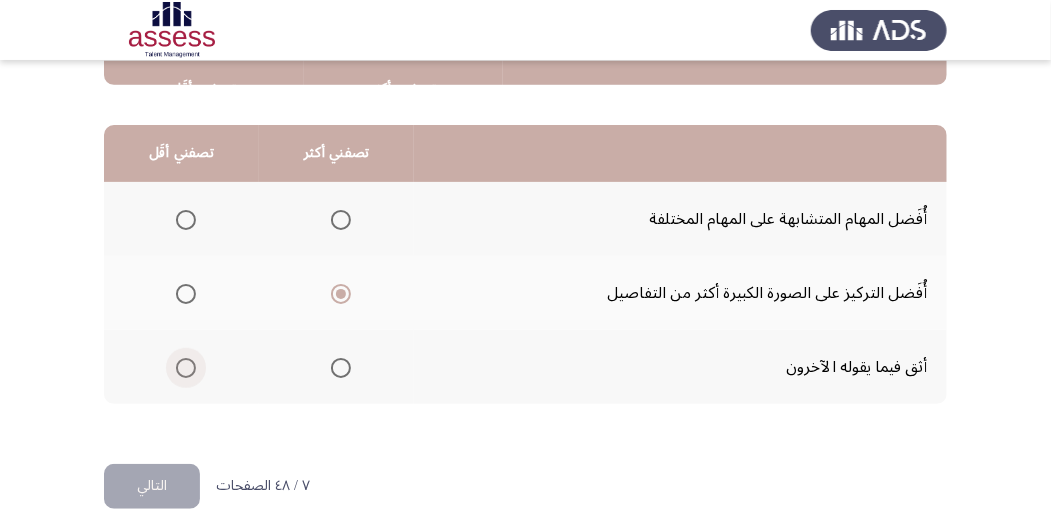 click at bounding box center [186, 368] 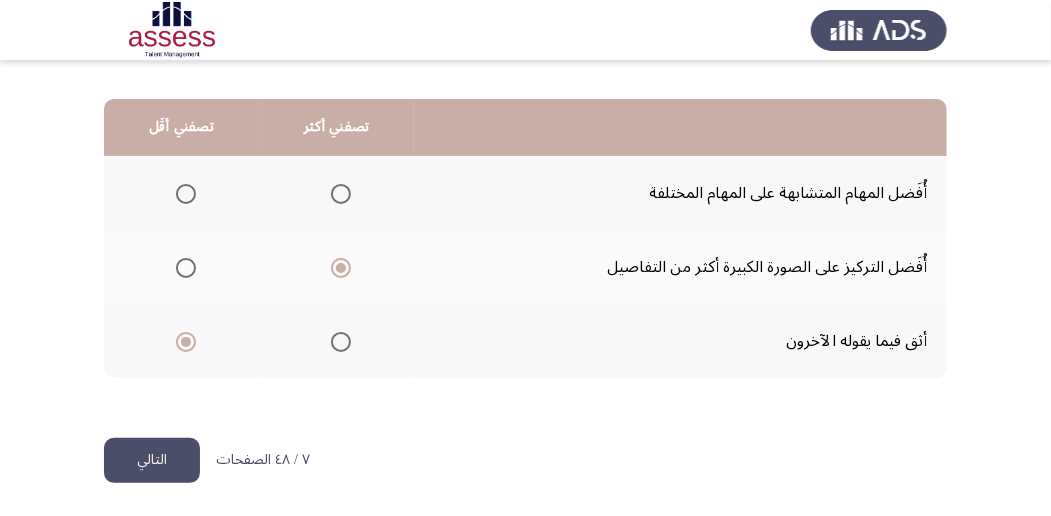scroll, scrollTop: 494, scrollLeft: 0, axis: vertical 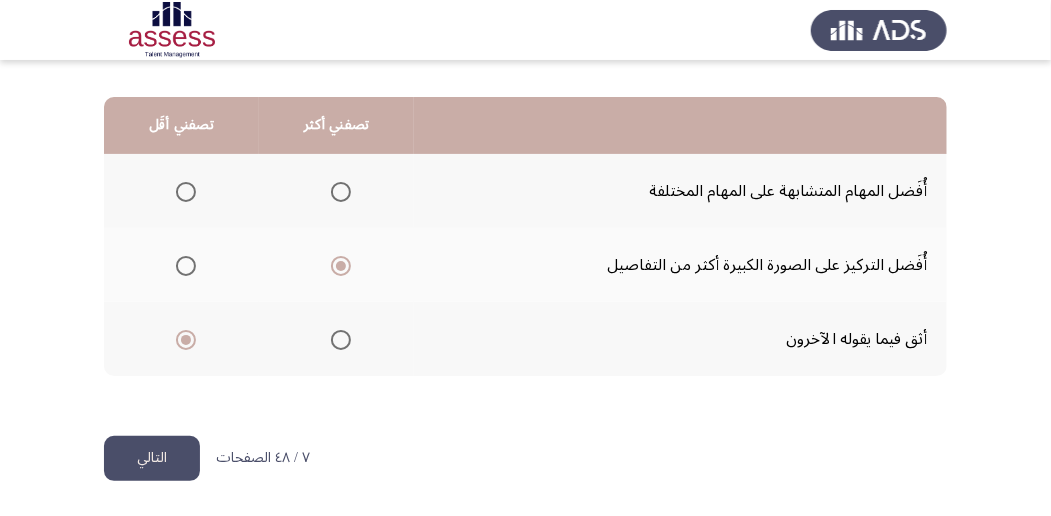 click on "التالي" 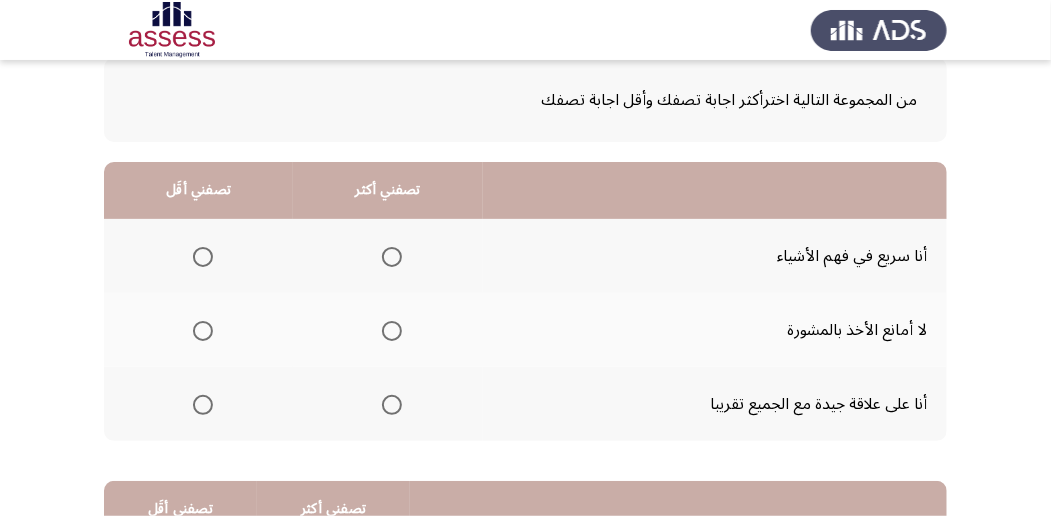 scroll, scrollTop: 133, scrollLeft: 0, axis: vertical 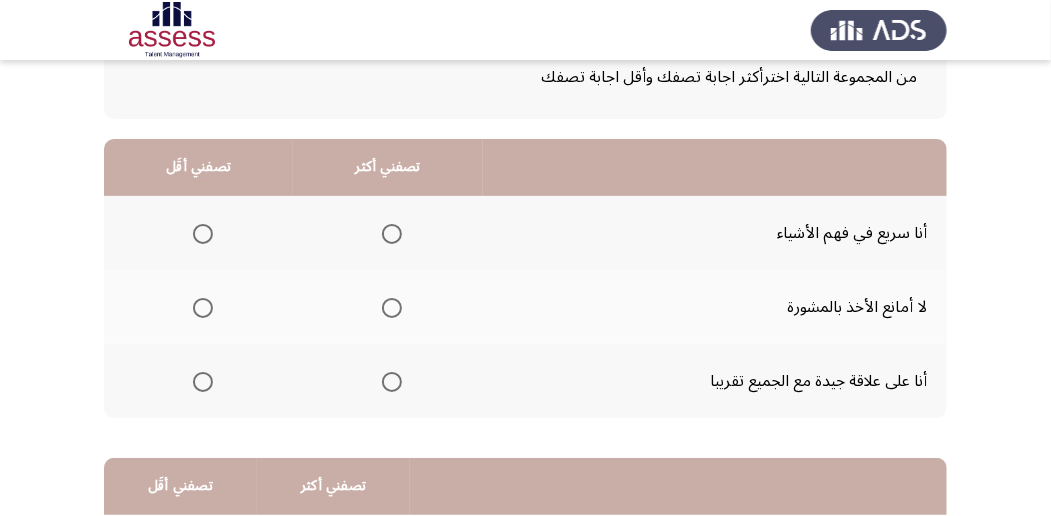 click at bounding box center (392, 308) 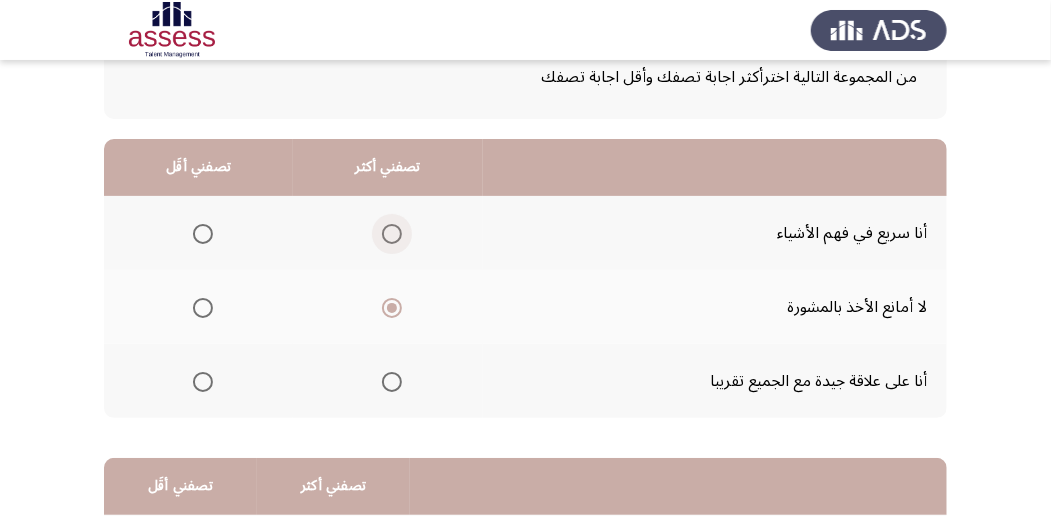 click at bounding box center (392, 234) 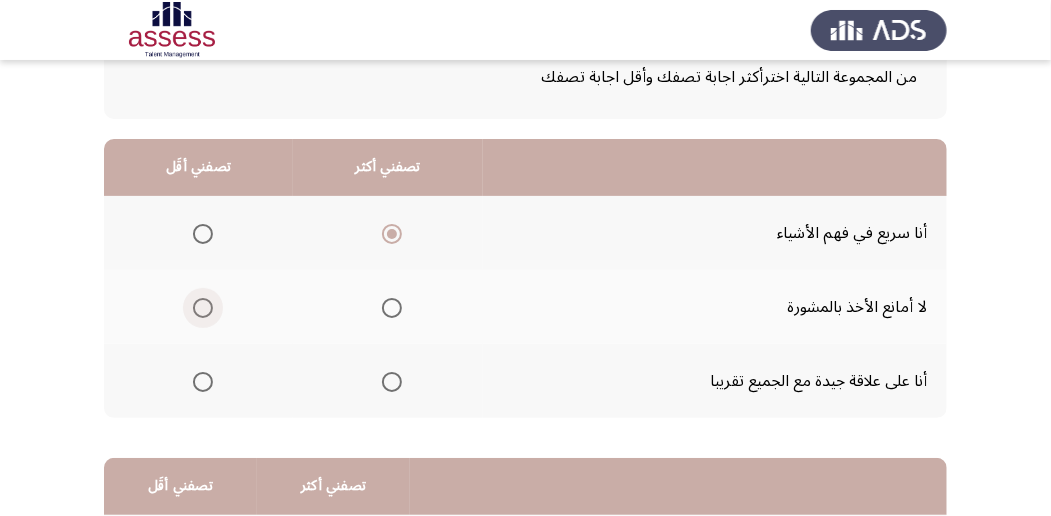 click at bounding box center [203, 308] 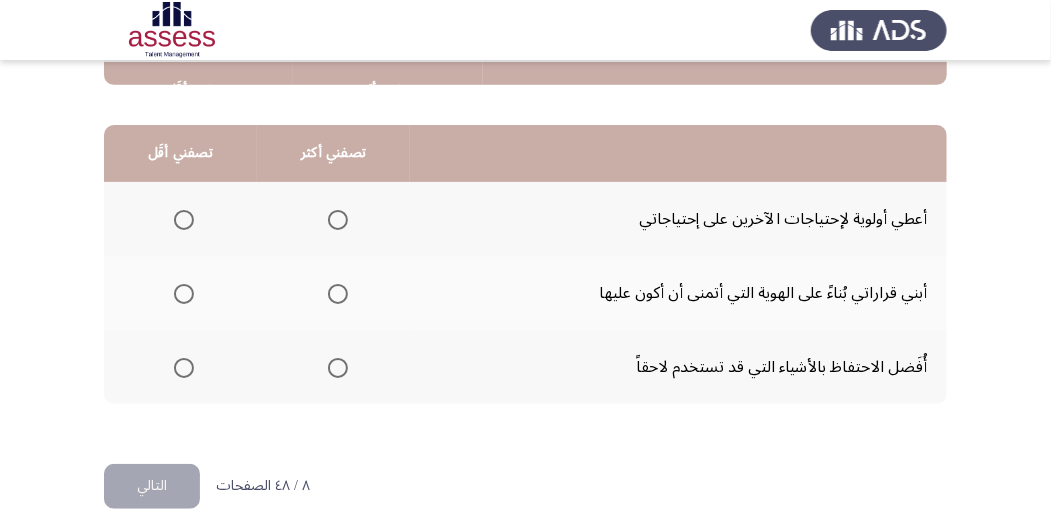 scroll, scrollTop: 494, scrollLeft: 0, axis: vertical 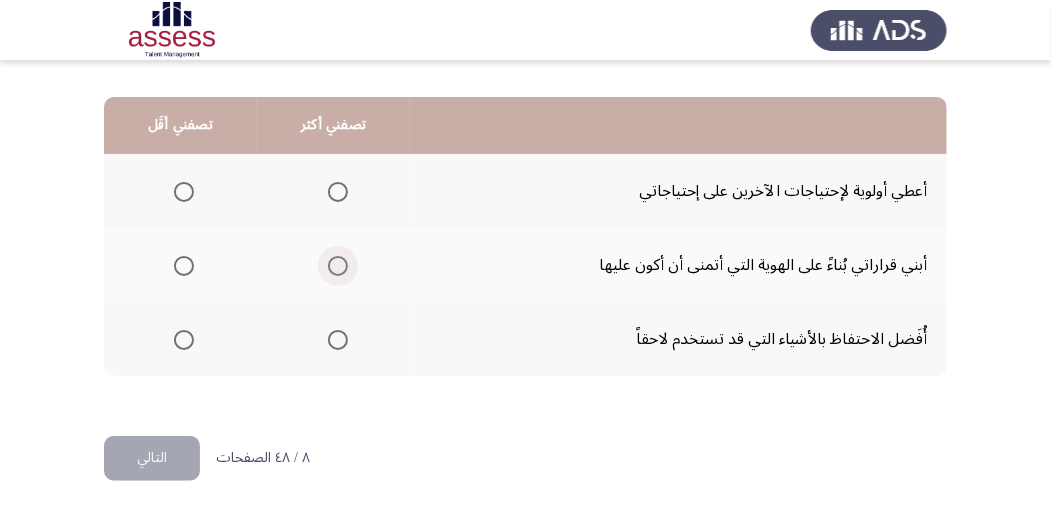 click at bounding box center (338, 266) 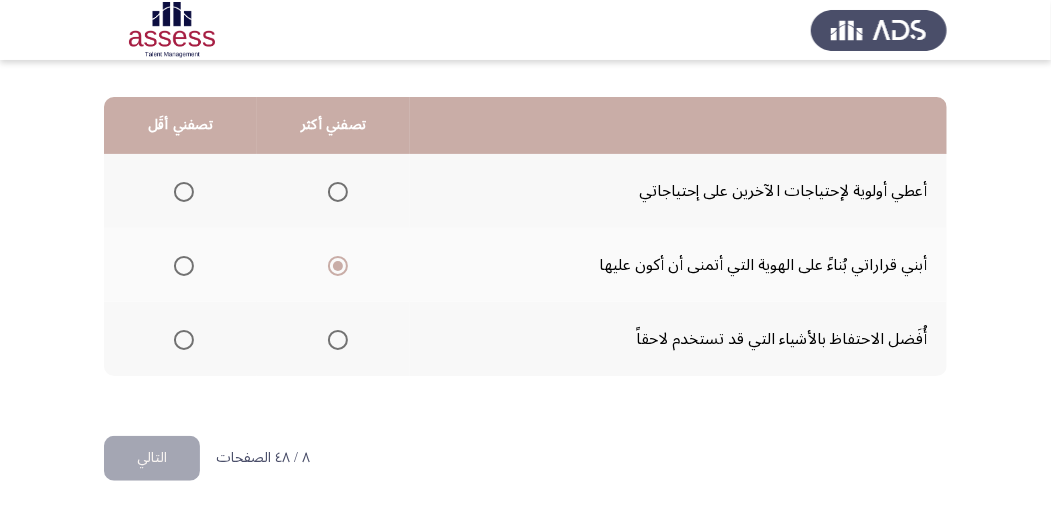 click at bounding box center (184, 192) 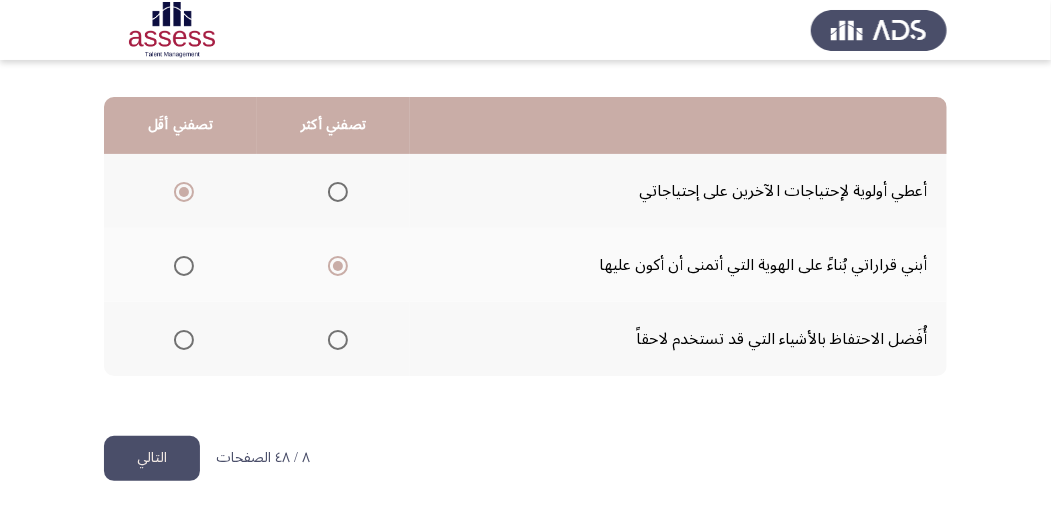 click on "التالي" 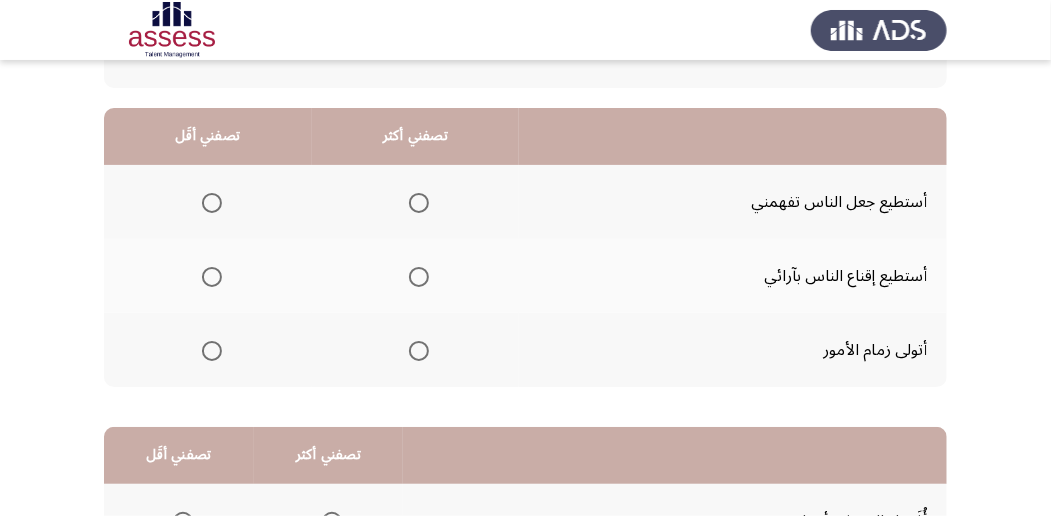 scroll, scrollTop: 200, scrollLeft: 0, axis: vertical 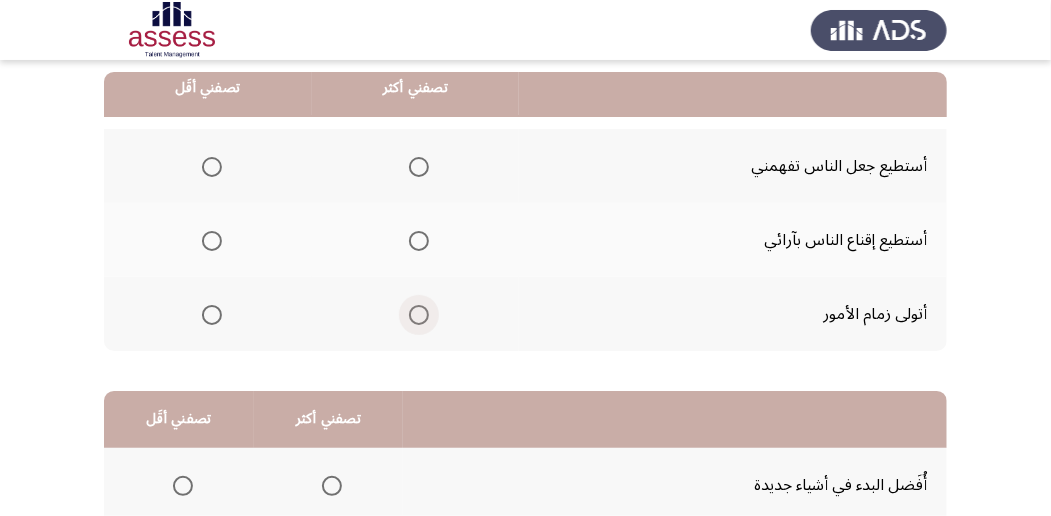 click at bounding box center [419, 315] 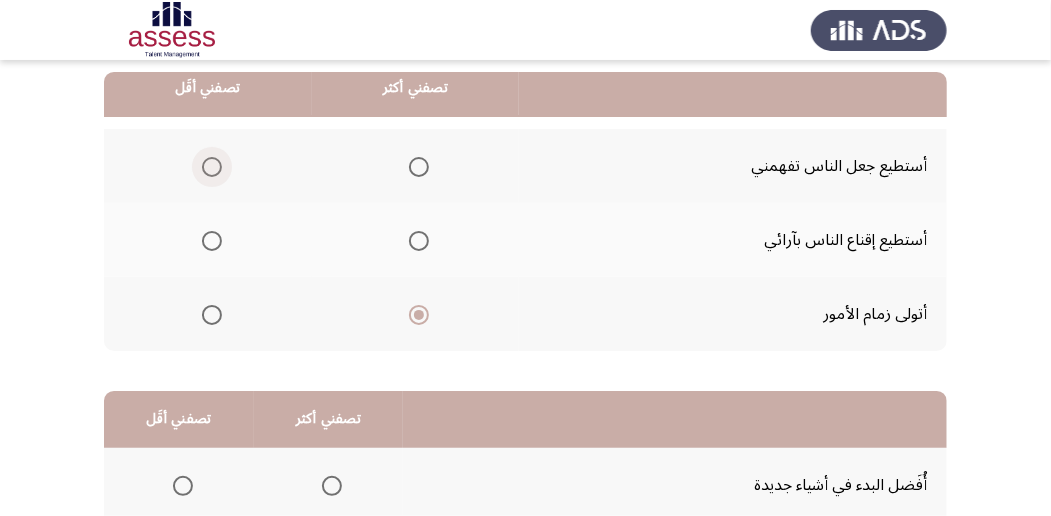 click at bounding box center [212, 167] 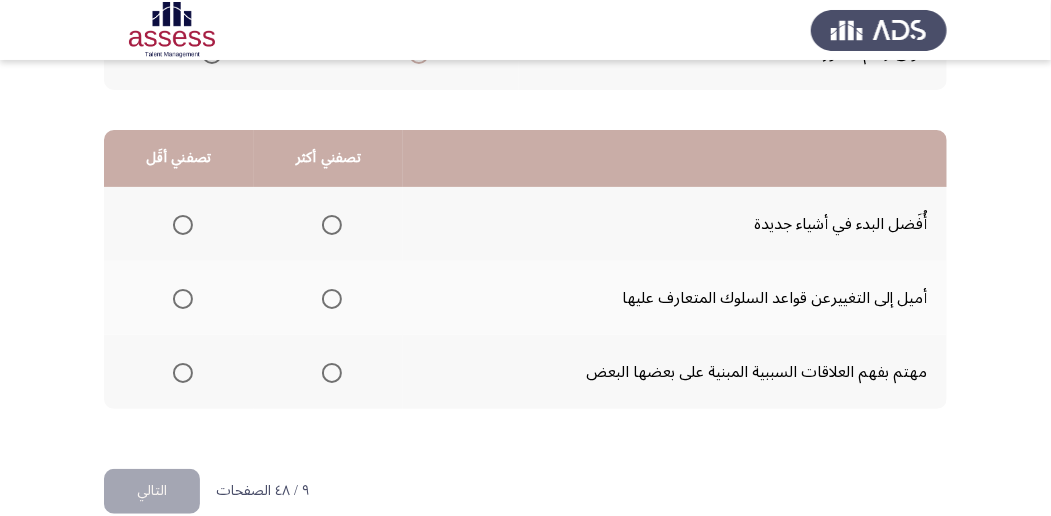 scroll, scrollTop: 494, scrollLeft: 0, axis: vertical 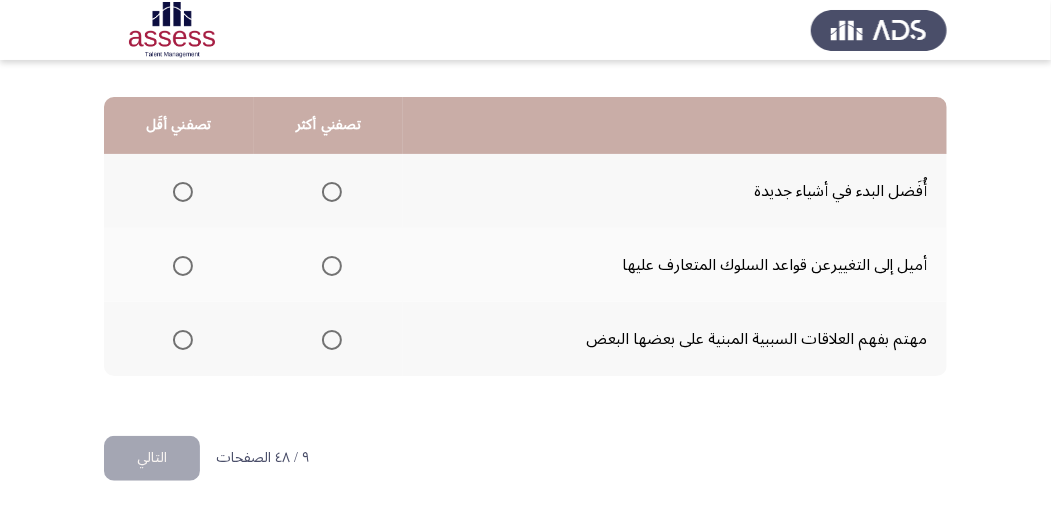 click at bounding box center (332, 192) 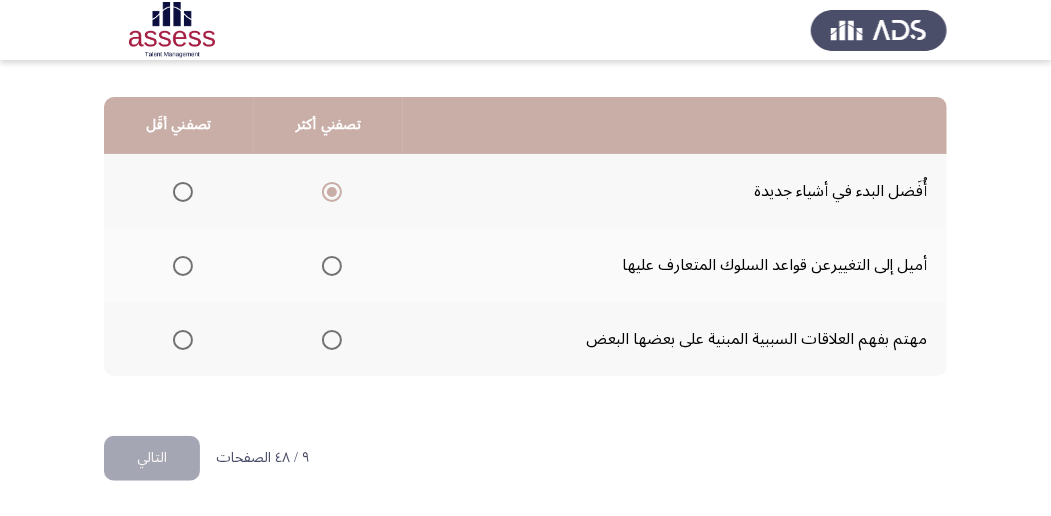 click at bounding box center [183, 340] 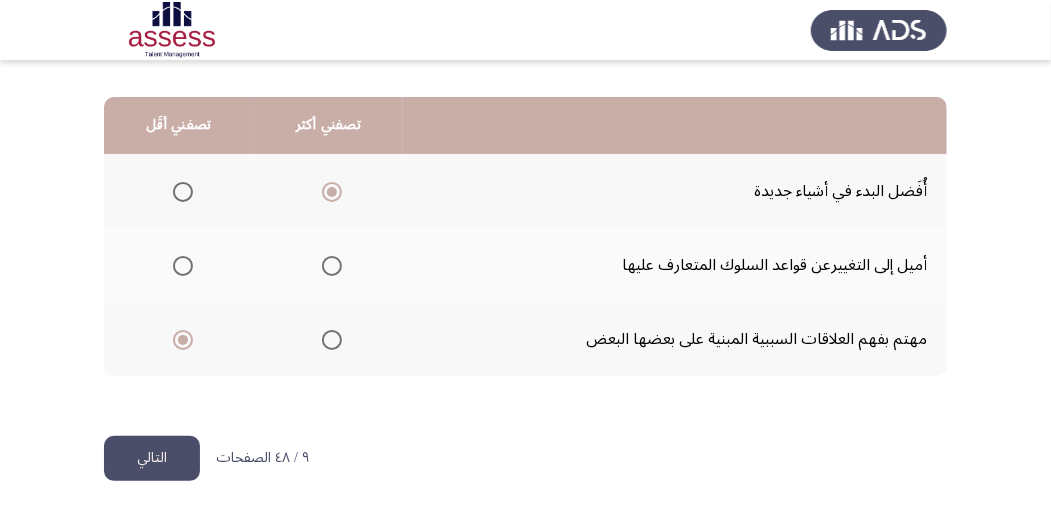 click at bounding box center [183, 266] 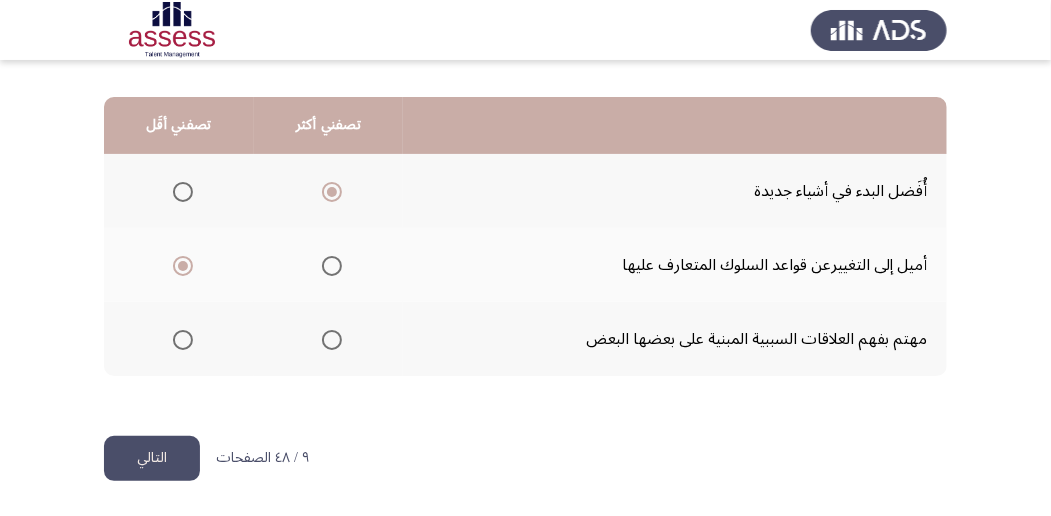 click on "التالي" 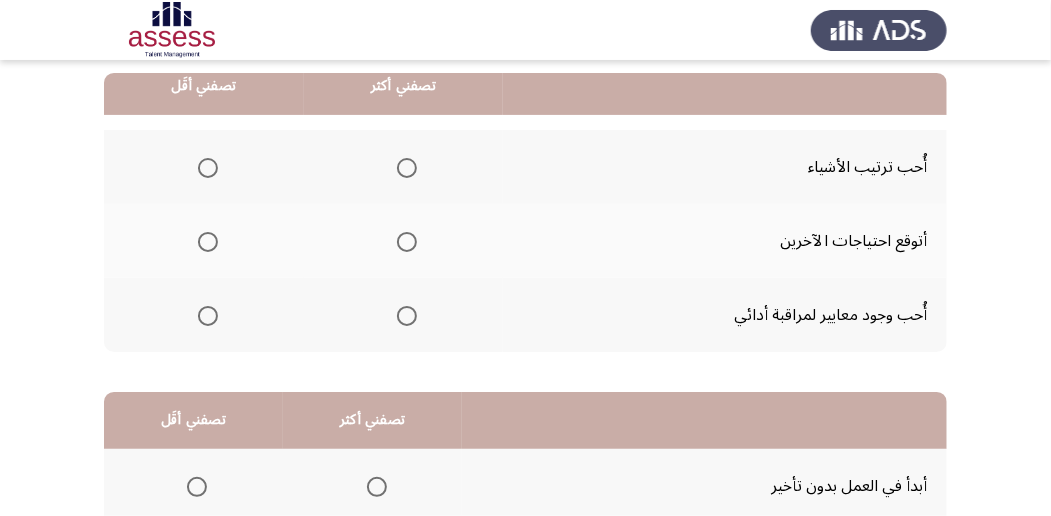 scroll, scrollTop: 200, scrollLeft: 0, axis: vertical 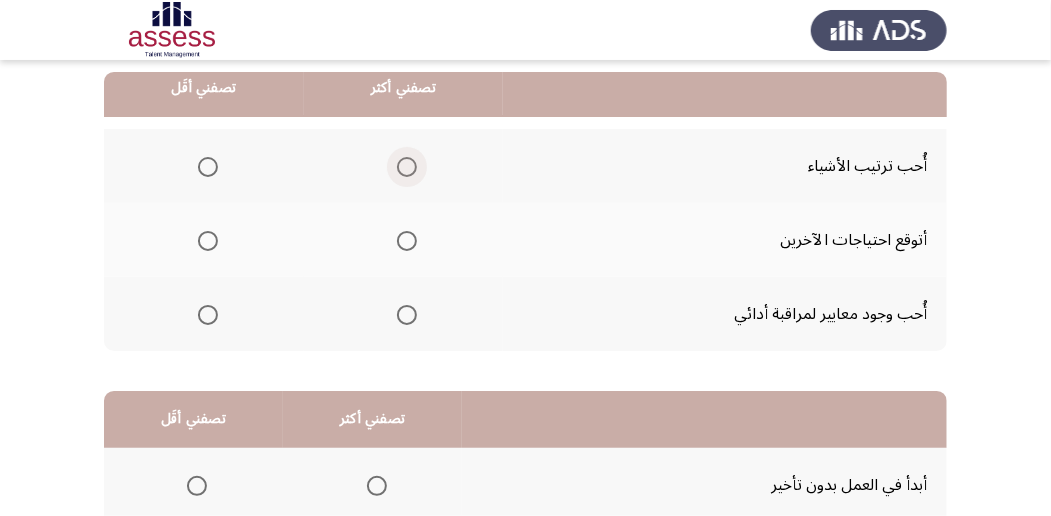click at bounding box center [407, 167] 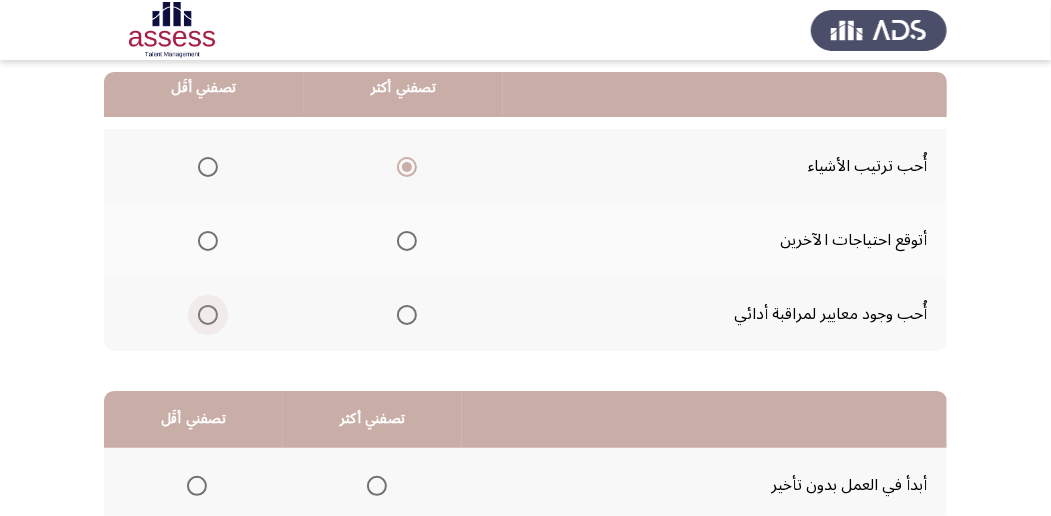 click at bounding box center [208, 315] 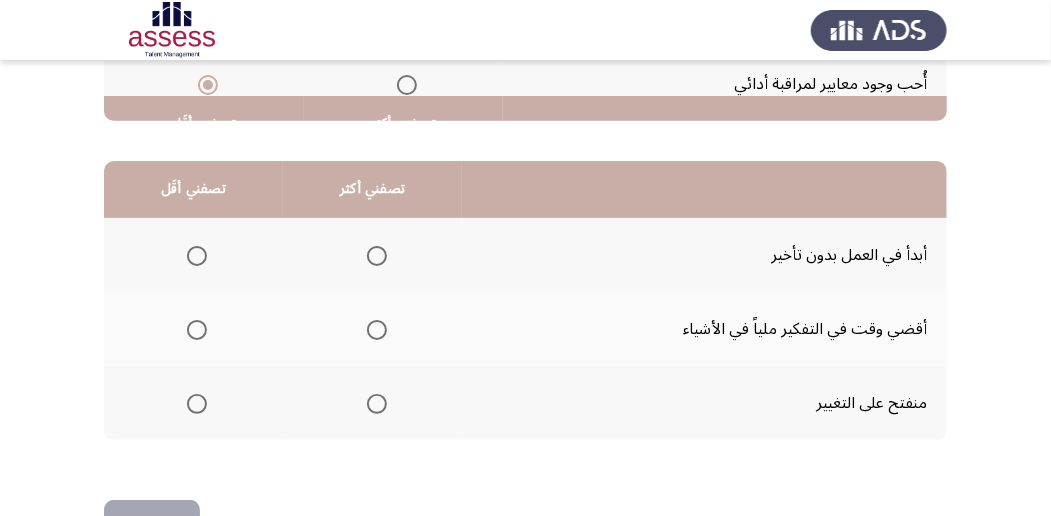scroll, scrollTop: 466, scrollLeft: 0, axis: vertical 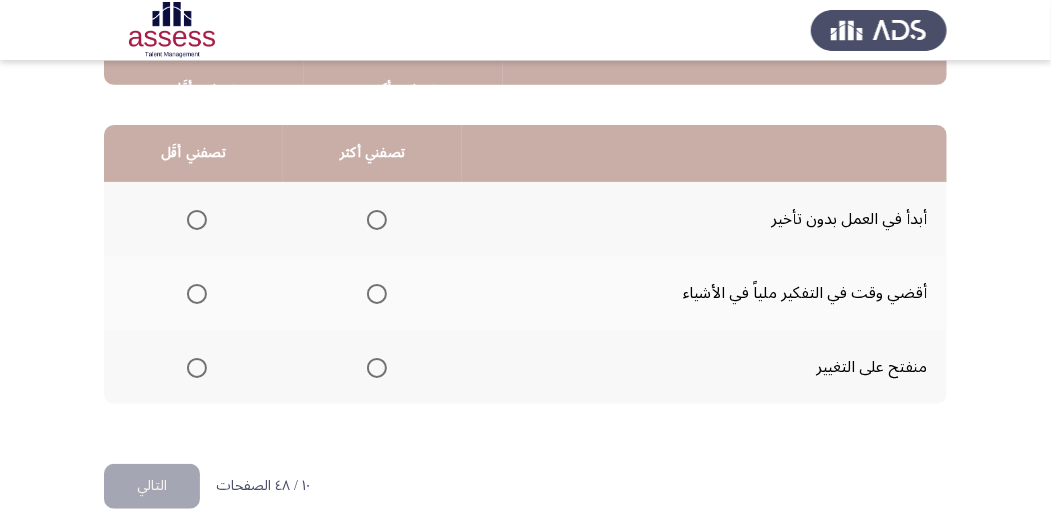click at bounding box center [377, 294] 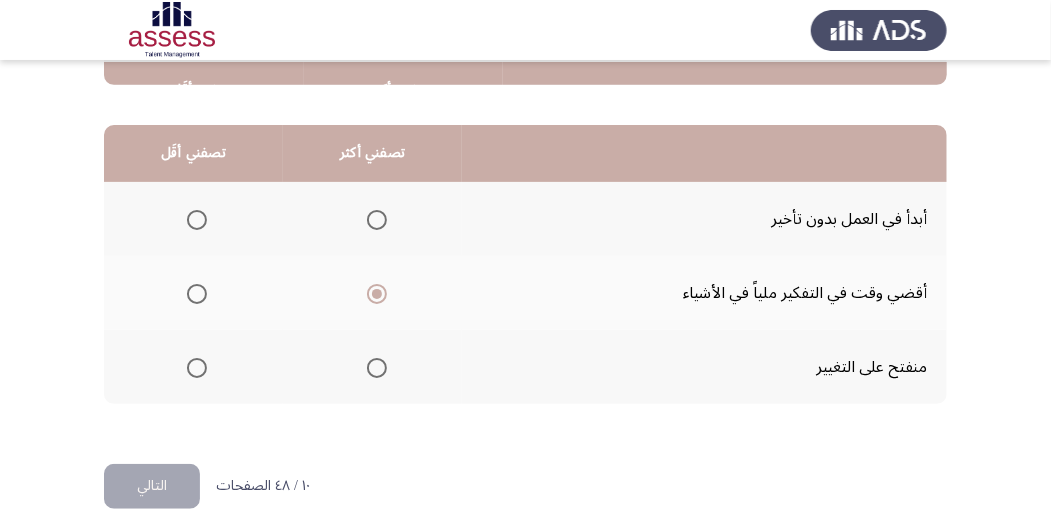scroll, scrollTop: 494, scrollLeft: 0, axis: vertical 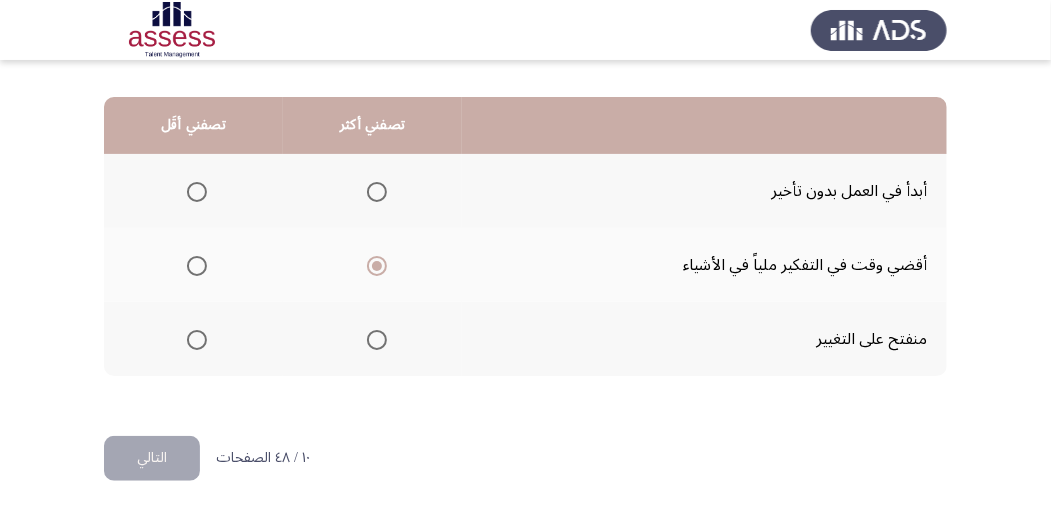 click at bounding box center (377, 192) 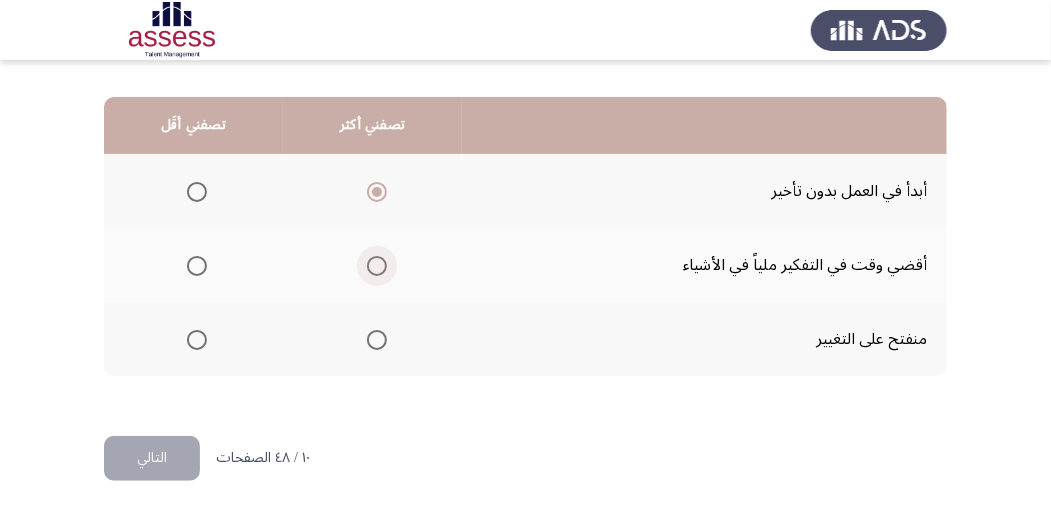 click at bounding box center [377, 266] 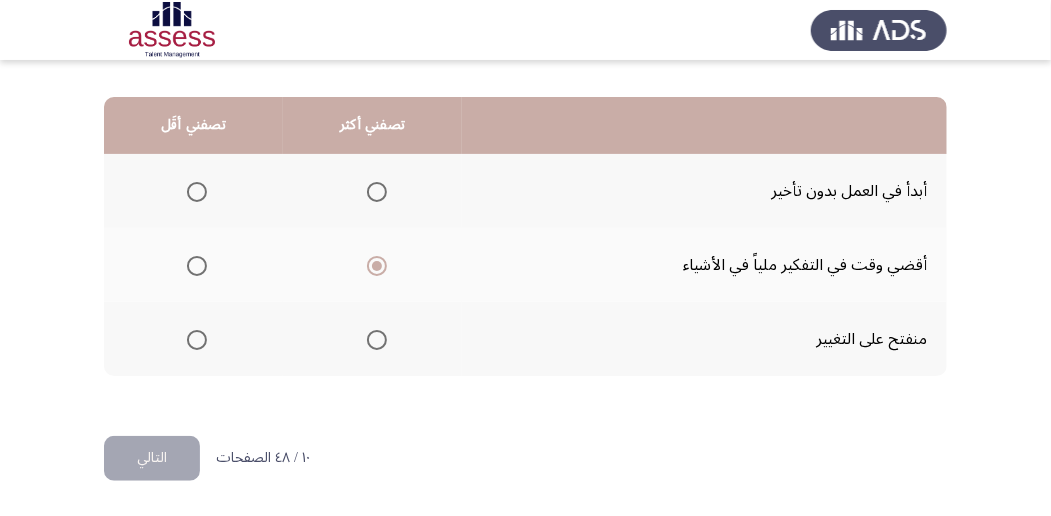 click at bounding box center [197, 340] 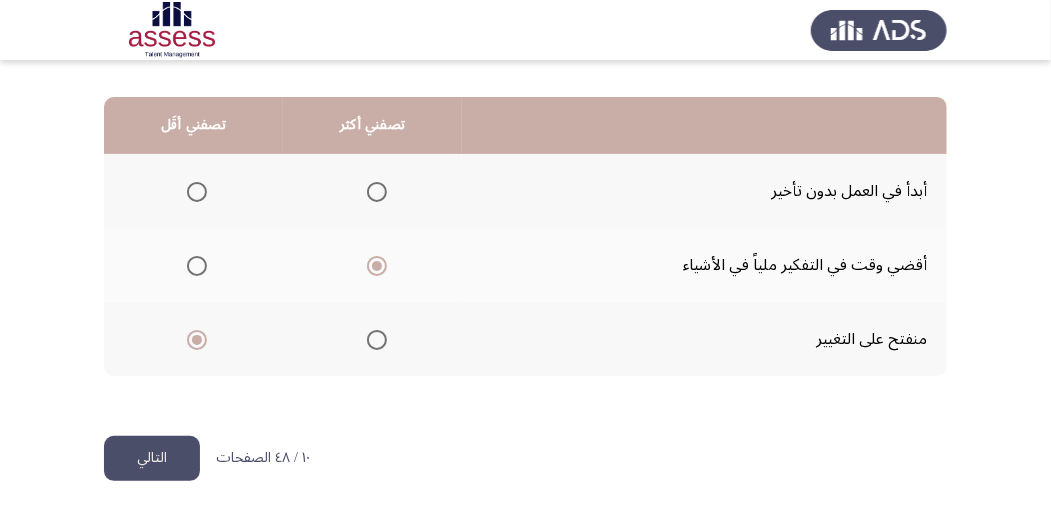 click on "التالي" 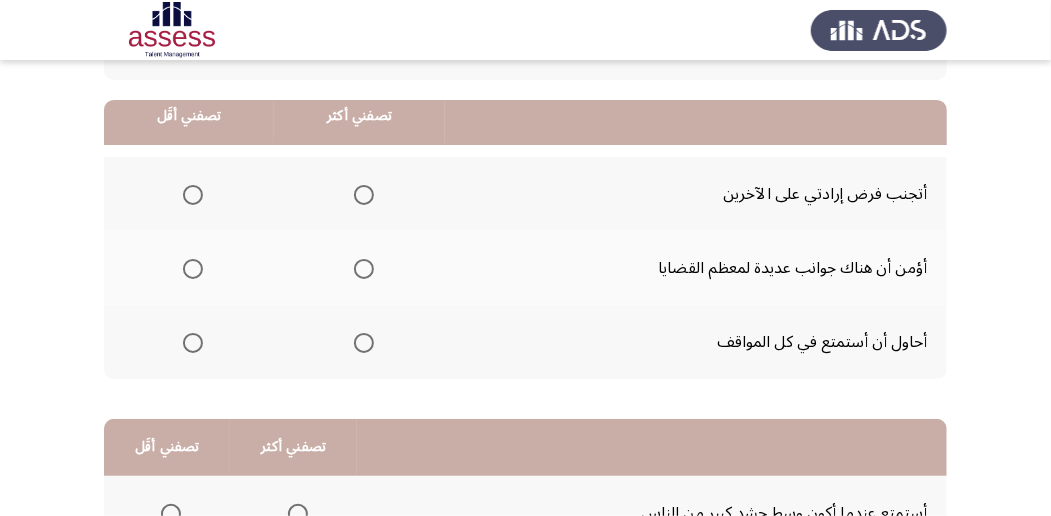 scroll, scrollTop: 200, scrollLeft: 0, axis: vertical 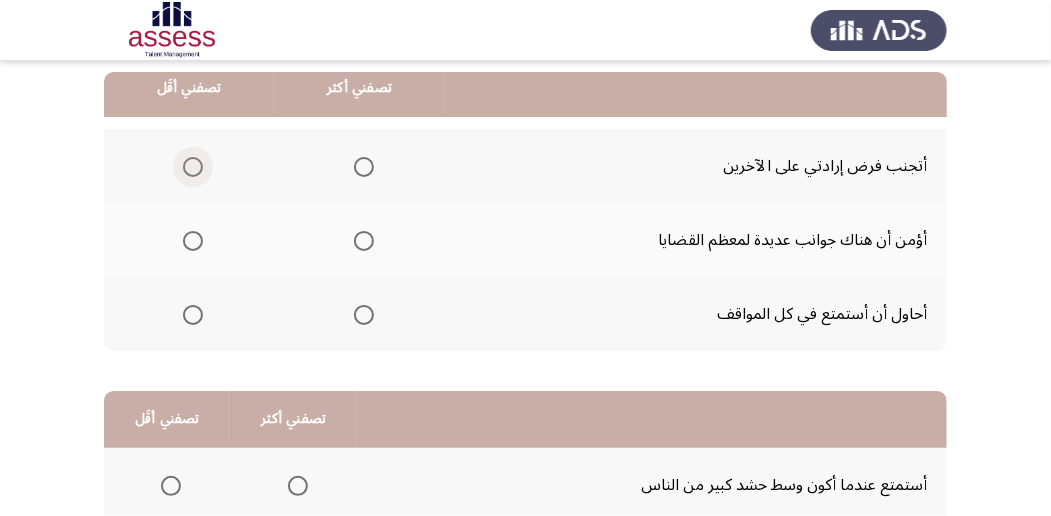 click at bounding box center [193, 167] 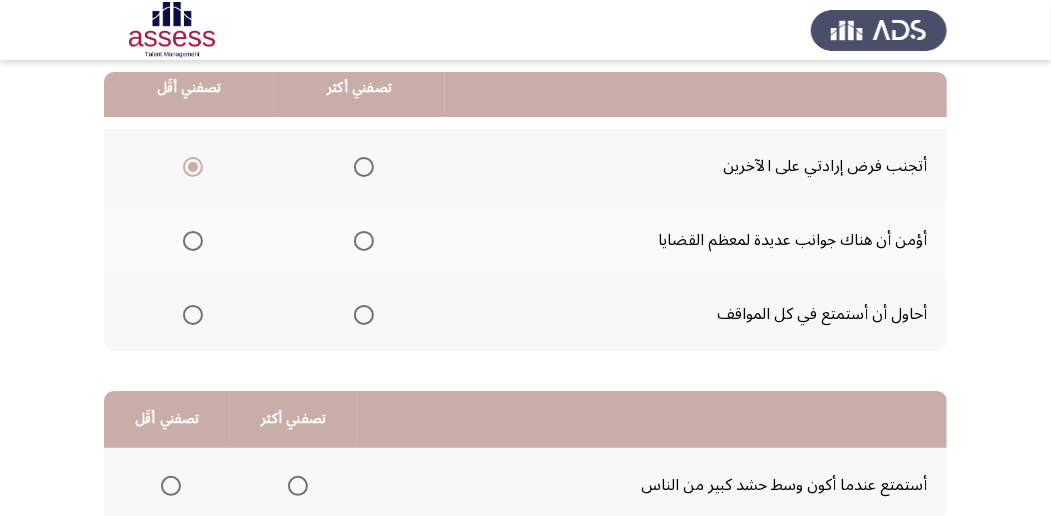 click at bounding box center (364, 315) 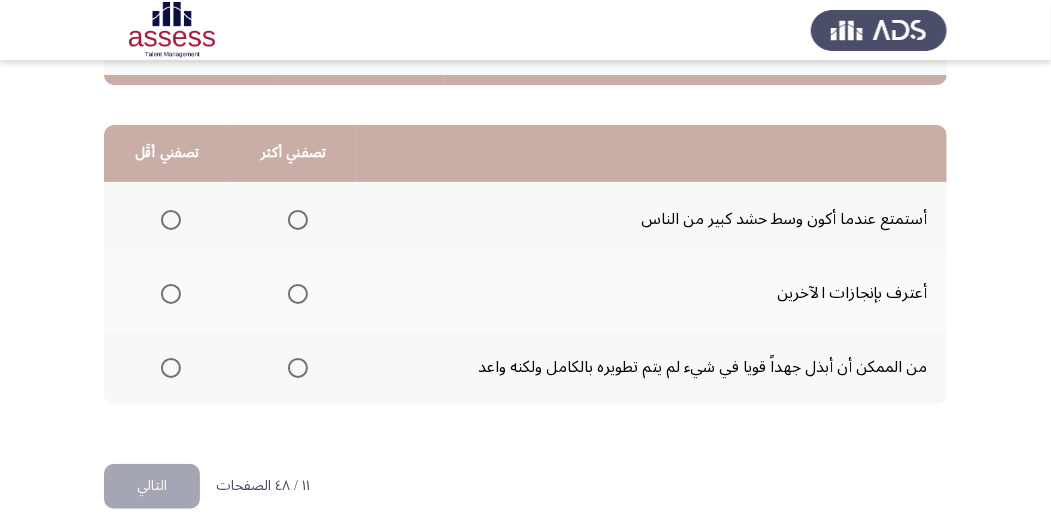 scroll, scrollTop: 494, scrollLeft: 0, axis: vertical 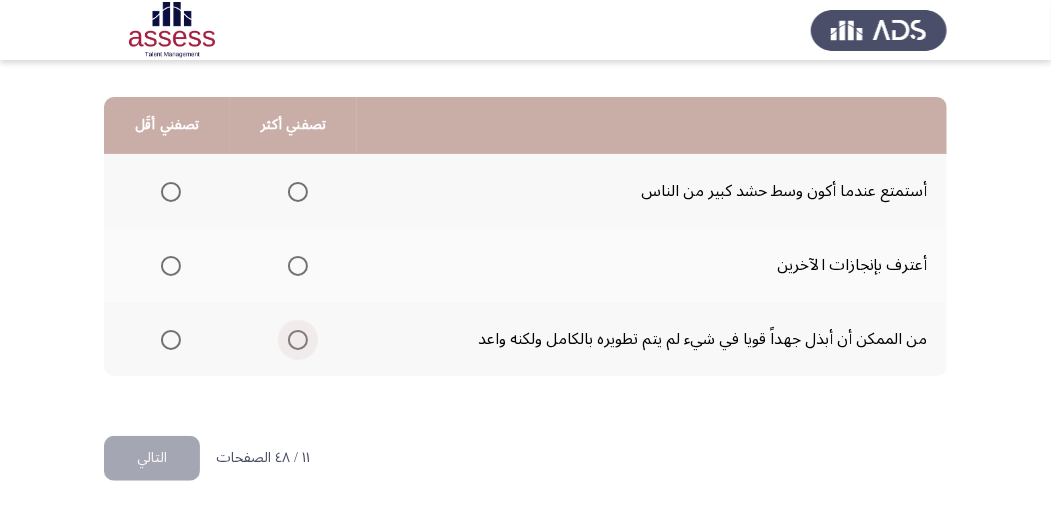 click at bounding box center [298, 340] 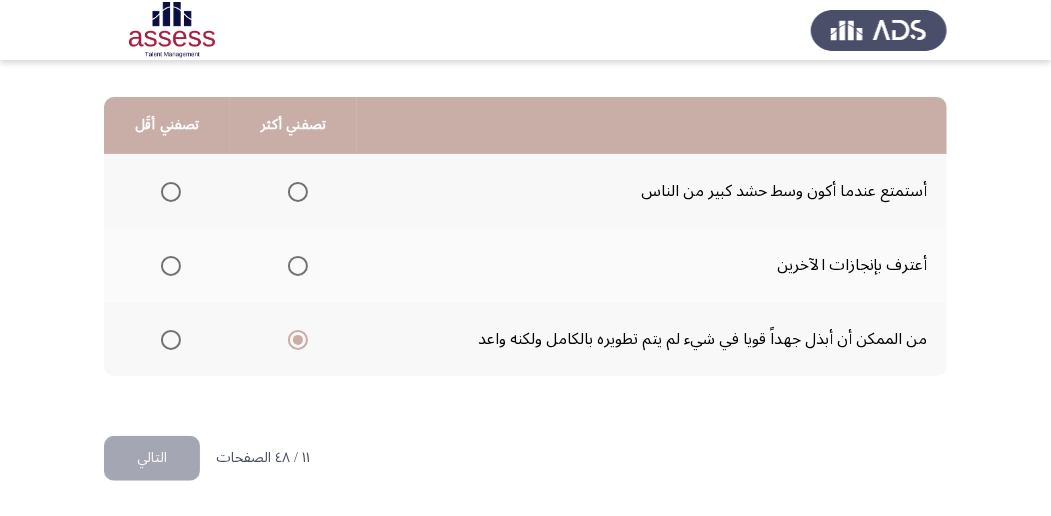 click at bounding box center (171, 192) 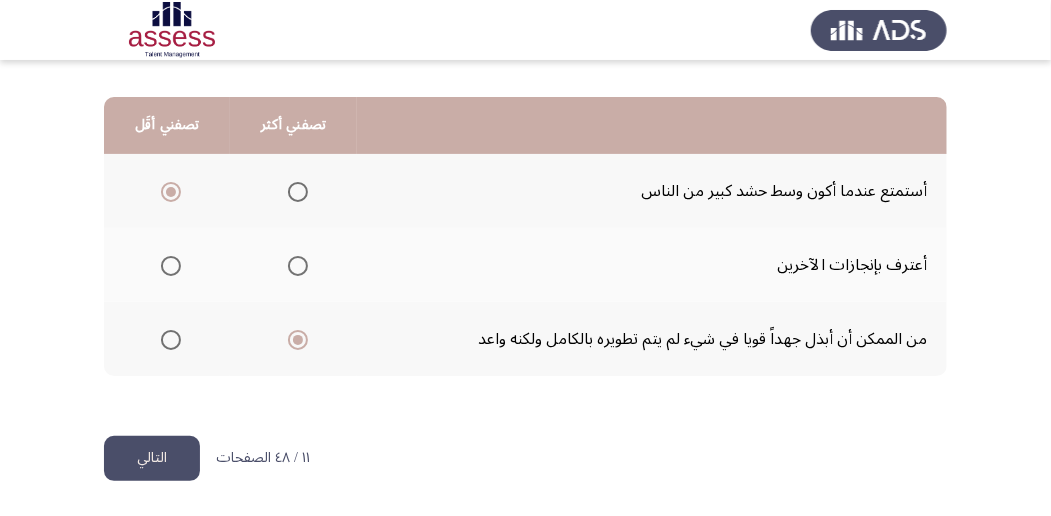 click at bounding box center [171, 266] 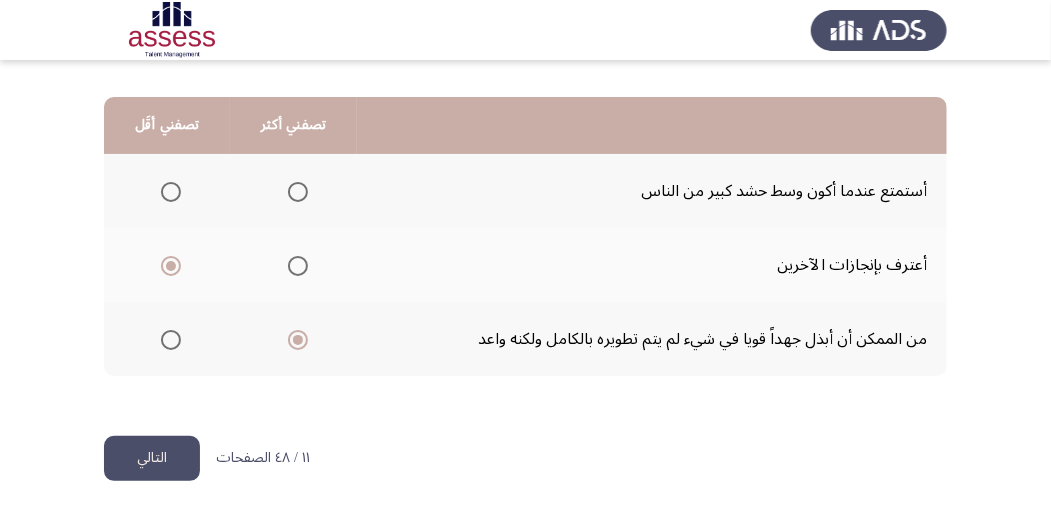 click at bounding box center [171, 192] 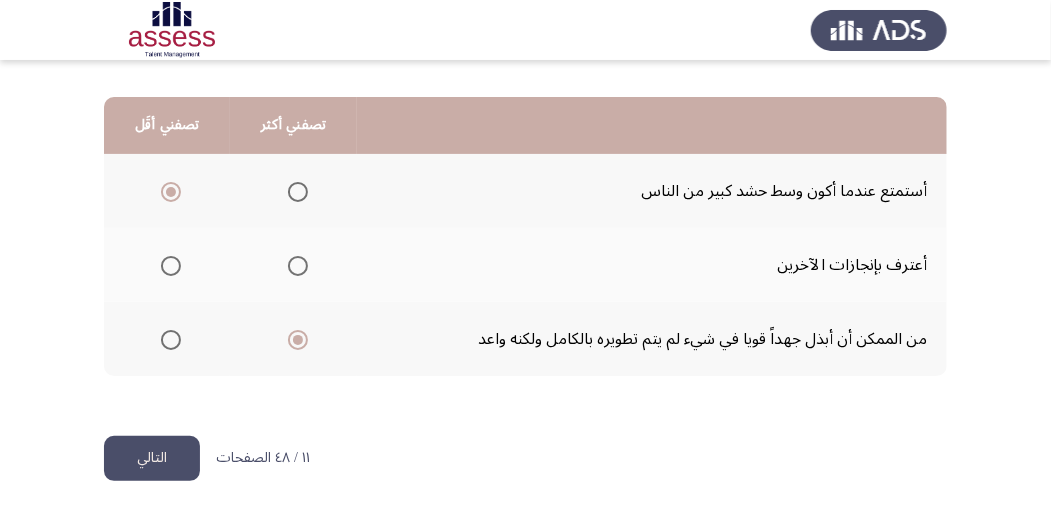click on "التالي" 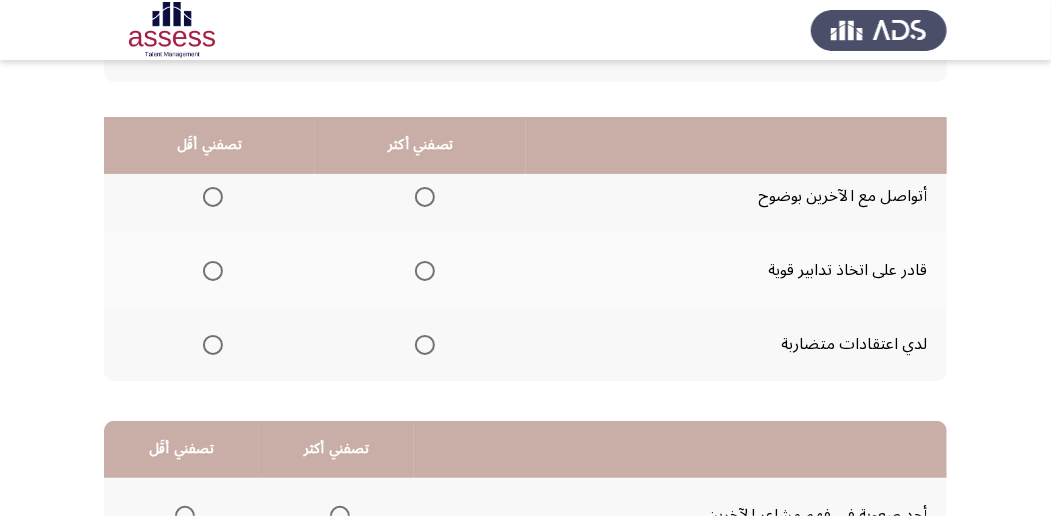 scroll, scrollTop: 94, scrollLeft: 0, axis: vertical 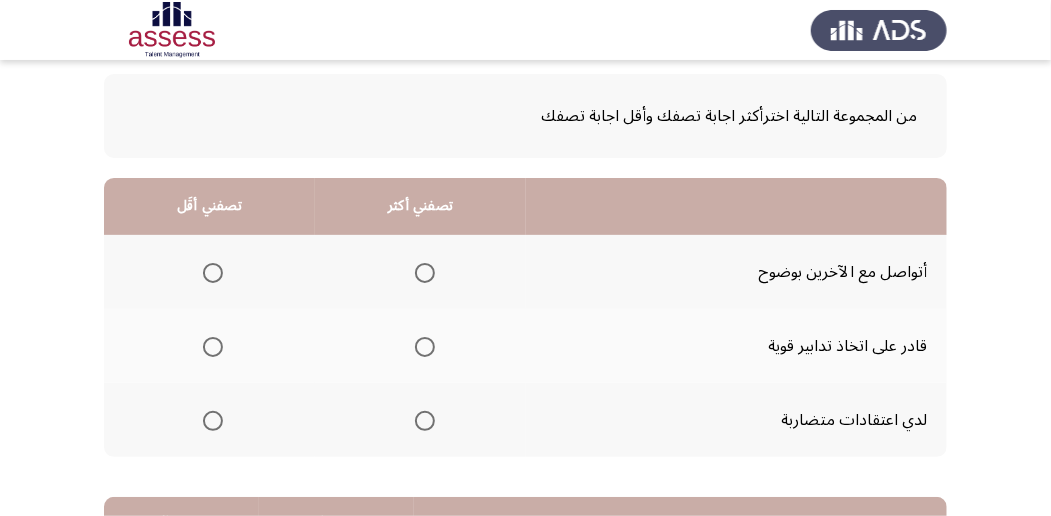 click at bounding box center [425, 347] 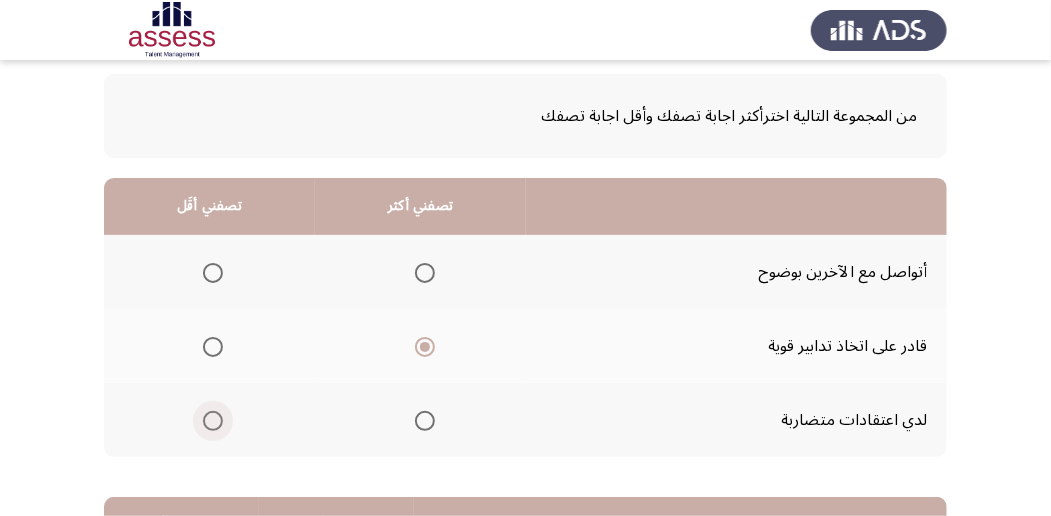 click at bounding box center [213, 421] 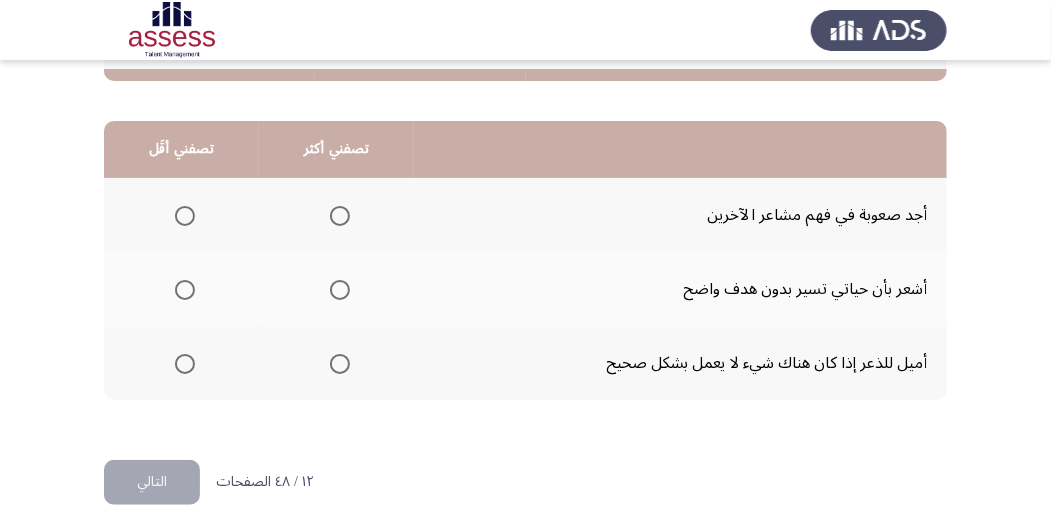 scroll, scrollTop: 494, scrollLeft: 0, axis: vertical 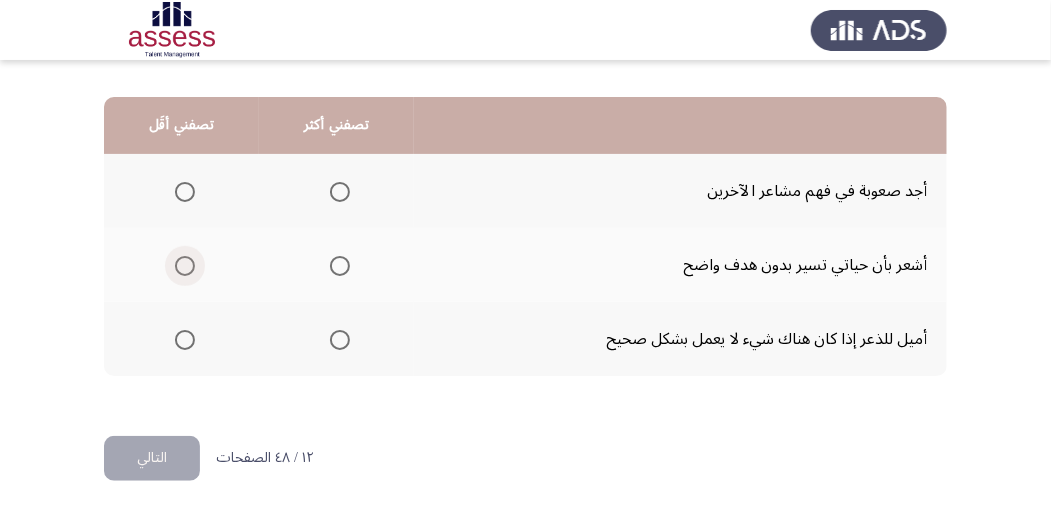 click at bounding box center (185, 266) 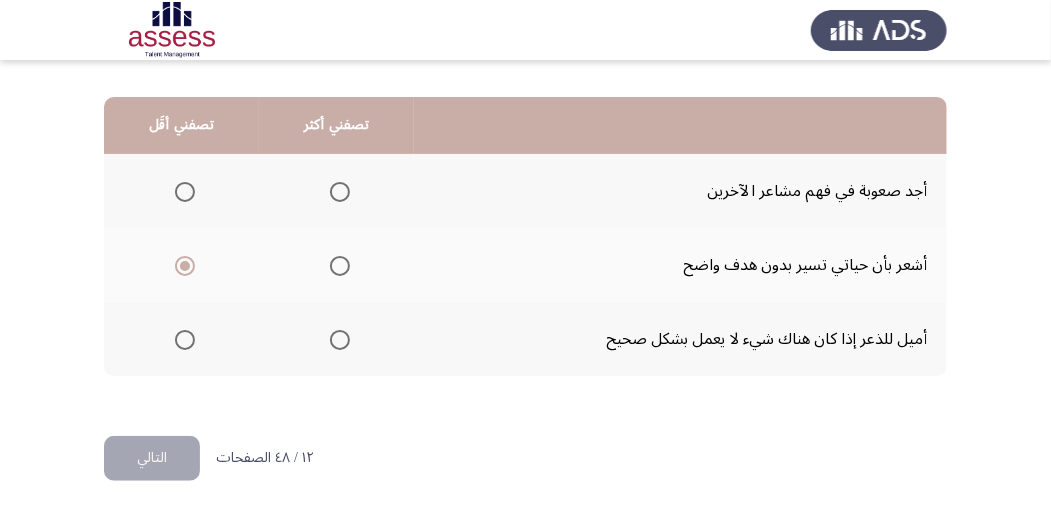 click at bounding box center (185, 340) 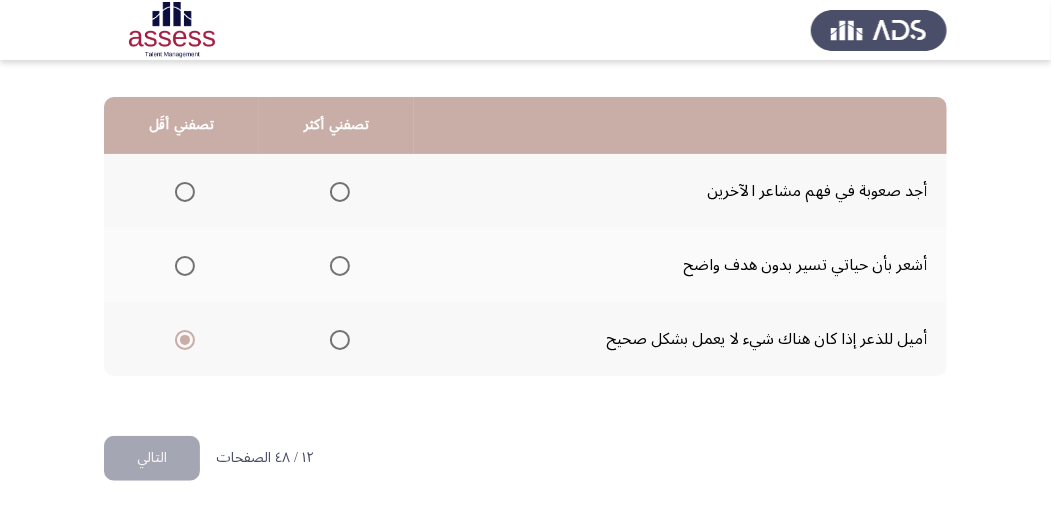 click at bounding box center (340, 192) 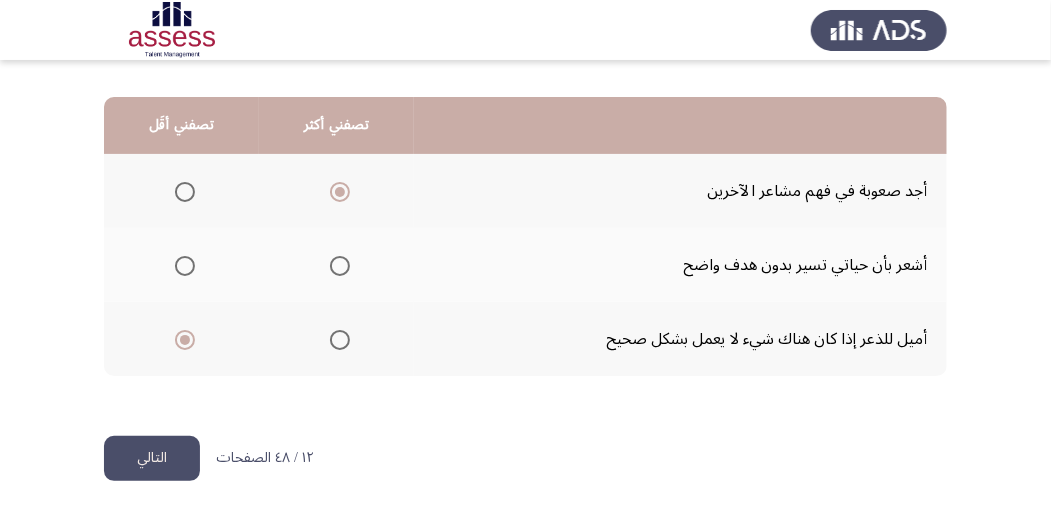 click on "التالي" 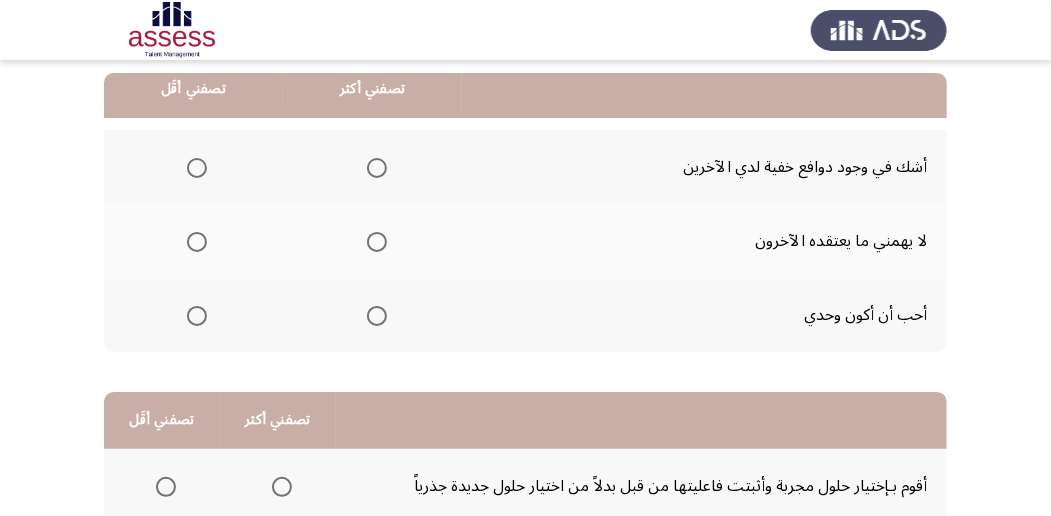 scroll, scrollTop: 200, scrollLeft: 0, axis: vertical 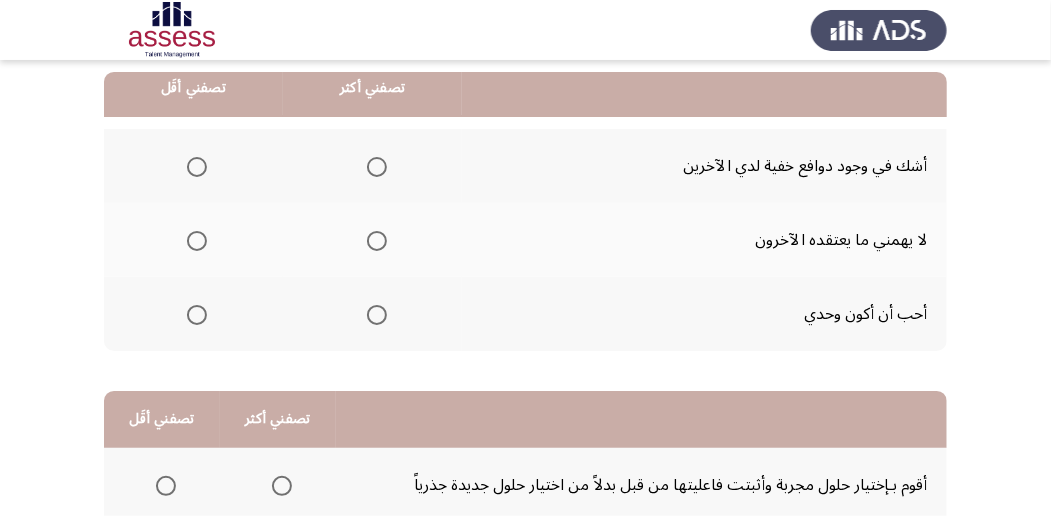 click at bounding box center [197, 241] 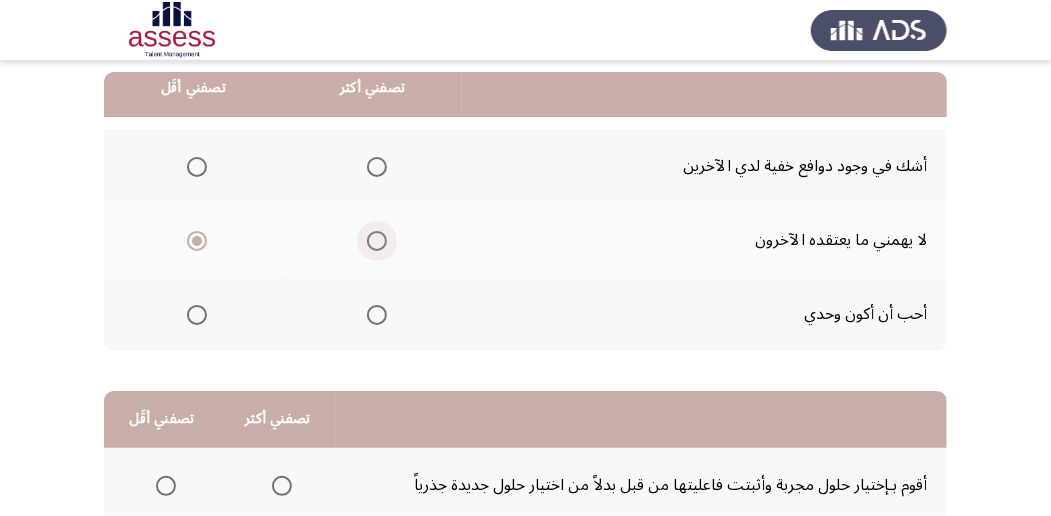 click at bounding box center (377, 241) 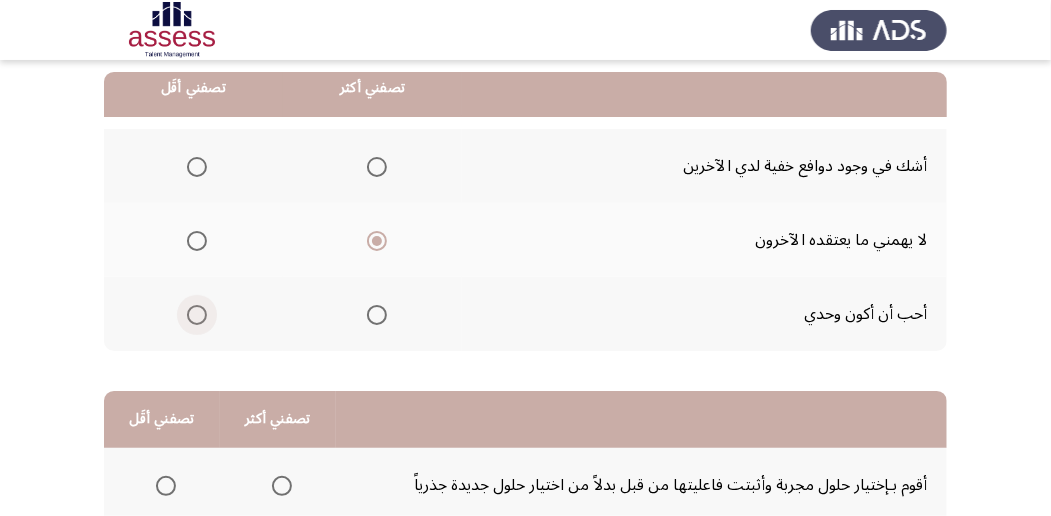 click at bounding box center (197, 315) 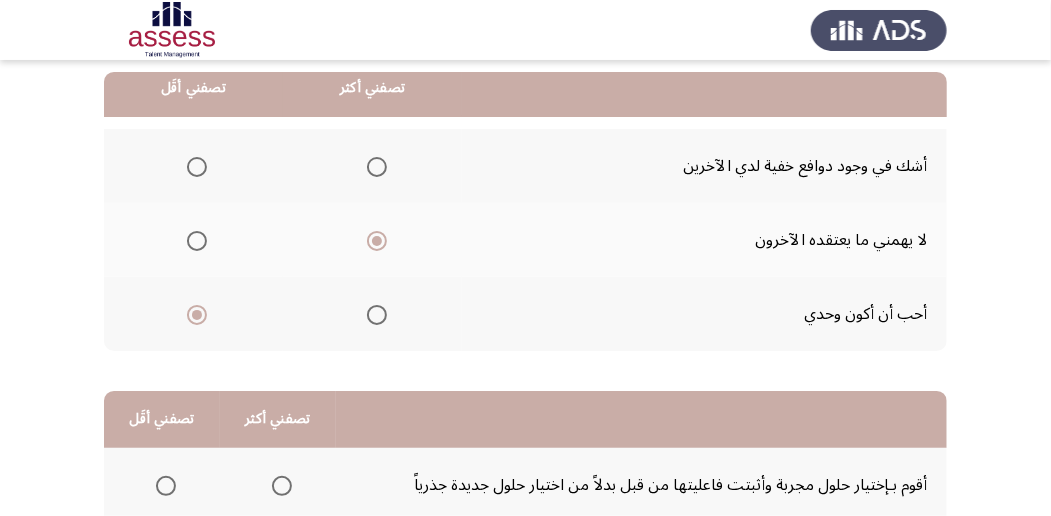click at bounding box center [197, 167] 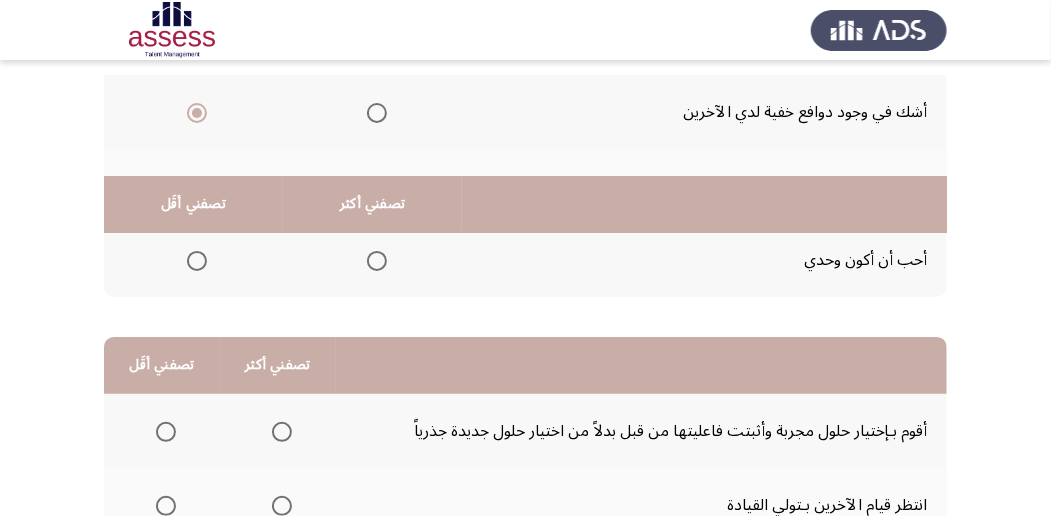 scroll, scrollTop: 466, scrollLeft: 0, axis: vertical 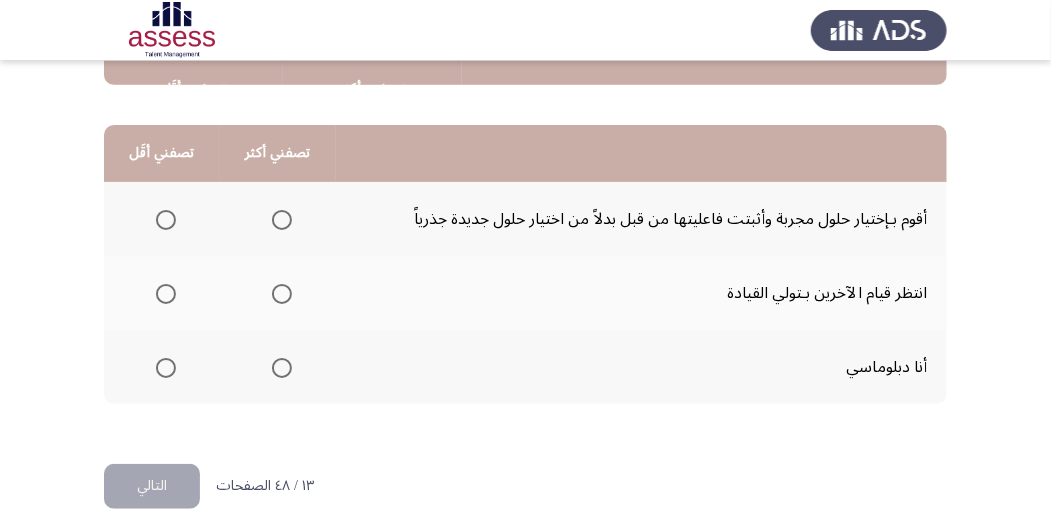 click at bounding box center (282, 368) 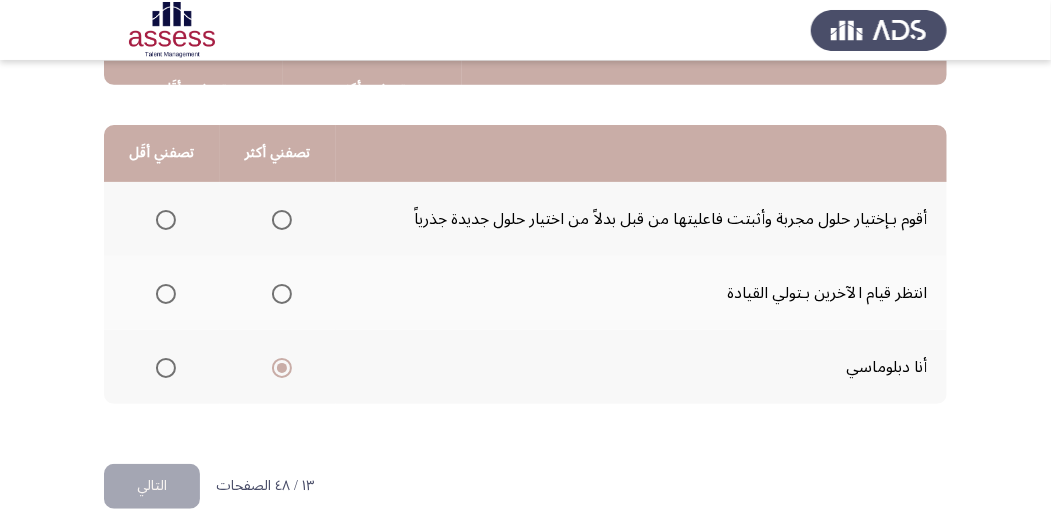 click at bounding box center [166, 220] 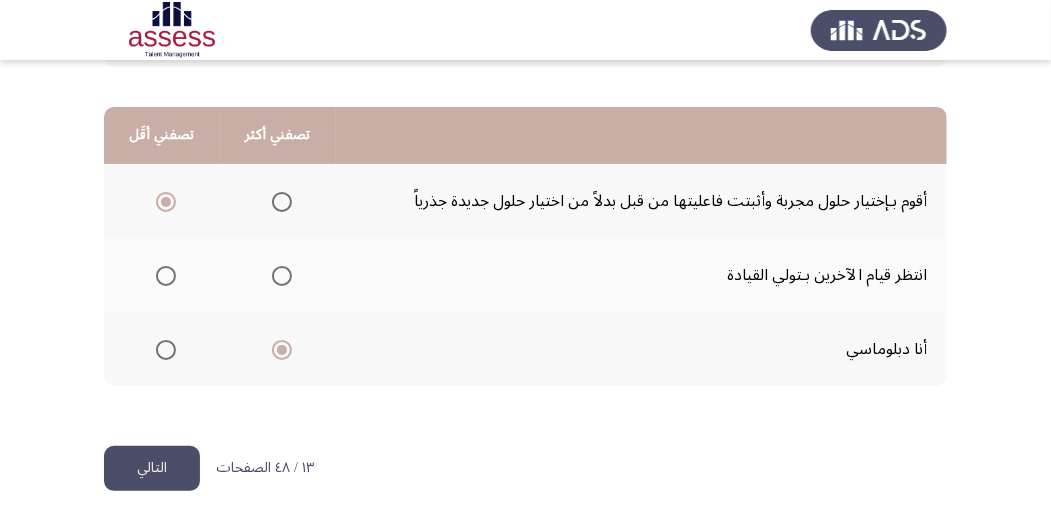 scroll, scrollTop: 494, scrollLeft: 0, axis: vertical 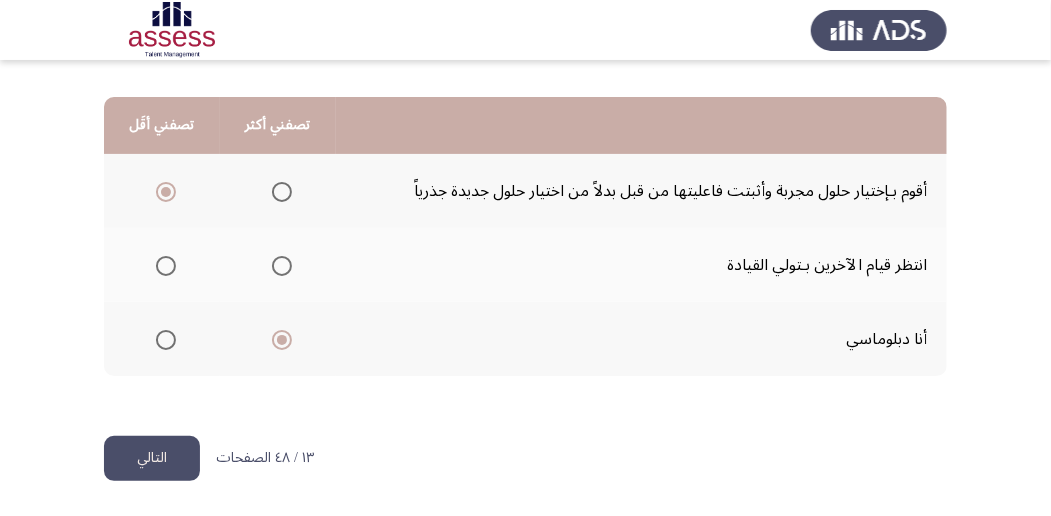 click on "التالي" 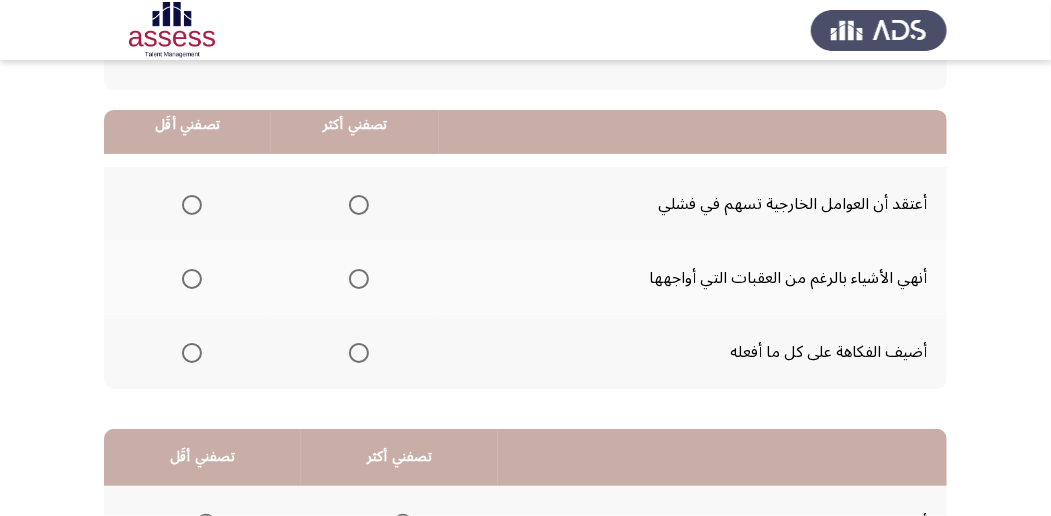 scroll, scrollTop: 133, scrollLeft: 0, axis: vertical 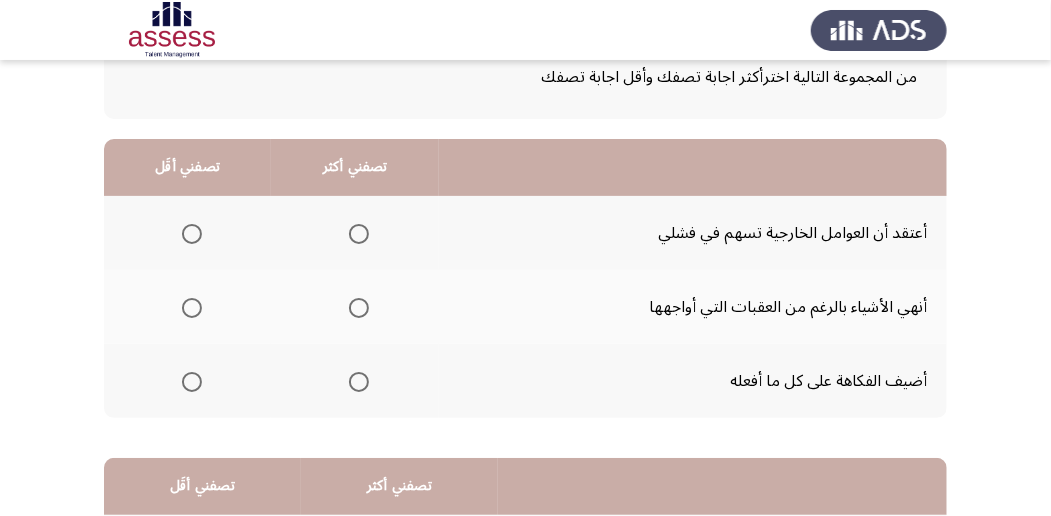 click at bounding box center (359, 308) 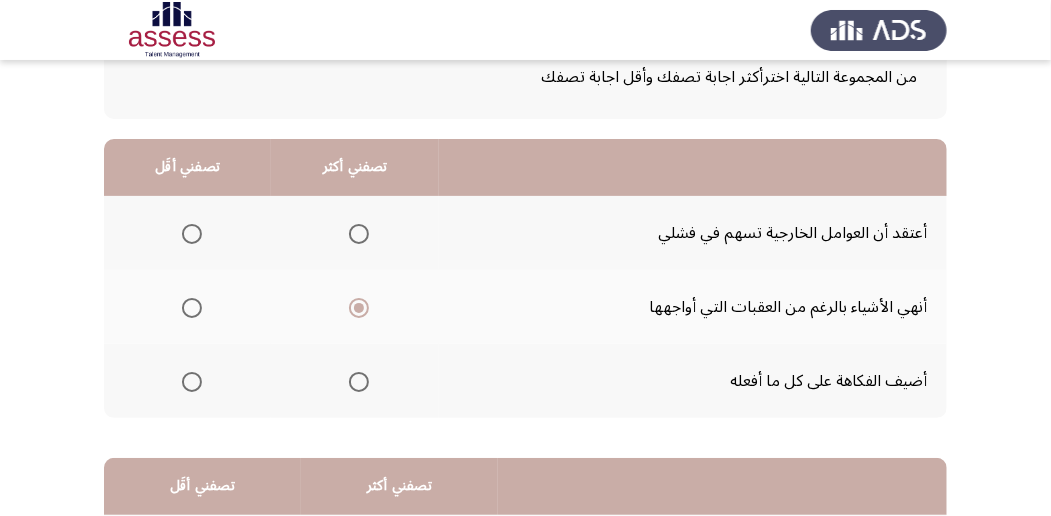 click at bounding box center (192, 234) 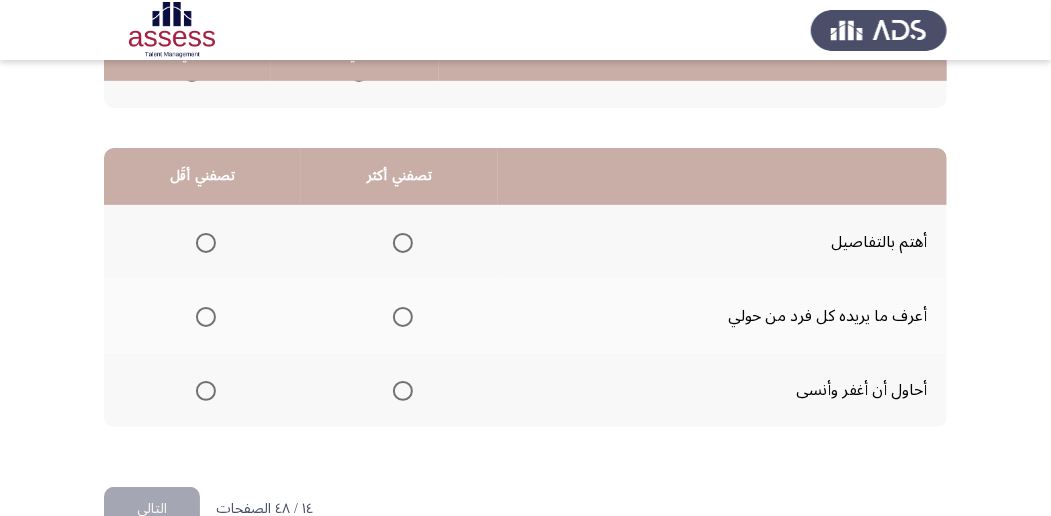 scroll, scrollTop: 466, scrollLeft: 0, axis: vertical 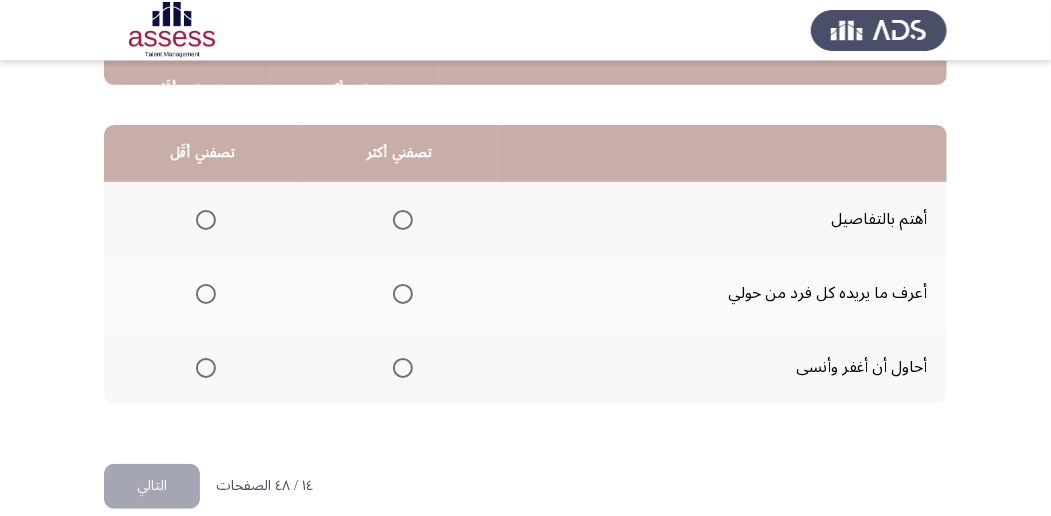 click at bounding box center [403, 220] 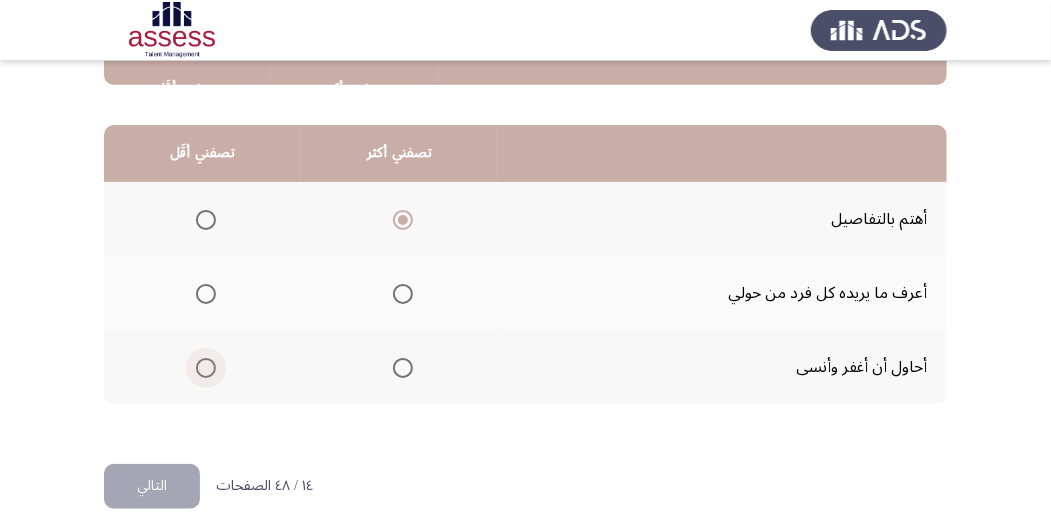 click at bounding box center [206, 368] 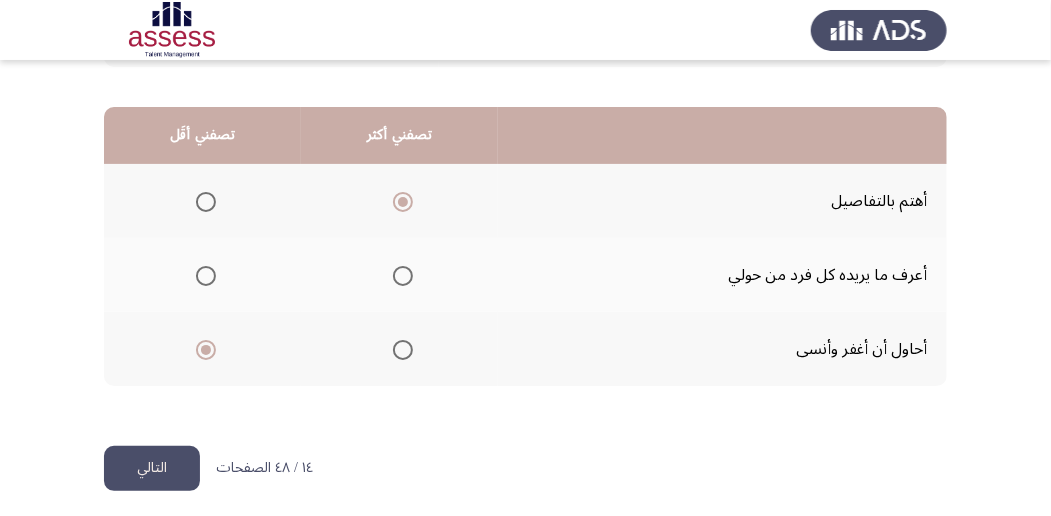 scroll, scrollTop: 494, scrollLeft: 0, axis: vertical 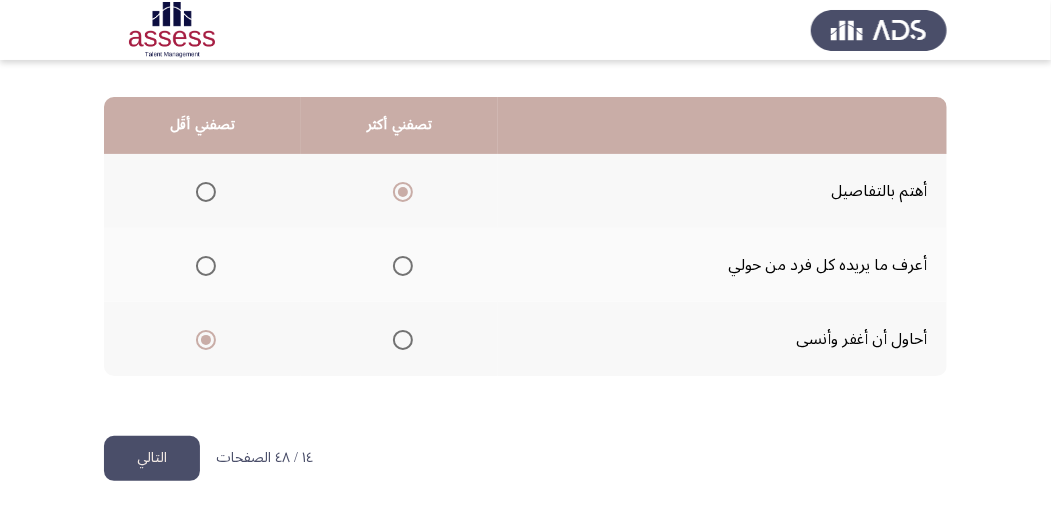 click on "التالي" 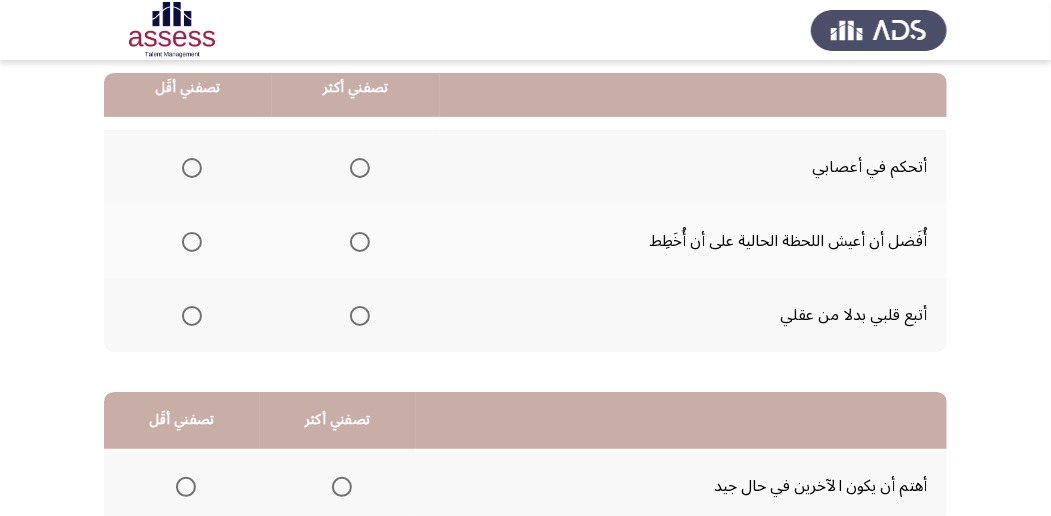 scroll, scrollTop: 200, scrollLeft: 0, axis: vertical 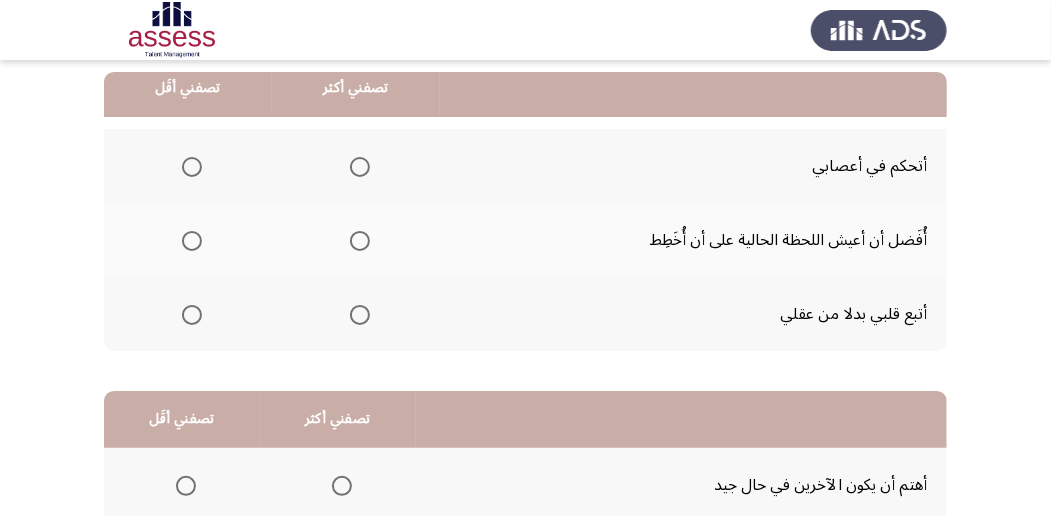 click at bounding box center (192, 315) 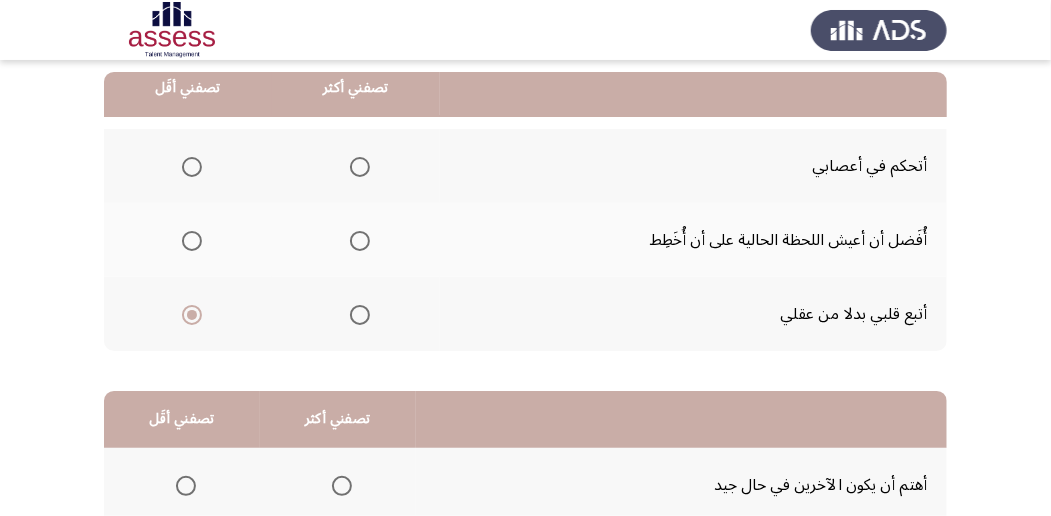 click at bounding box center (360, 167) 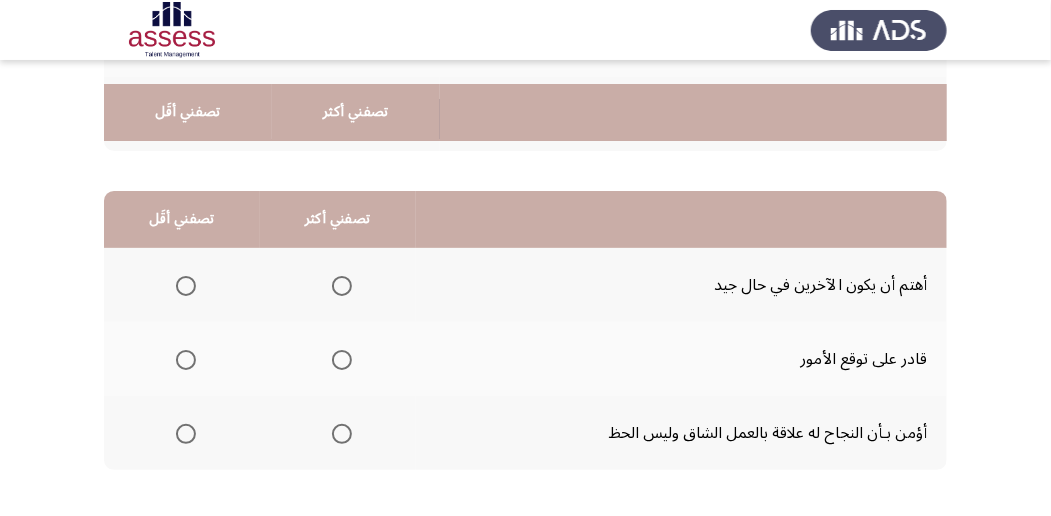scroll, scrollTop: 466, scrollLeft: 0, axis: vertical 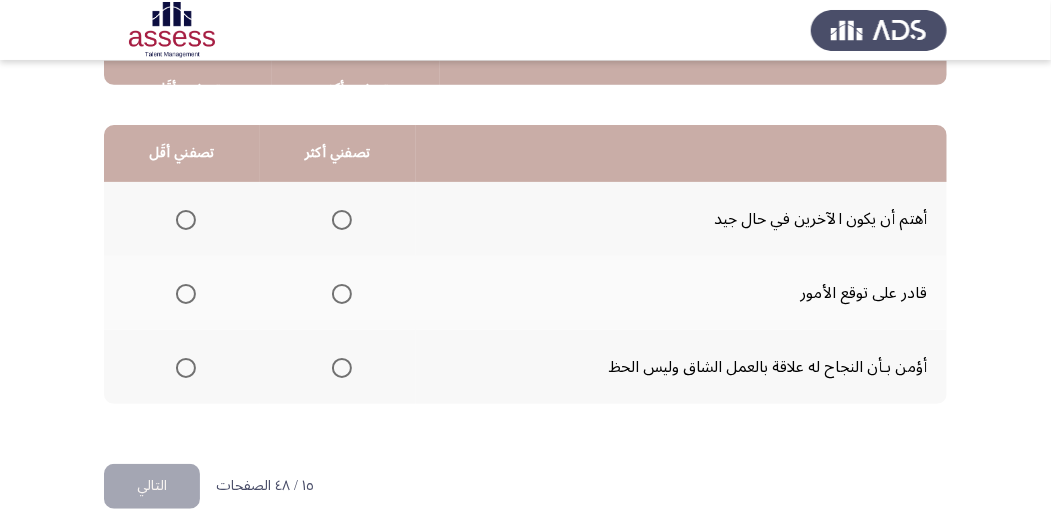 click at bounding box center [342, 368] 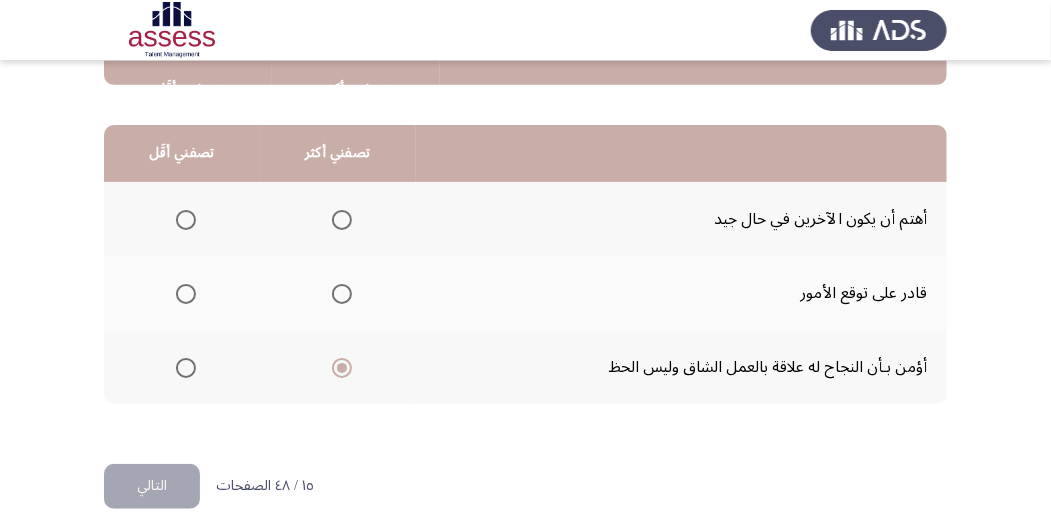 click at bounding box center [186, 220] 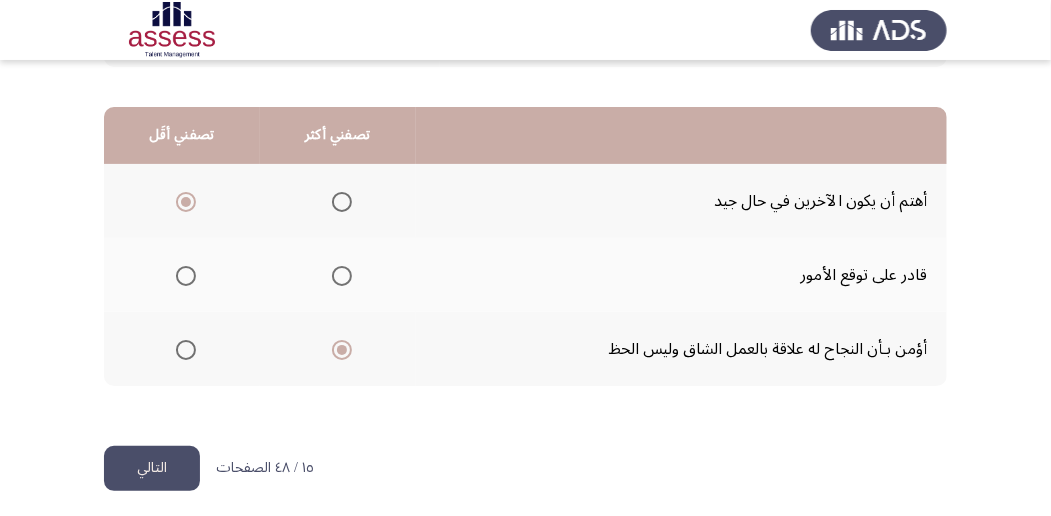 scroll, scrollTop: 494, scrollLeft: 0, axis: vertical 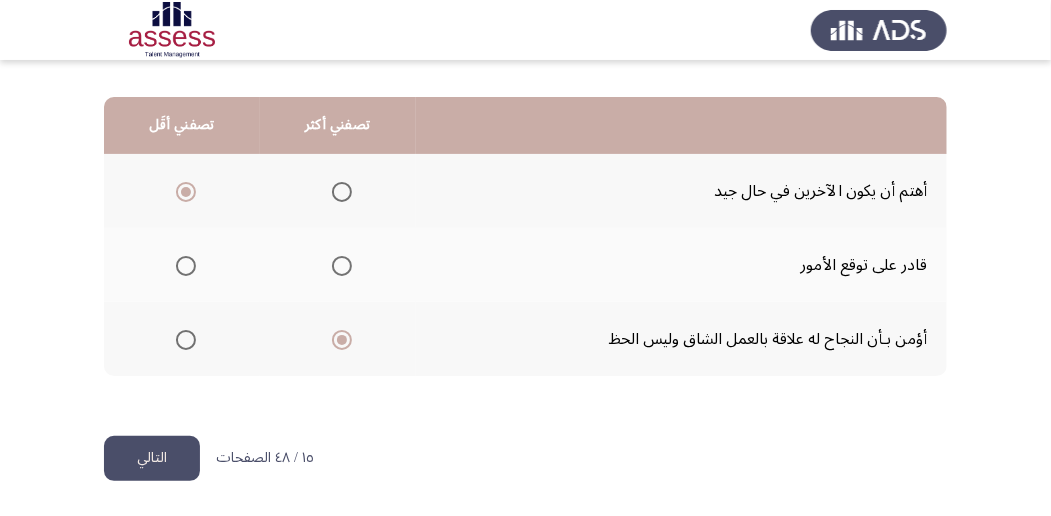 click on "التالي" 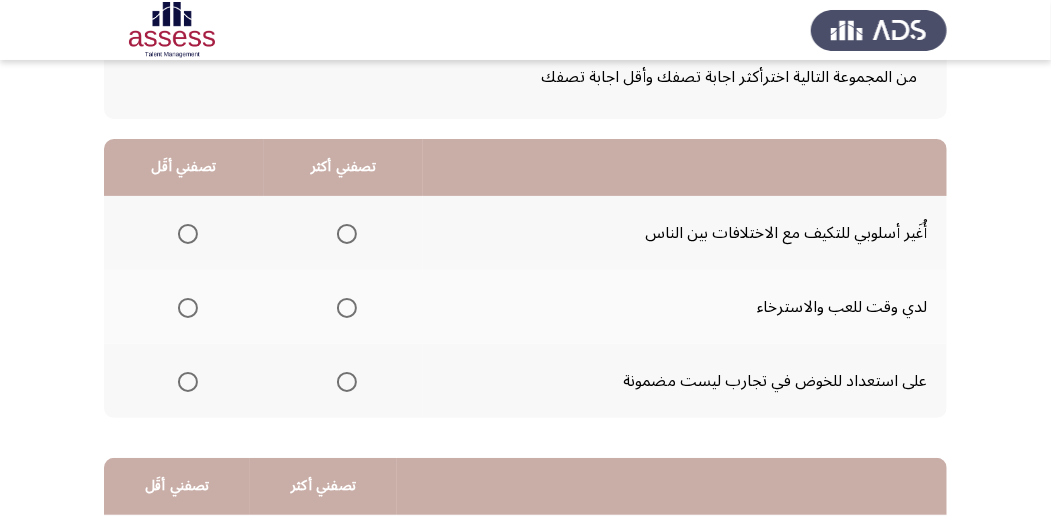 scroll, scrollTop: 200, scrollLeft: 0, axis: vertical 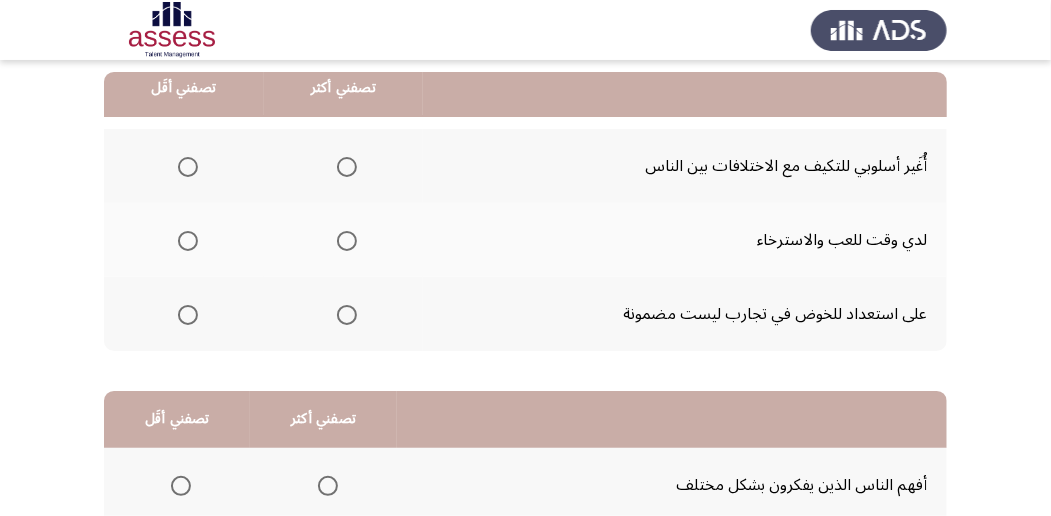 click at bounding box center (347, 315) 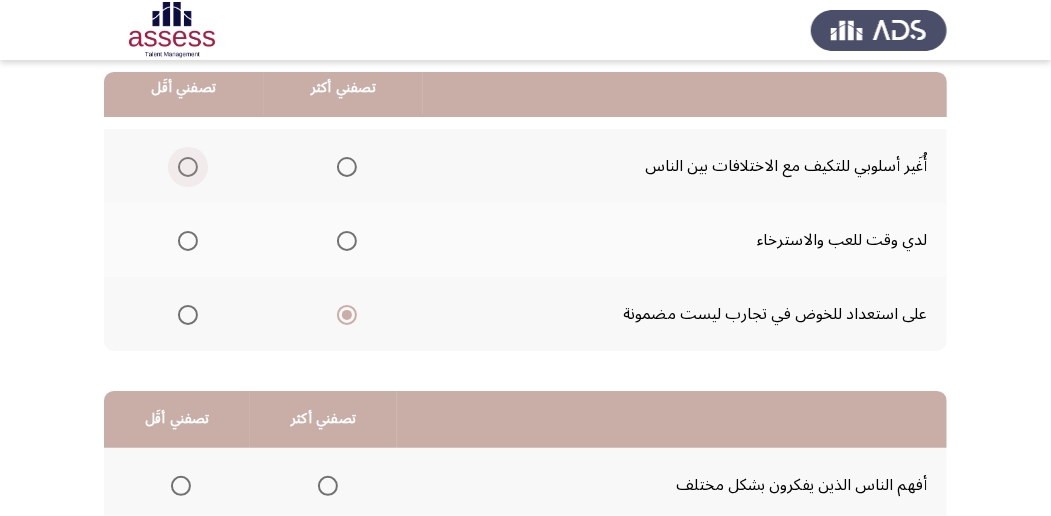 click at bounding box center [188, 167] 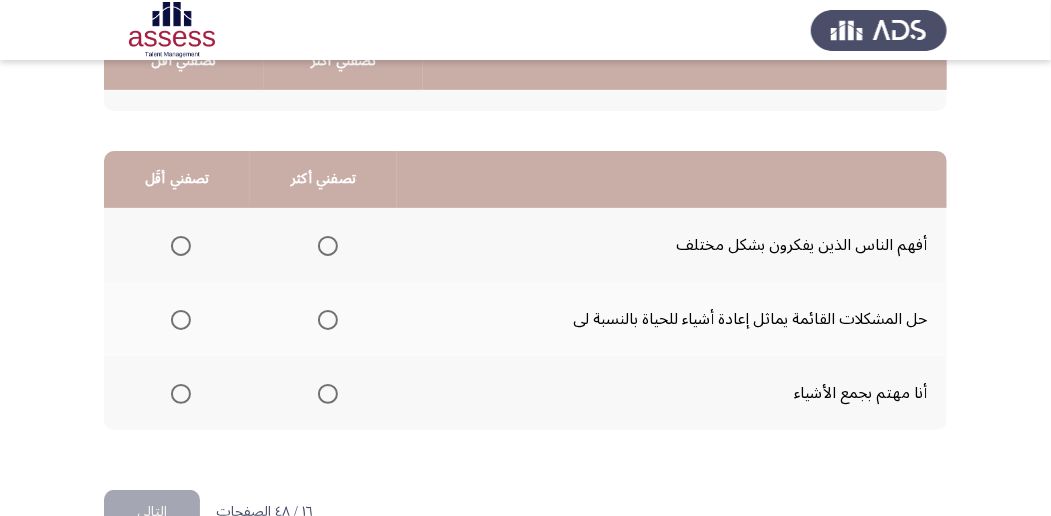 scroll, scrollTop: 494, scrollLeft: 0, axis: vertical 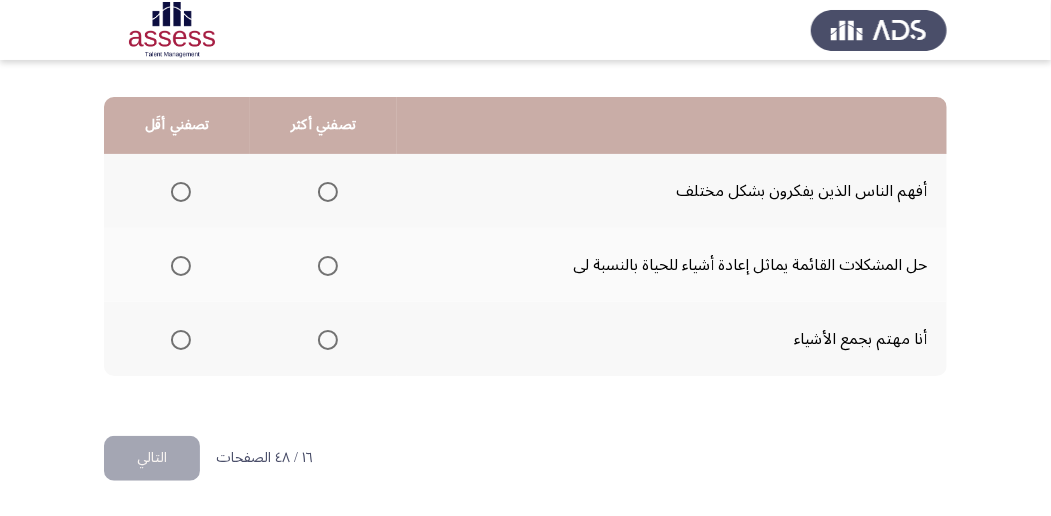 click at bounding box center [181, 340] 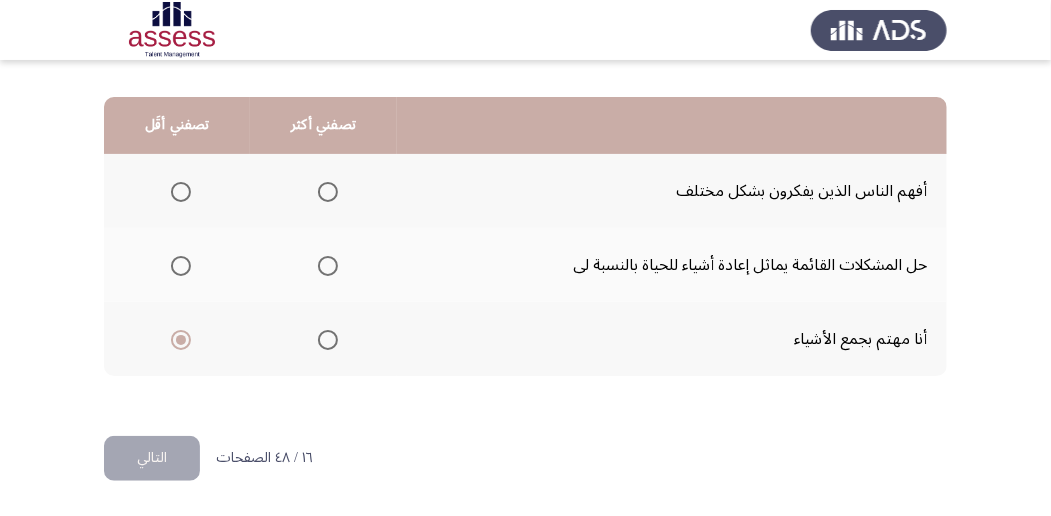 click at bounding box center [328, 192] 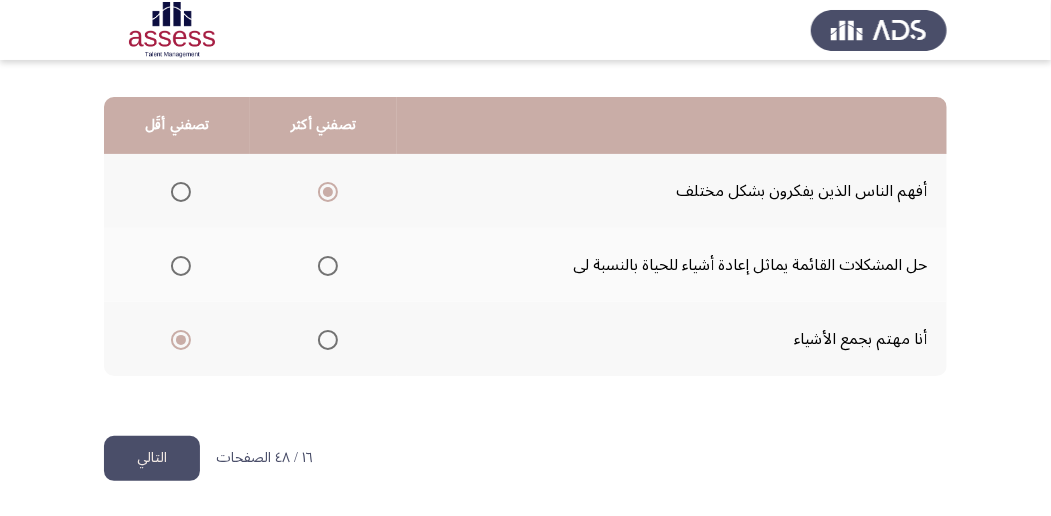click on "التالي" 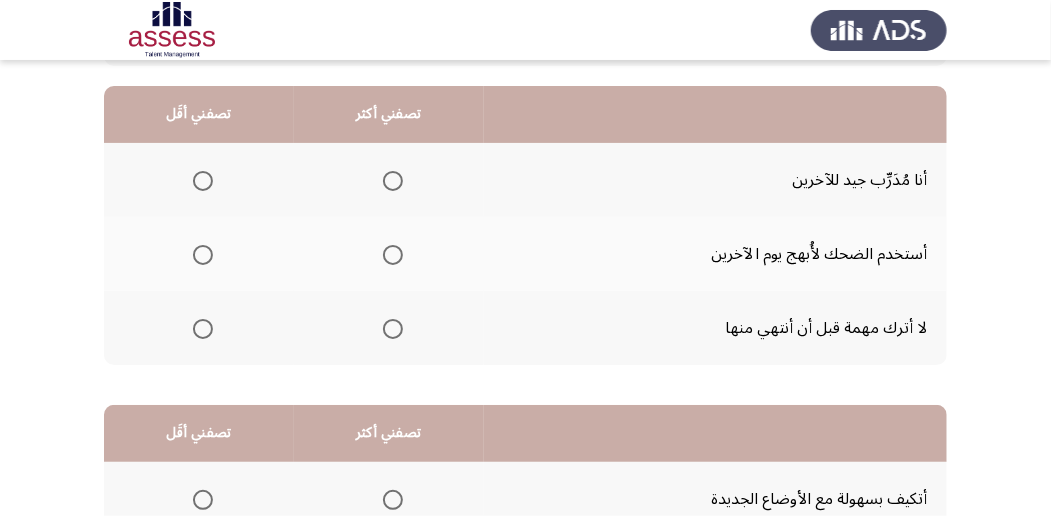 scroll, scrollTop: 200, scrollLeft: 0, axis: vertical 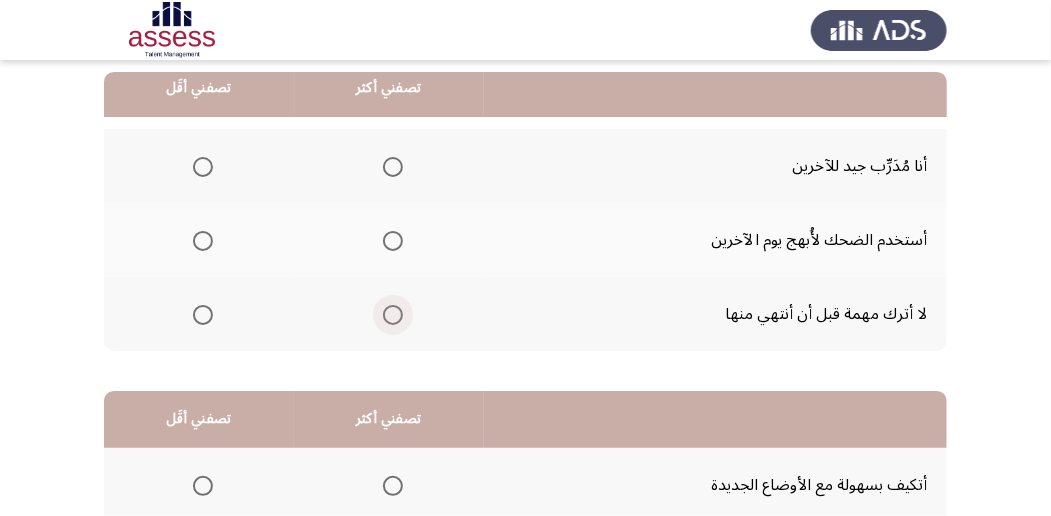click at bounding box center (393, 315) 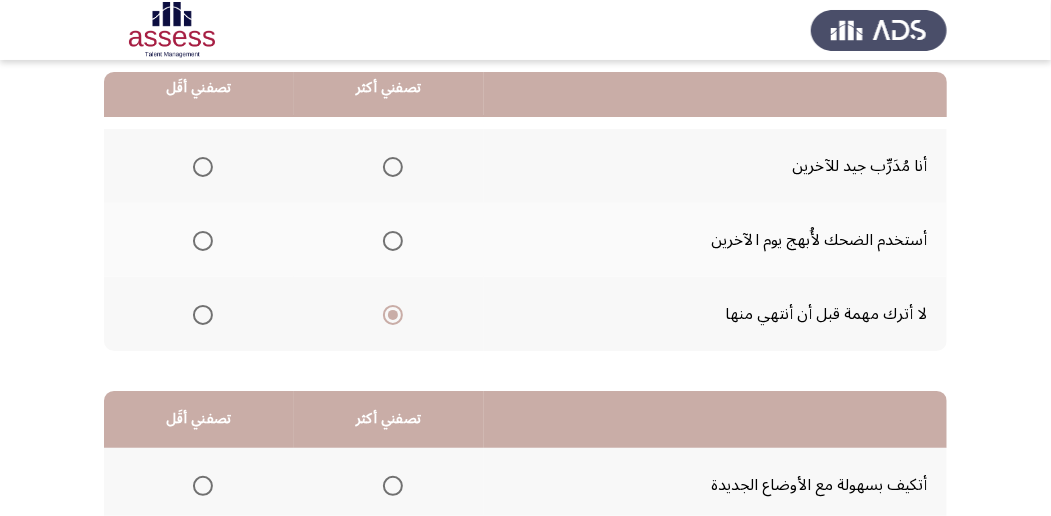 click at bounding box center [203, 241] 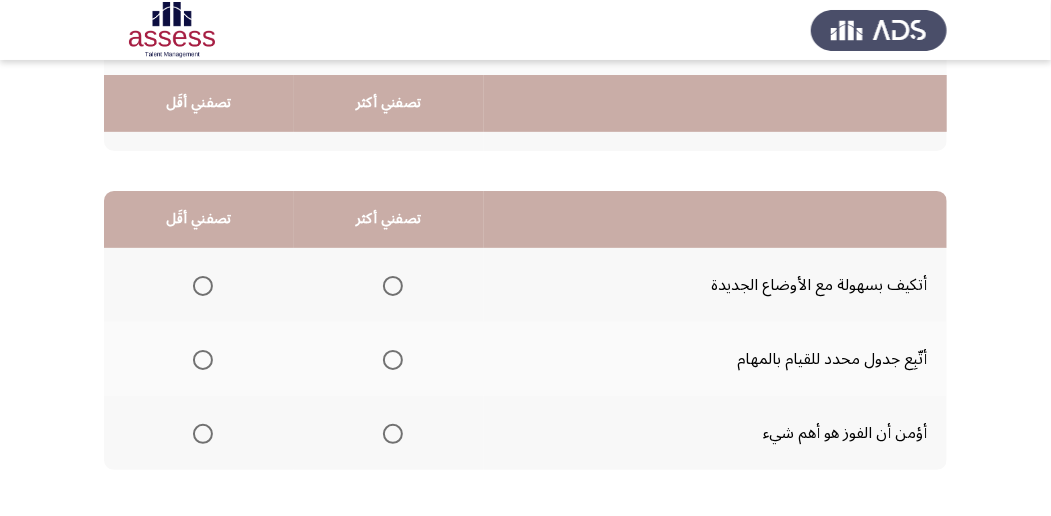 scroll, scrollTop: 466, scrollLeft: 0, axis: vertical 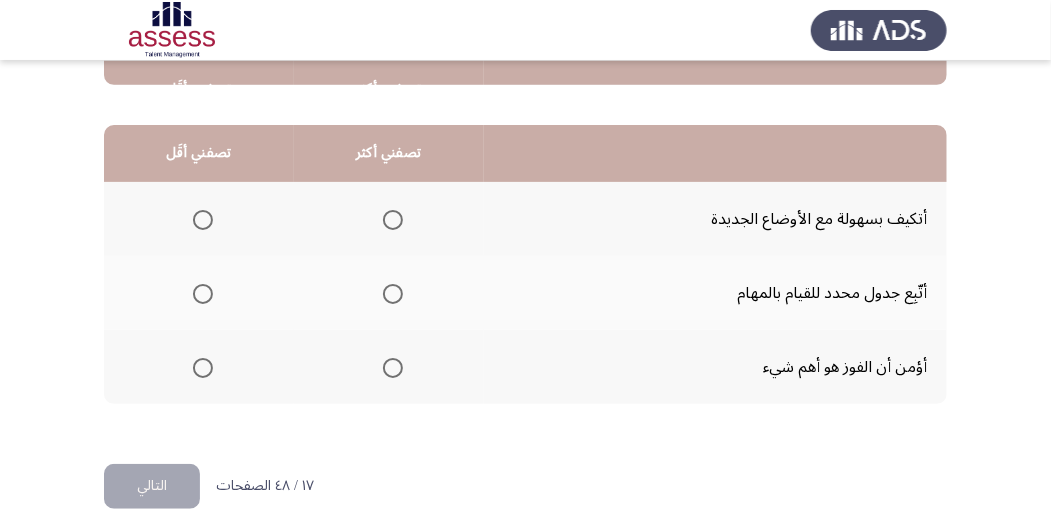 click at bounding box center [393, 368] 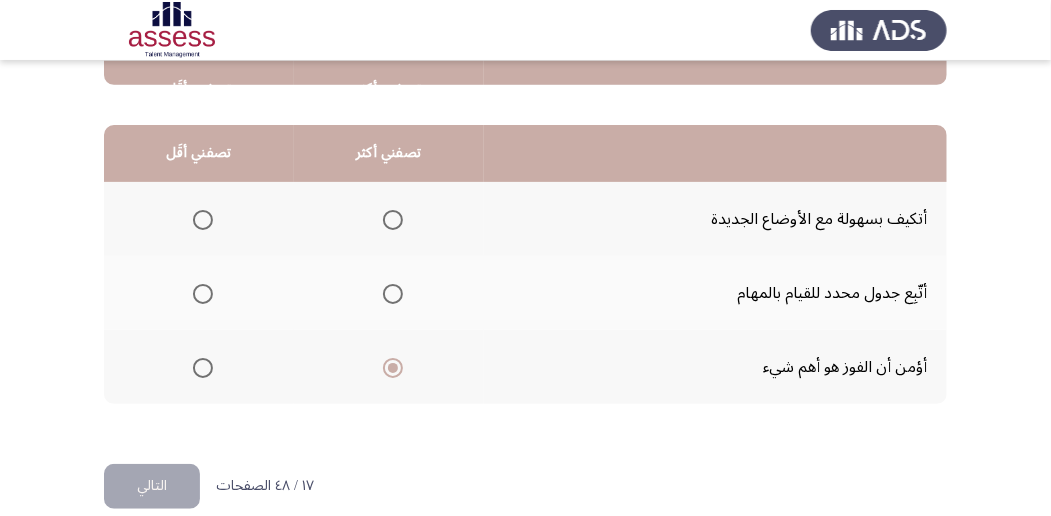 click at bounding box center (203, 220) 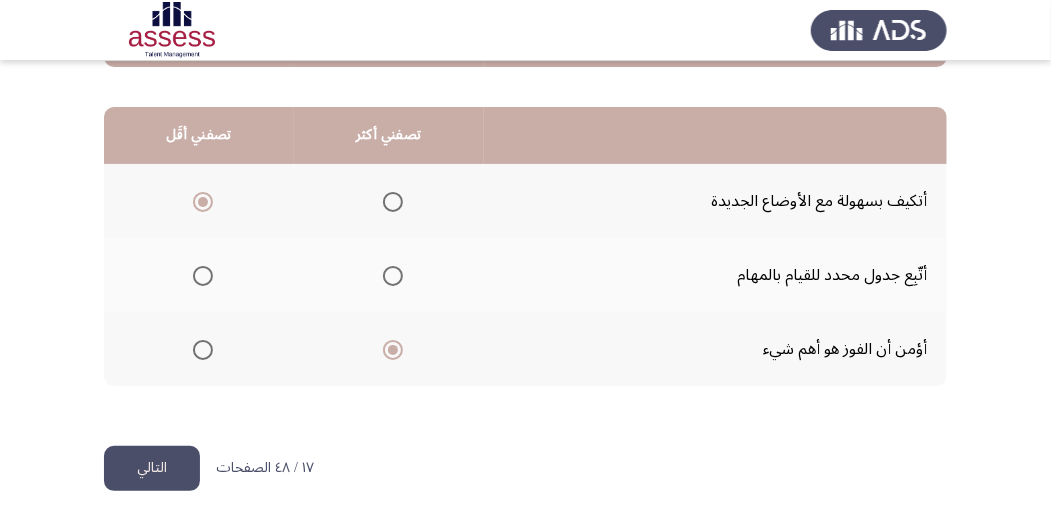 scroll, scrollTop: 494, scrollLeft: 0, axis: vertical 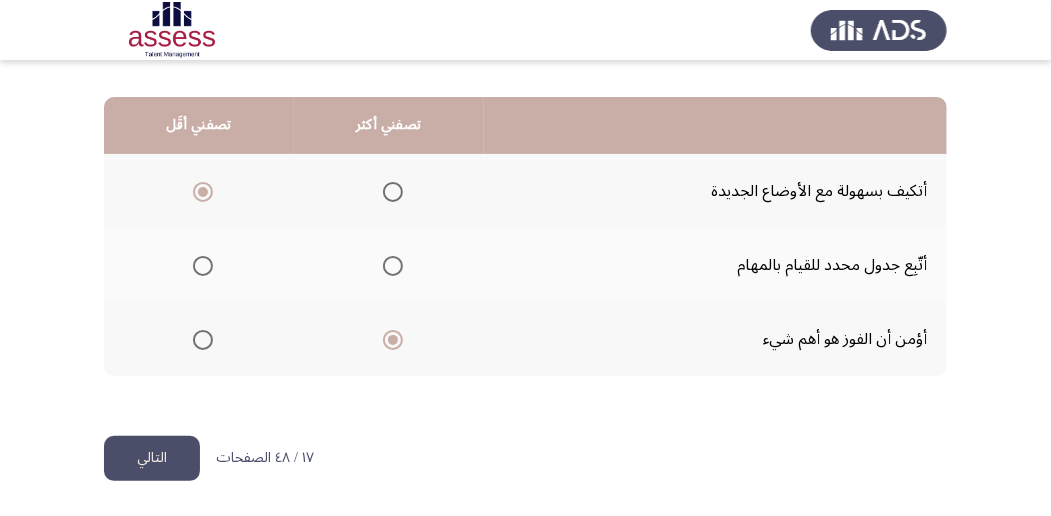 click on "التالي" 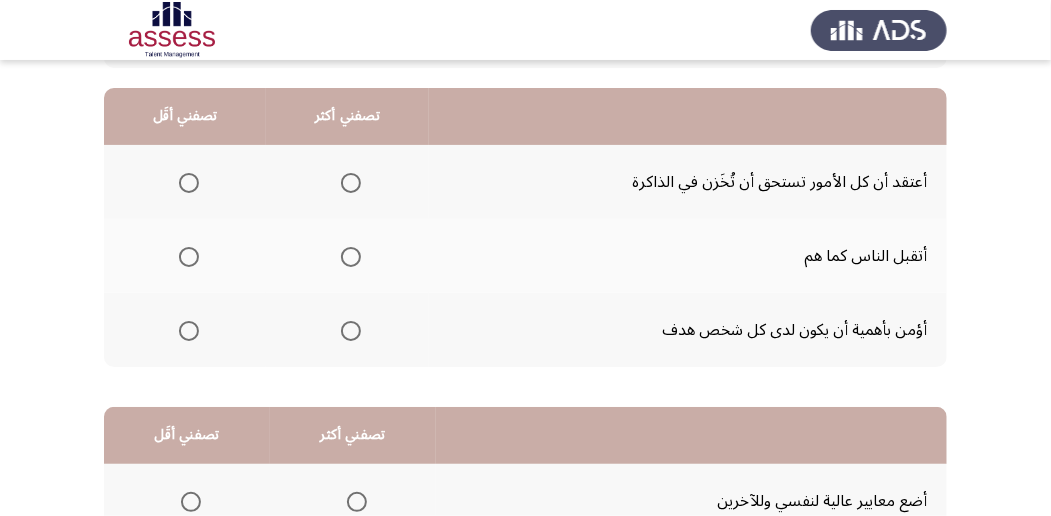 scroll, scrollTop: 160, scrollLeft: 0, axis: vertical 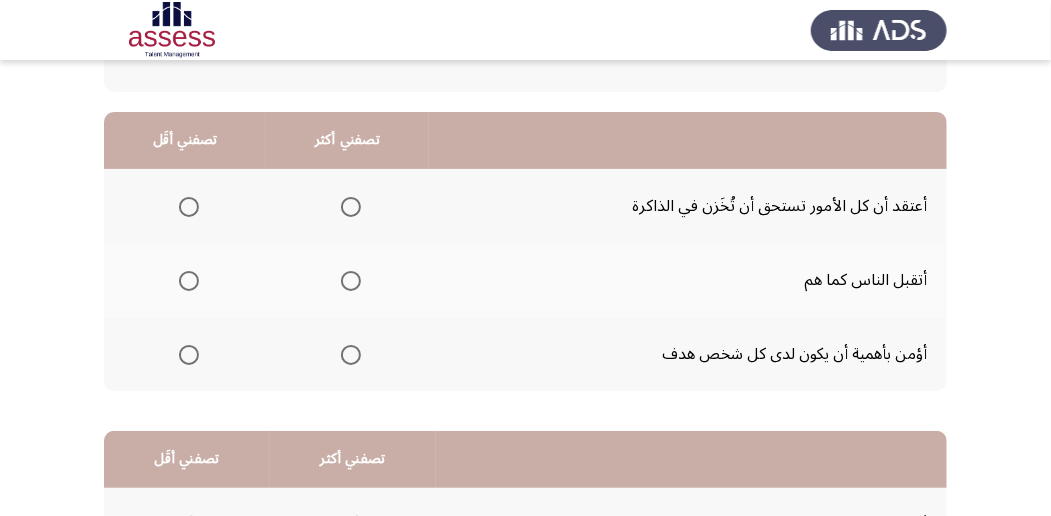 click at bounding box center [189, 207] 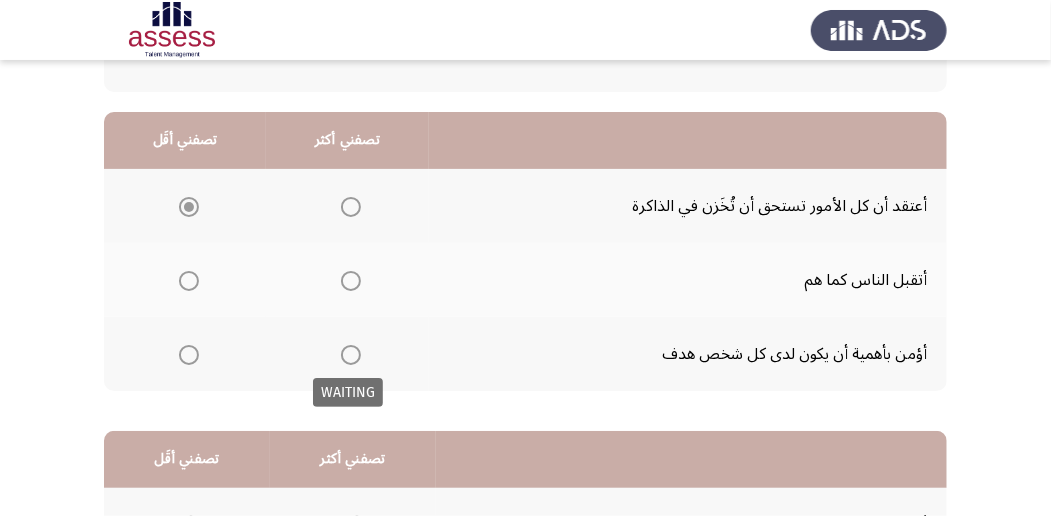click at bounding box center [351, 355] 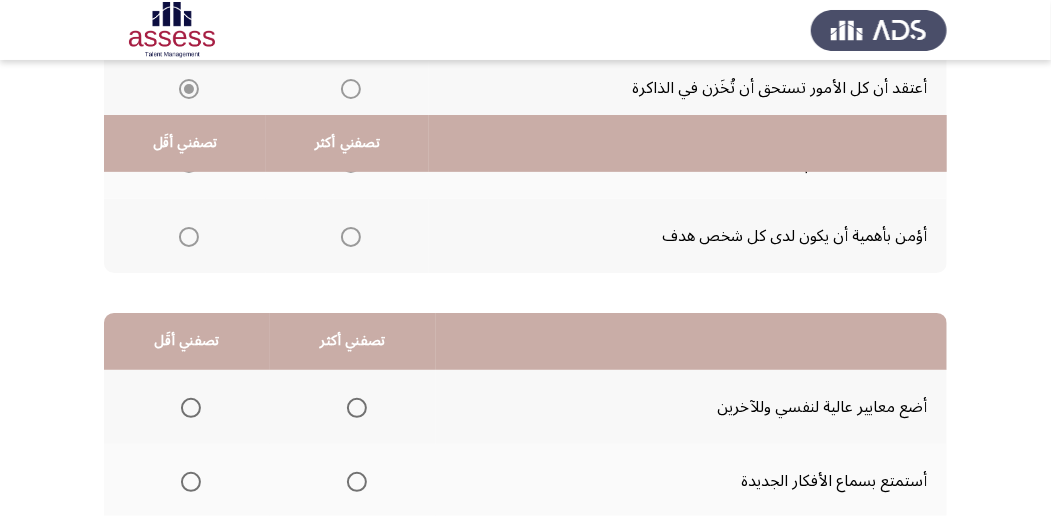 scroll, scrollTop: 360, scrollLeft: 0, axis: vertical 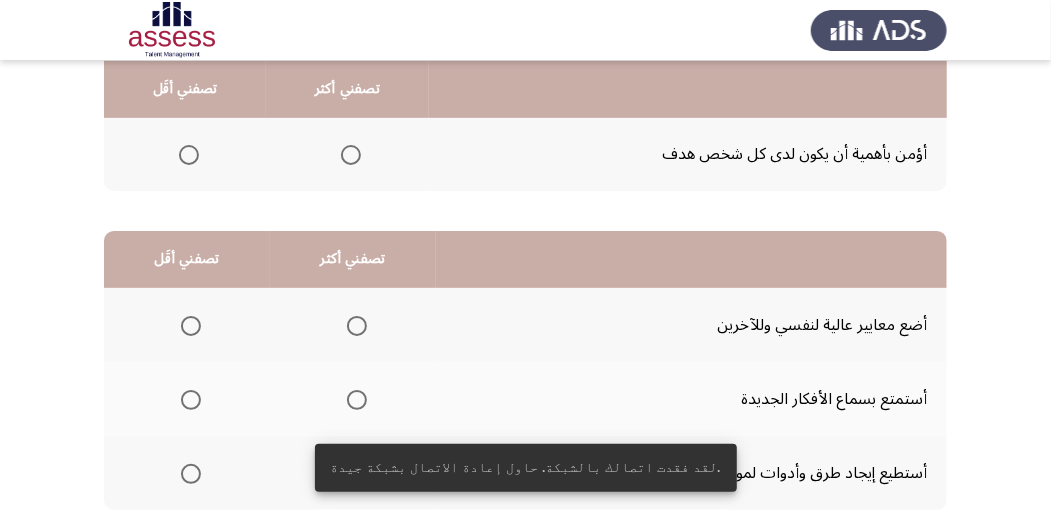 click at bounding box center (351, 155) 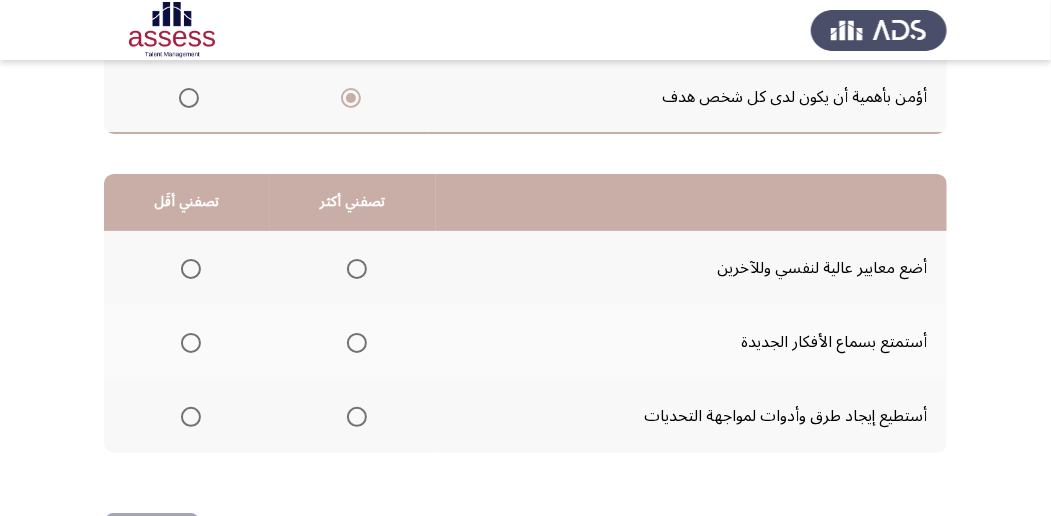 scroll, scrollTop: 494, scrollLeft: 0, axis: vertical 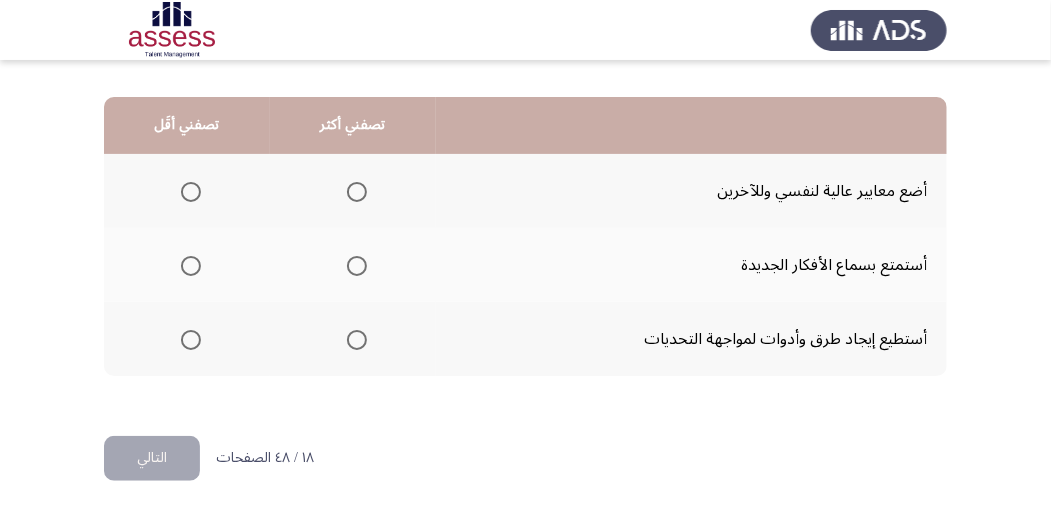 click at bounding box center (357, 266) 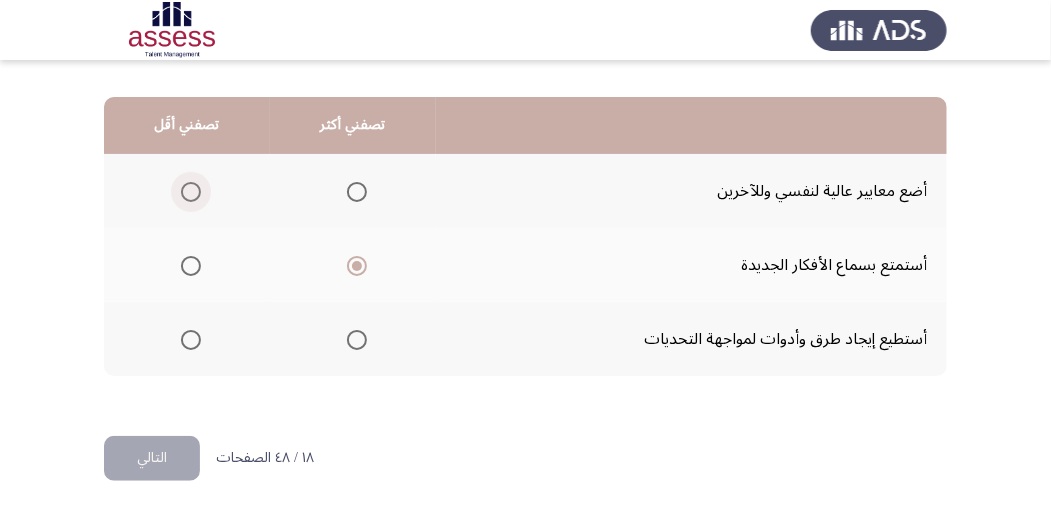 click at bounding box center [191, 192] 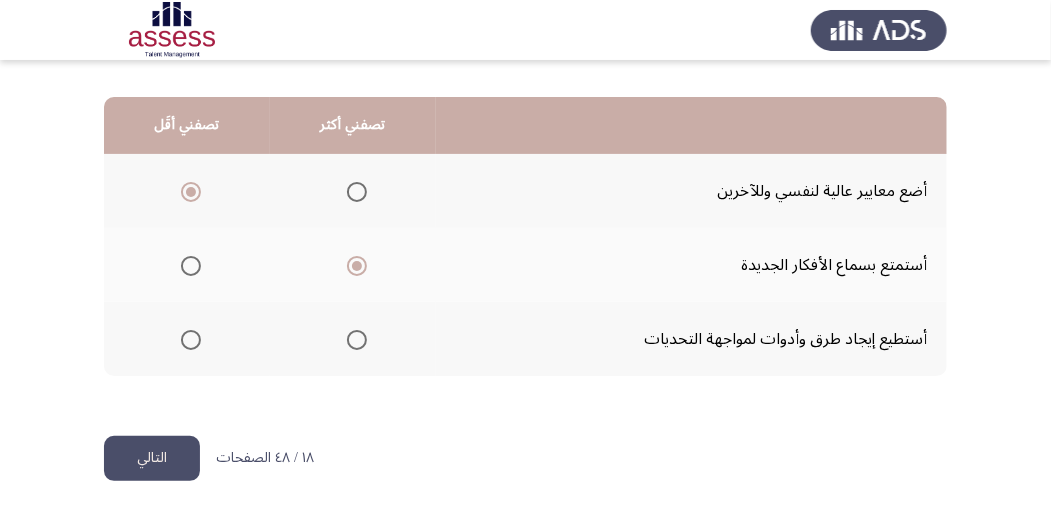 click on "التالي" 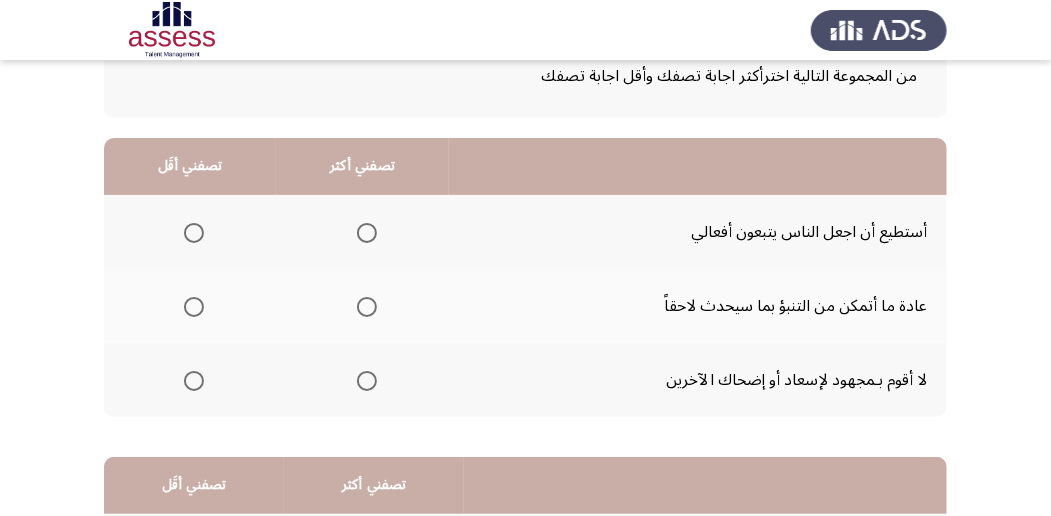 scroll, scrollTop: 200, scrollLeft: 0, axis: vertical 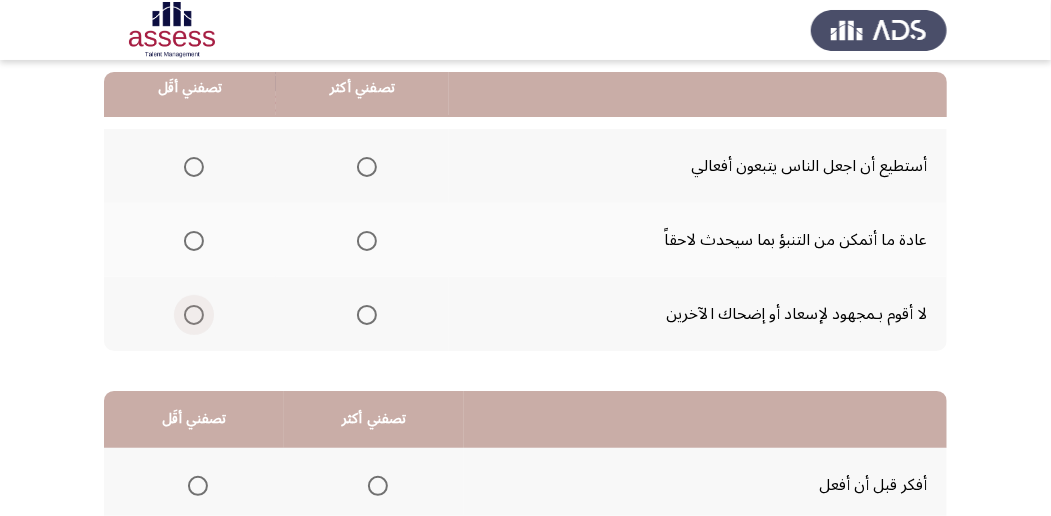 click at bounding box center (194, 315) 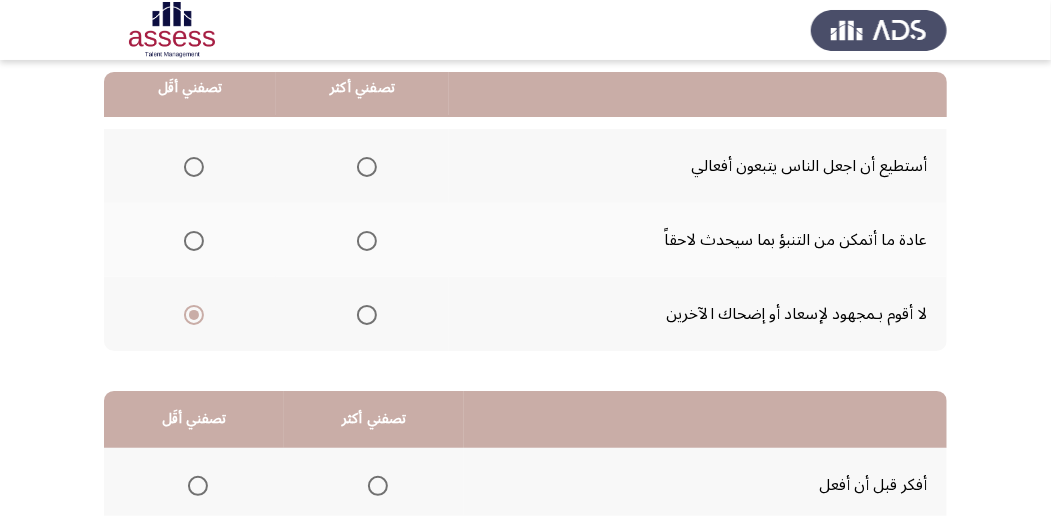 click at bounding box center (367, 241) 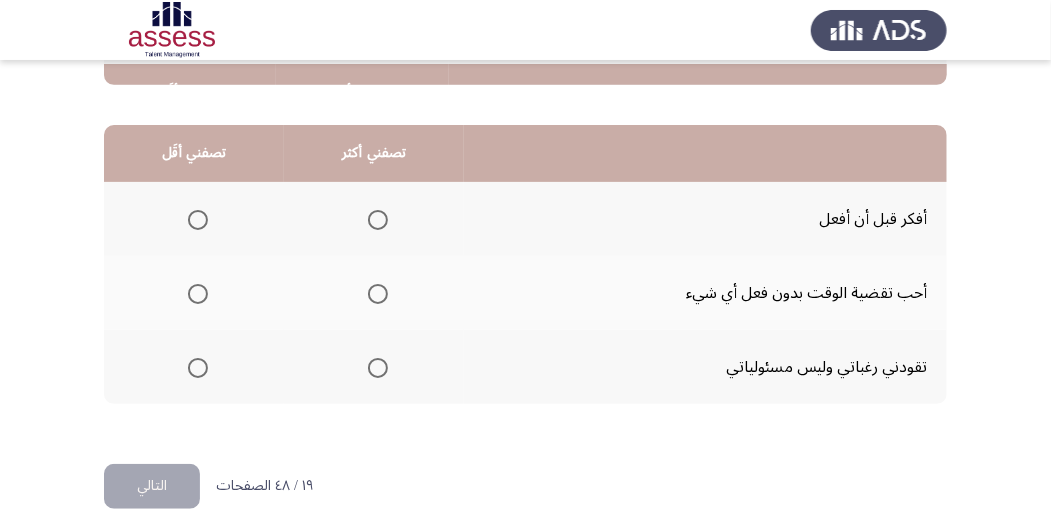 scroll, scrollTop: 494, scrollLeft: 0, axis: vertical 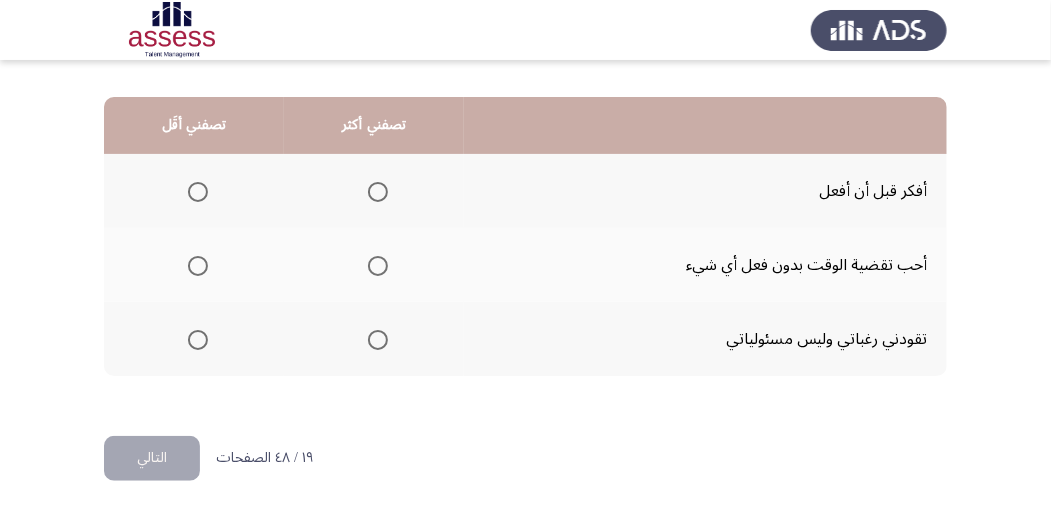 click at bounding box center (198, 266) 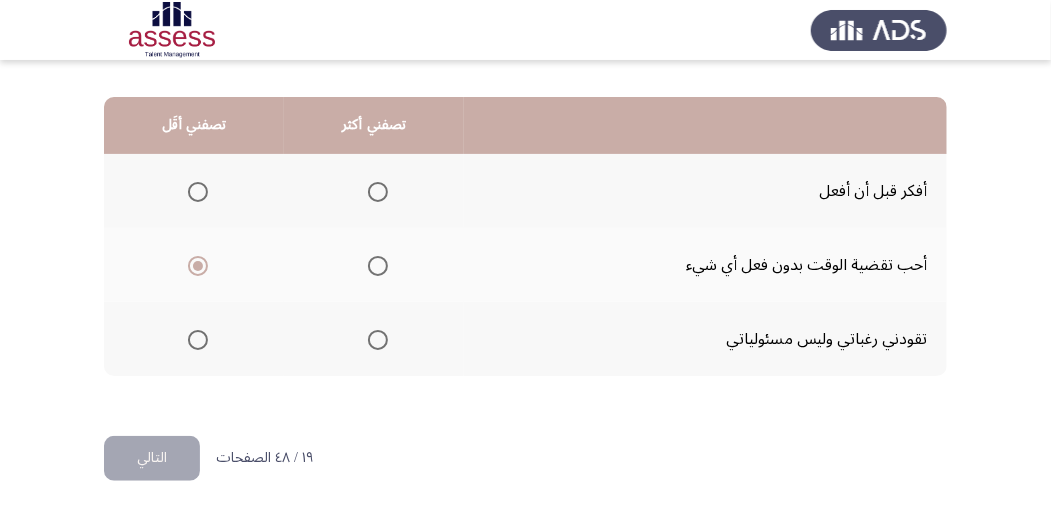 click at bounding box center (378, 192) 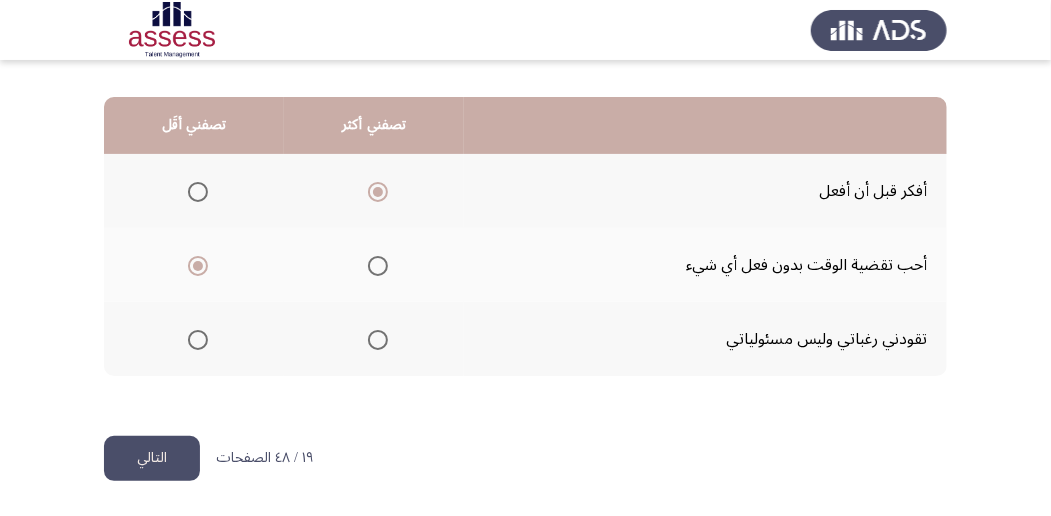 click on "التالي" 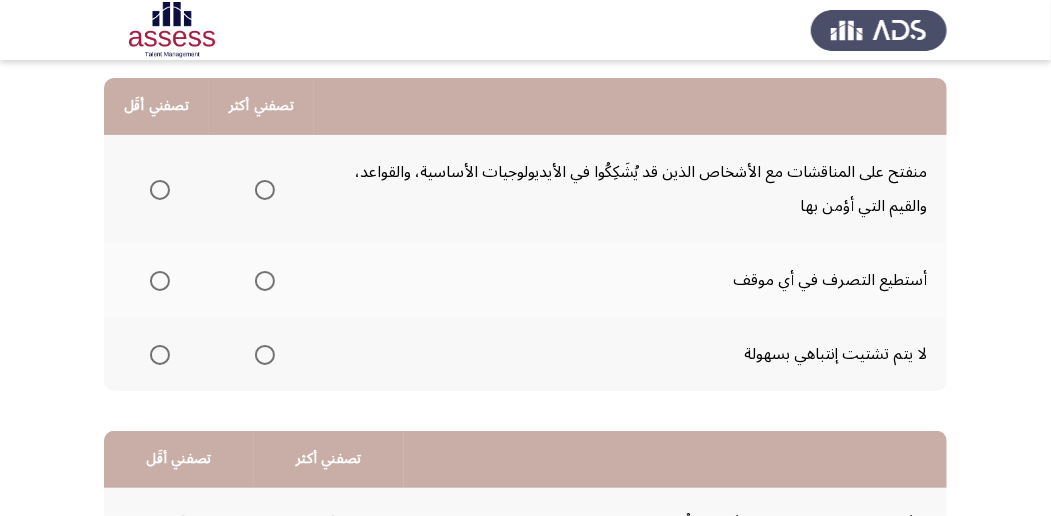 scroll, scrollTop: 200, scrollLeft: 0, axis: vertical 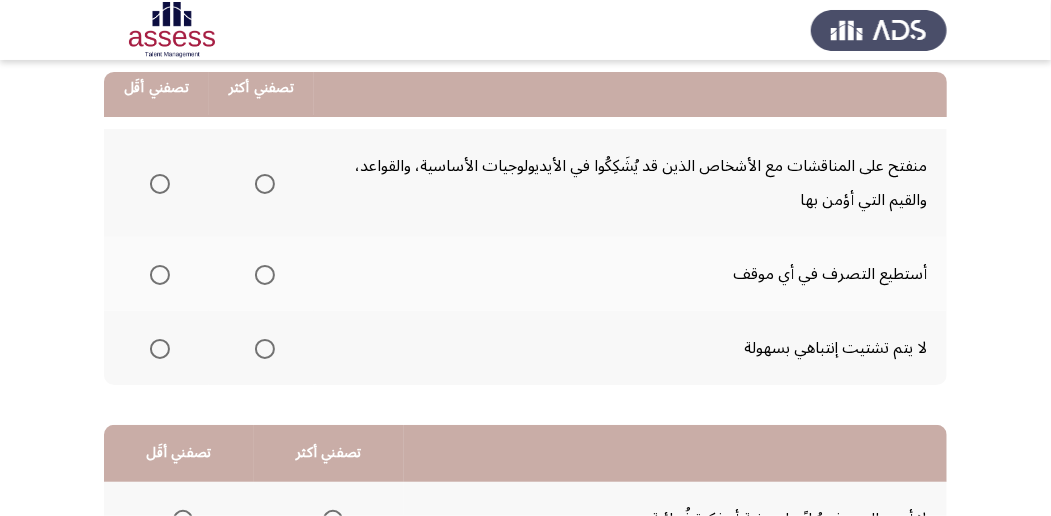 click at bounding box center (265, 275) 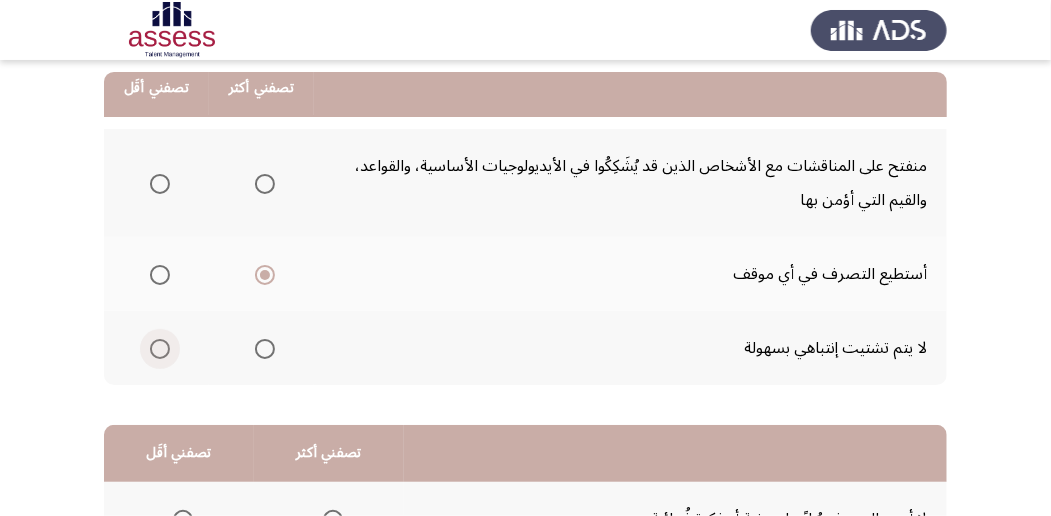 click at bounding box center [160, 349] 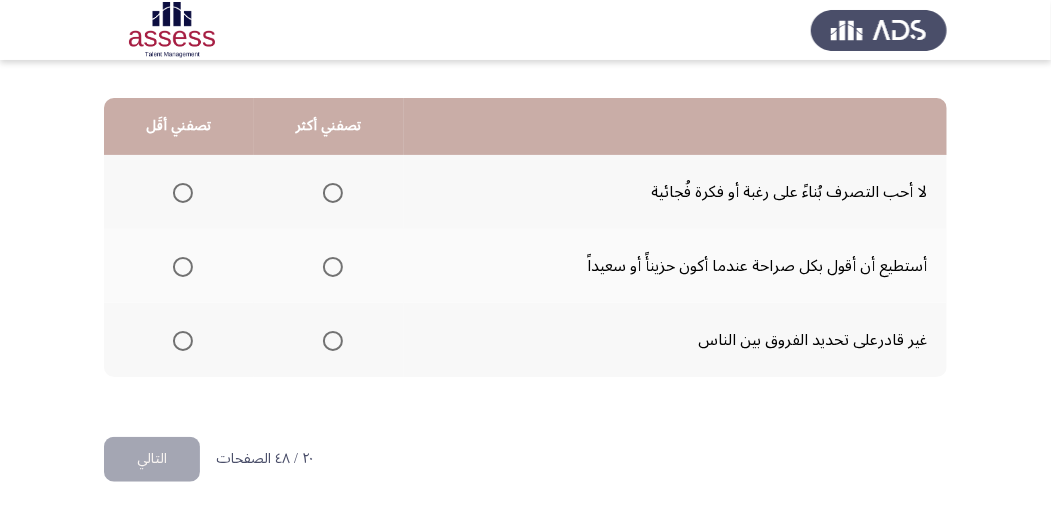scroll, scrollTop: 528, scrollLeft: 0, axis: vertical 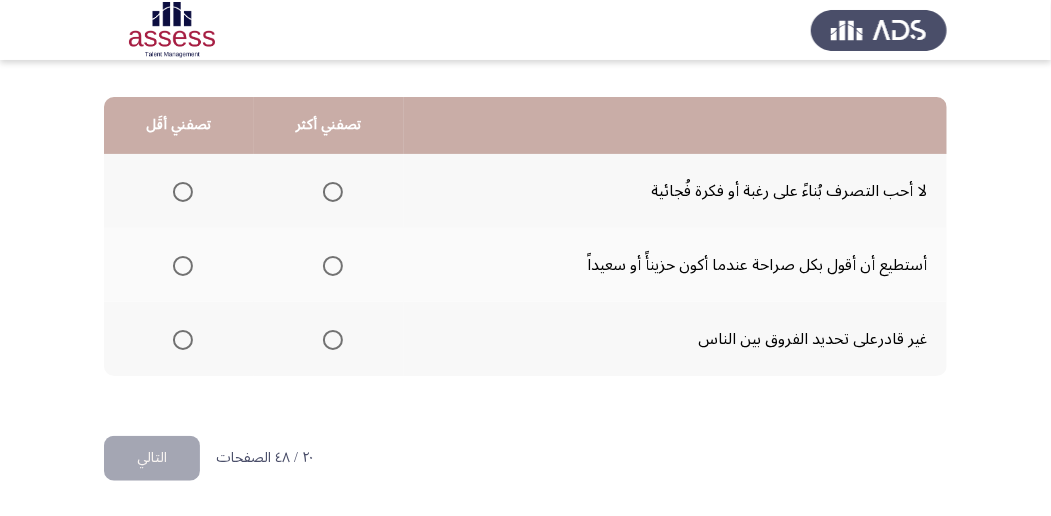 click at bounding box center [183, 192] 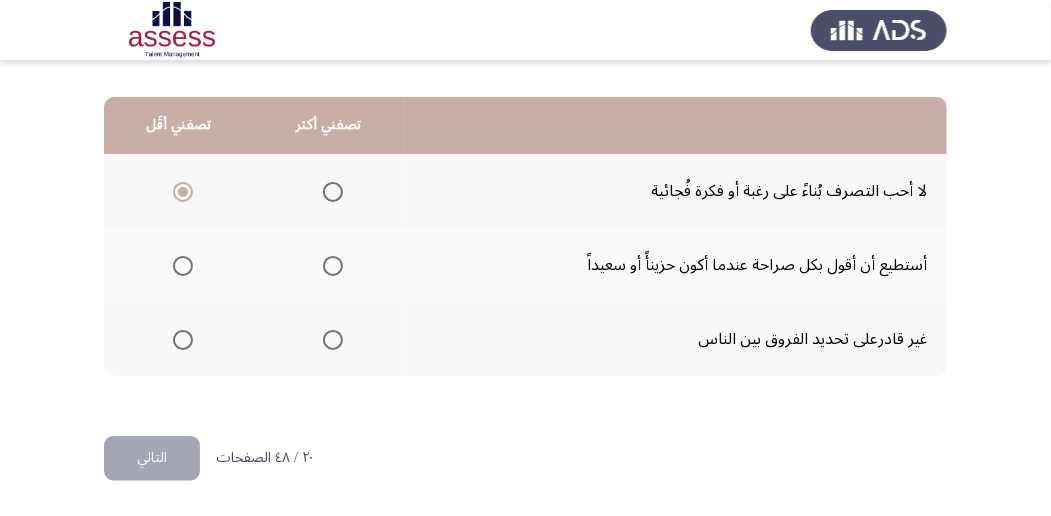 click at bounding box center [333, 266] 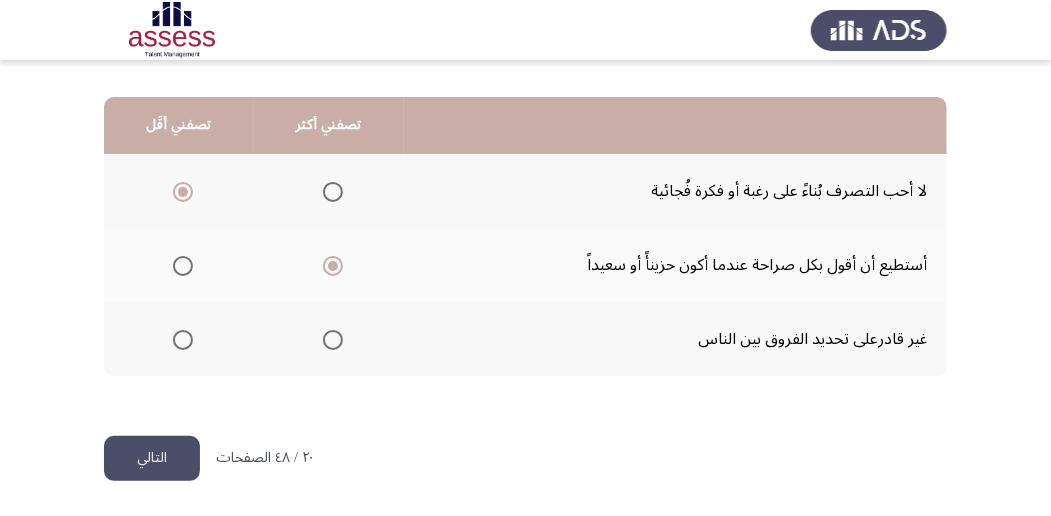 click on "التالي" 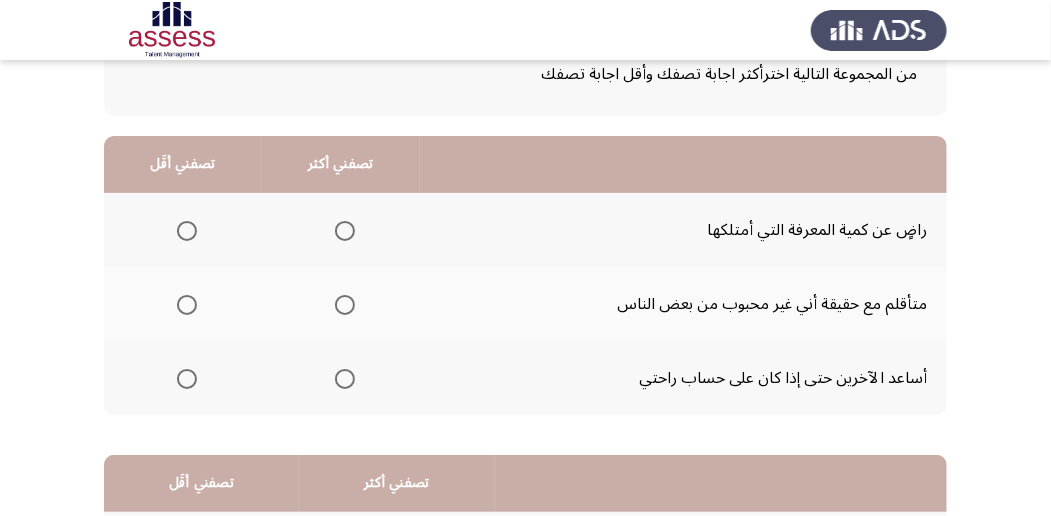 scroll, scrollTop: 133, scrollLeft: 0, axis: vertical 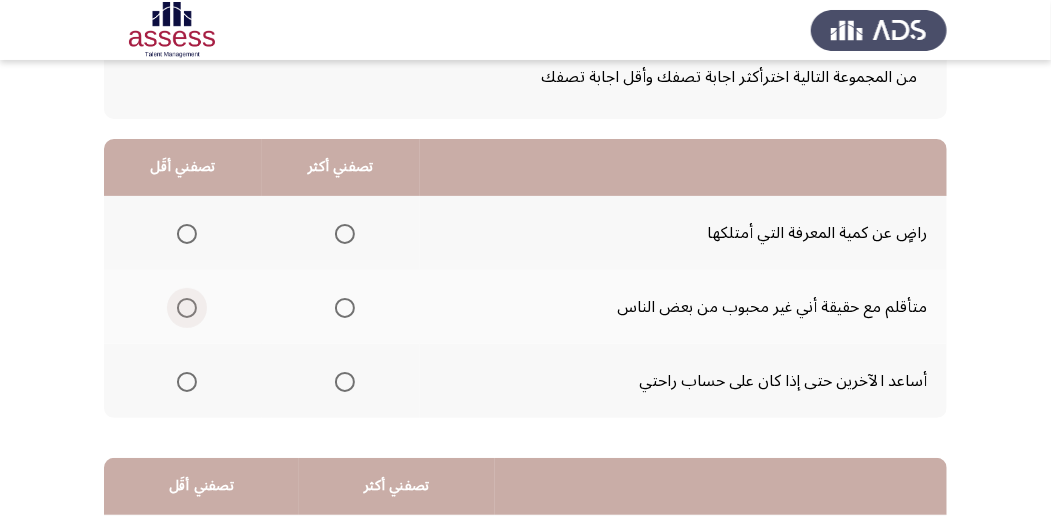 click at bounding box center [187, 308] 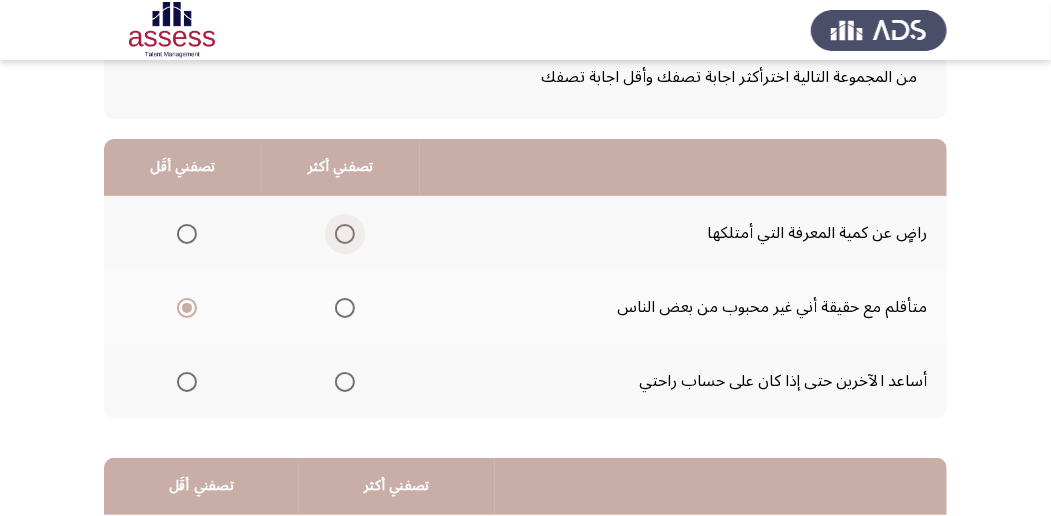 click at bounding box center [345, 234] 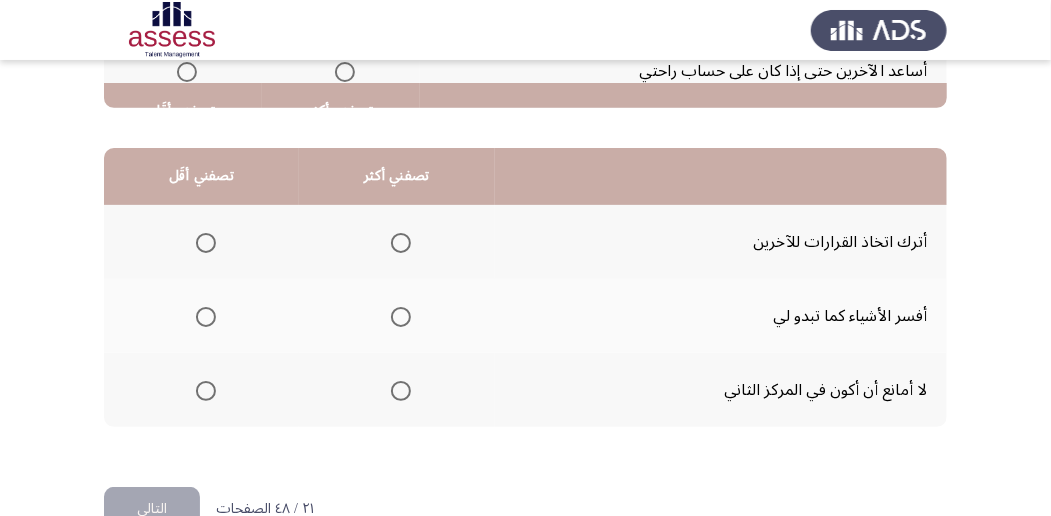 scroll, scrollTop: 466, scrollLeft: 0, axis: vertical 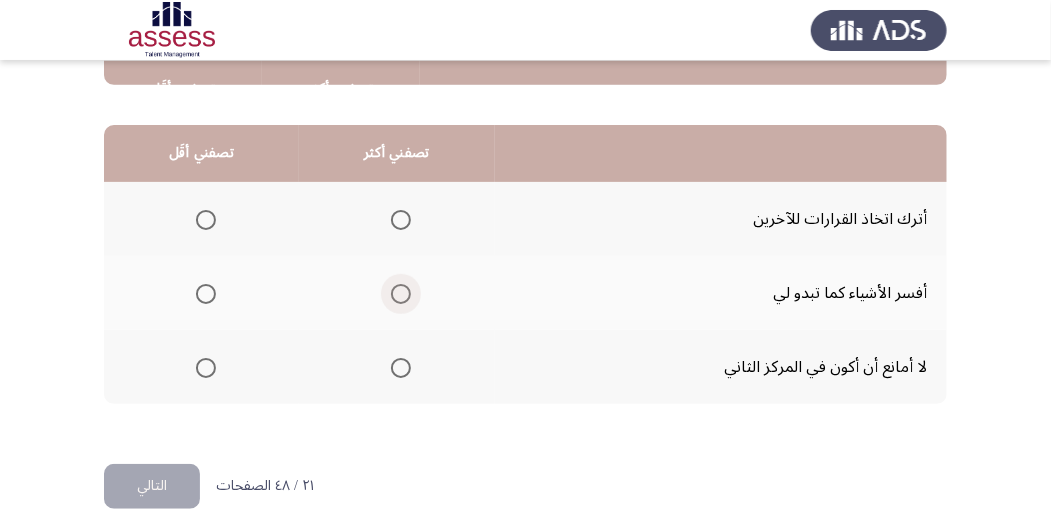 click at bounding box center (401, 294) 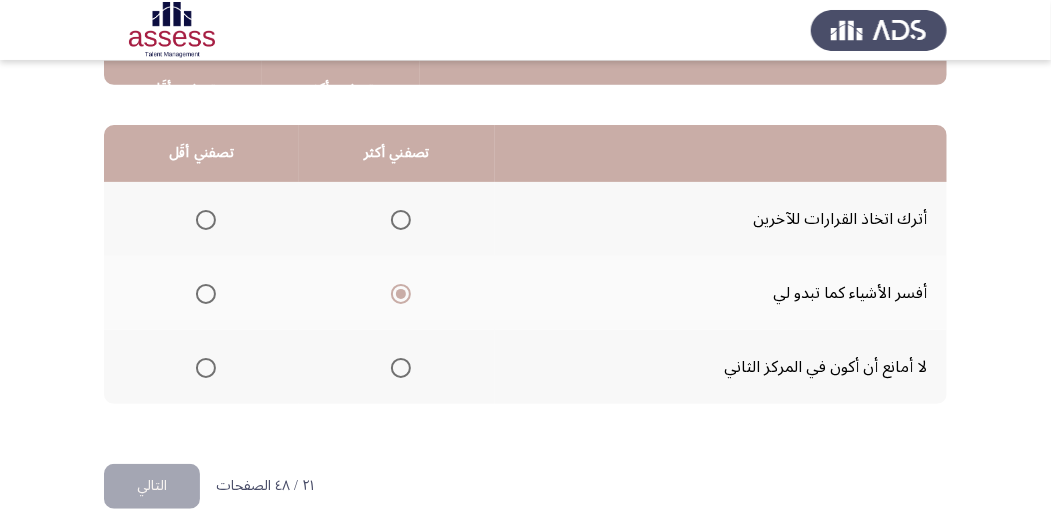 click at bounding box center [206, 220] 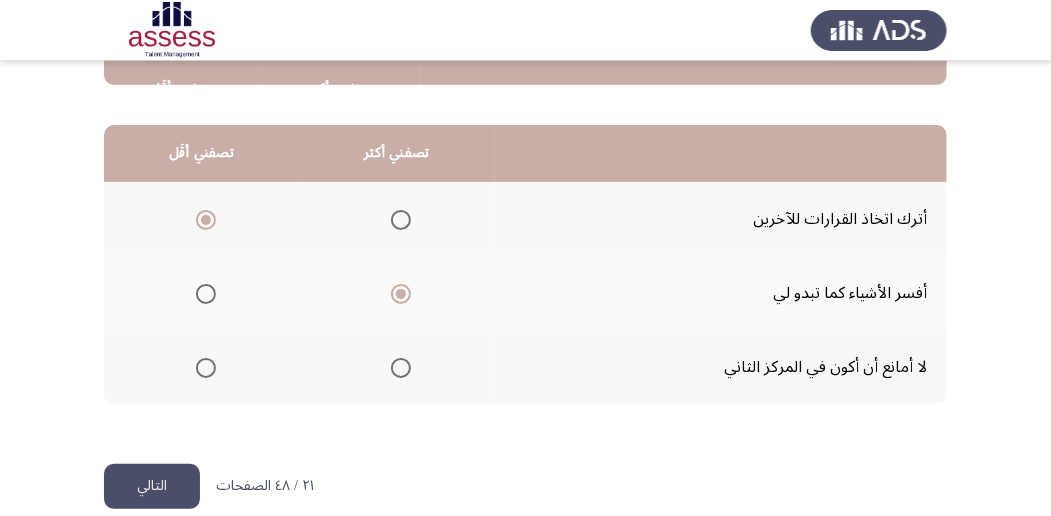 click at bounding box center (206, 368) 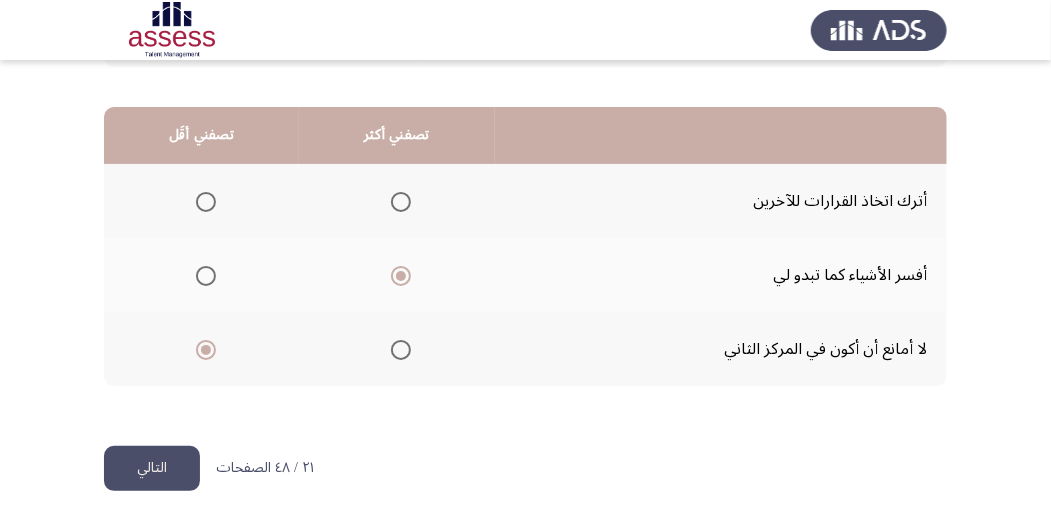 scroll, scrollTop: 494, scrollLeft: 0, axis: vertical 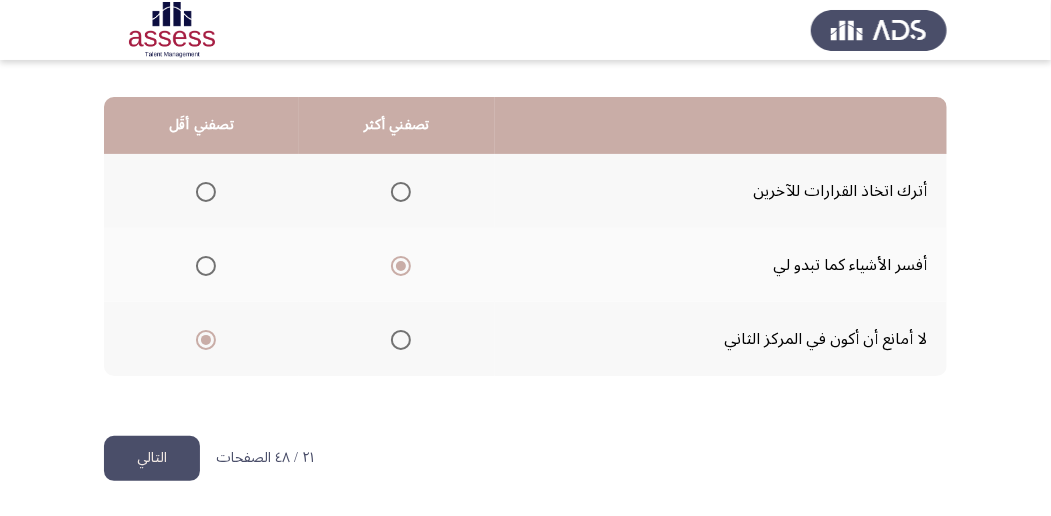 click on "التالي" 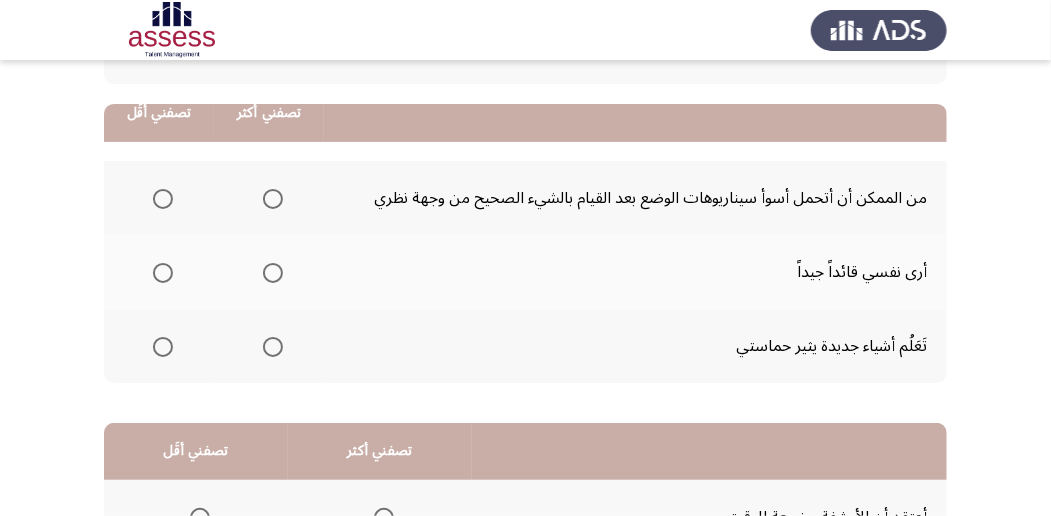 scroll, scrollTop: 200, scrollLeft: 0, axis: vertical 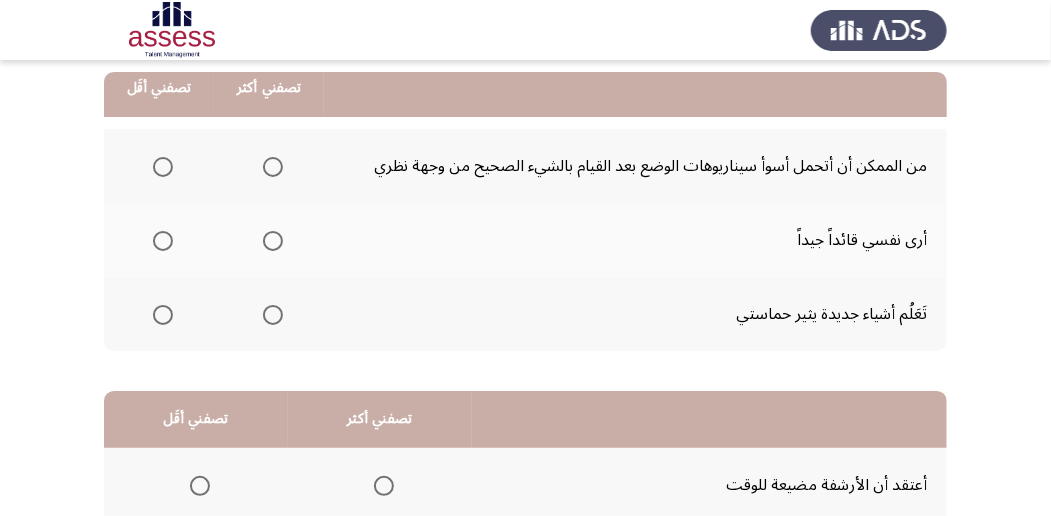 click at bounding box center (273, 241) 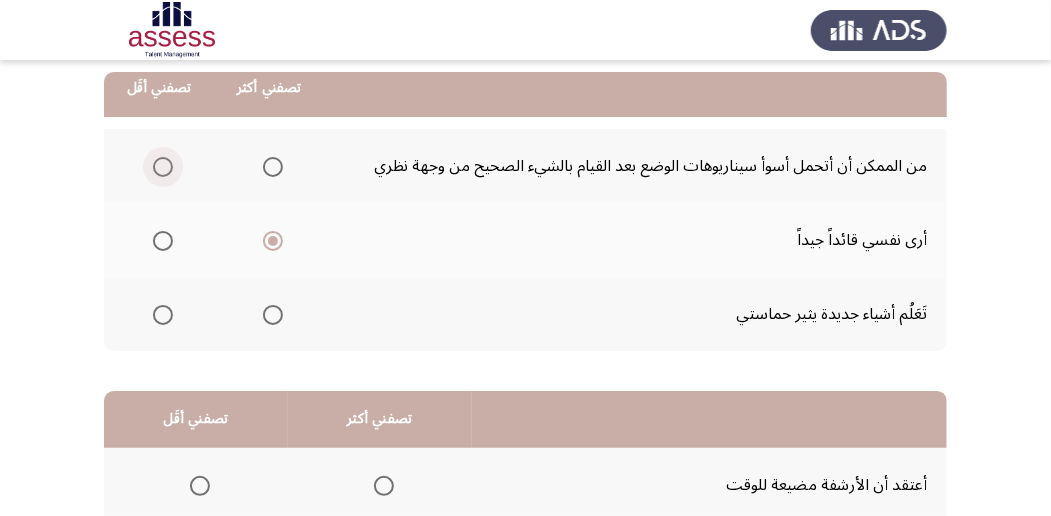 click at bounding box center [163, 167] 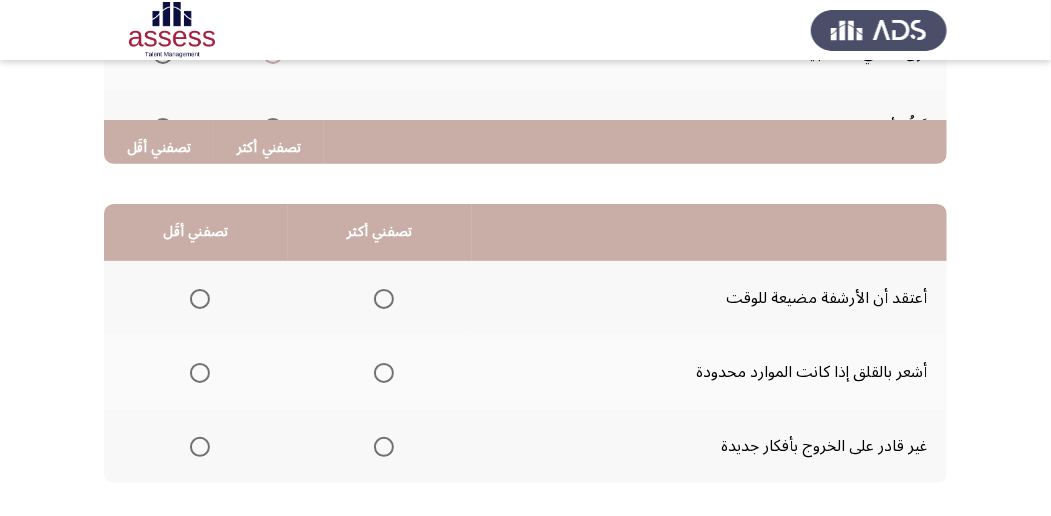 scroll, scrollTop: 466, scrollLeft: 0, axis: vertical 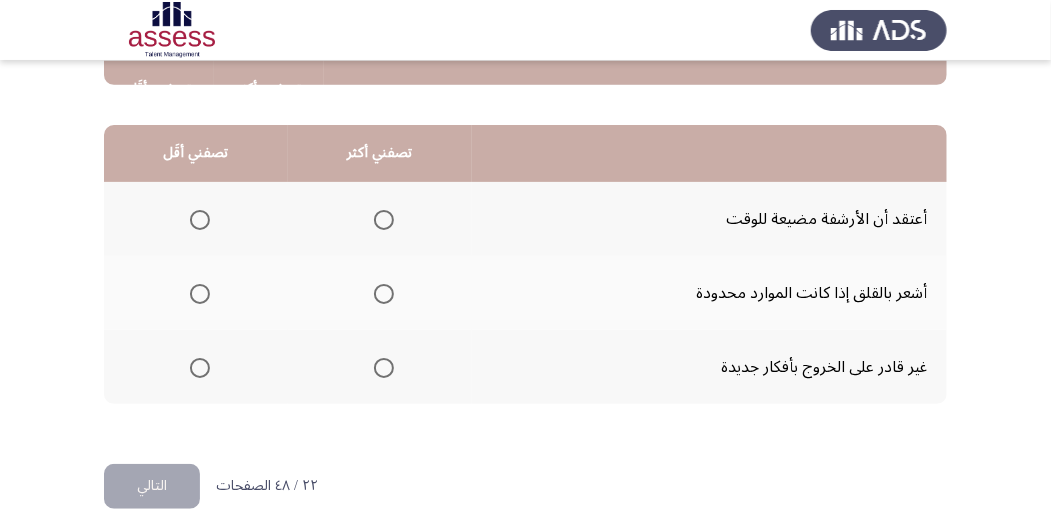 click at bounding box center (200, 220) 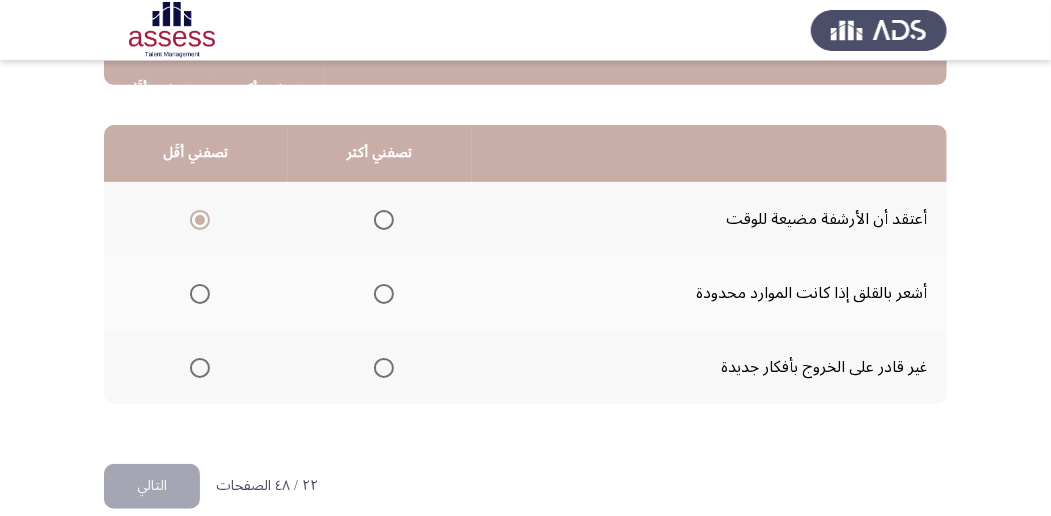 click at bounding box center (384, 220) 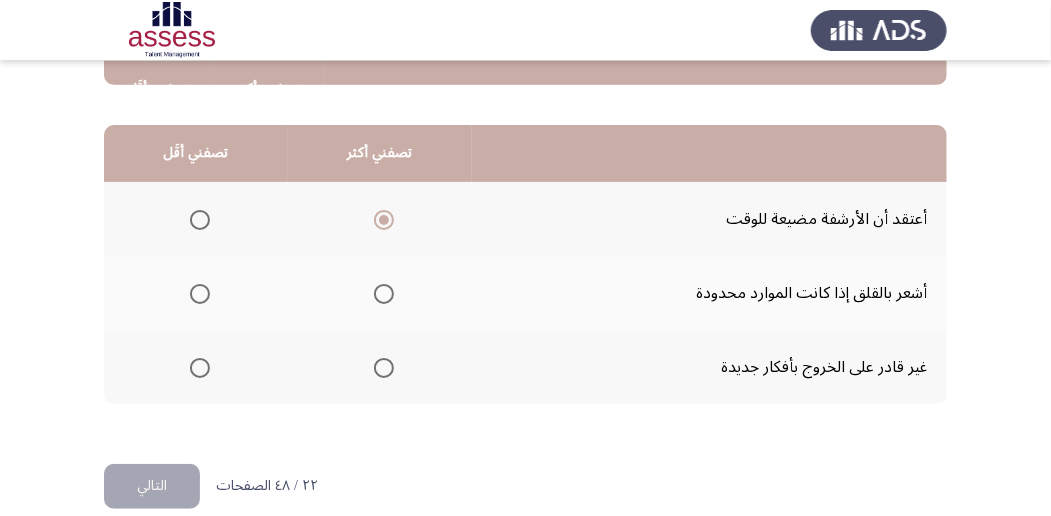 click at bounding box center [200, 294] 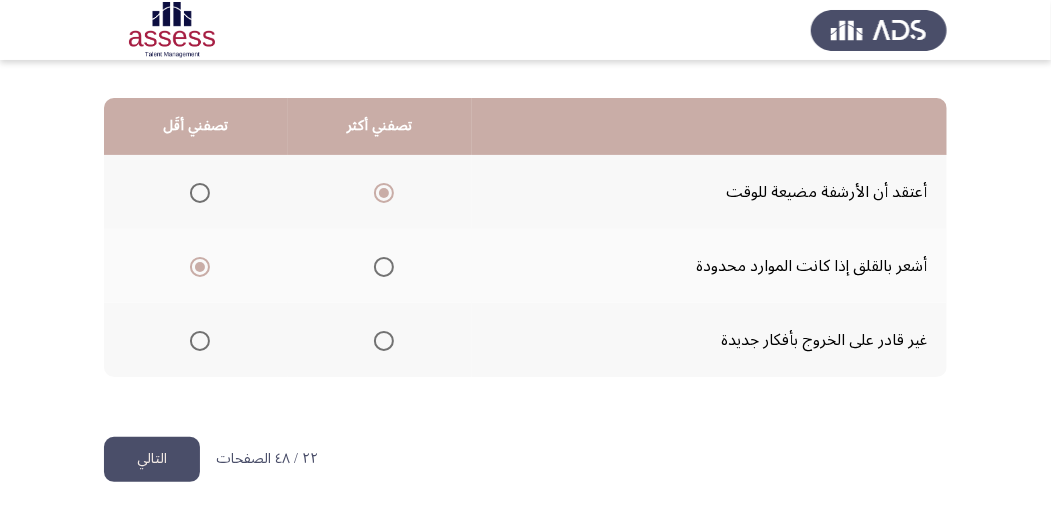 scroll, scrollTop: 494, scrollLeft: 0, axis: vertical 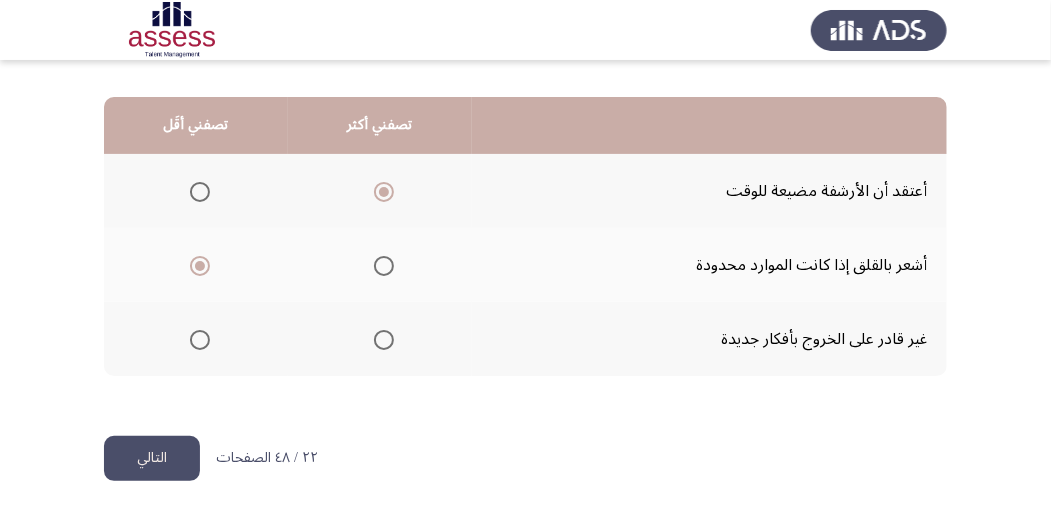 click on "التالي" 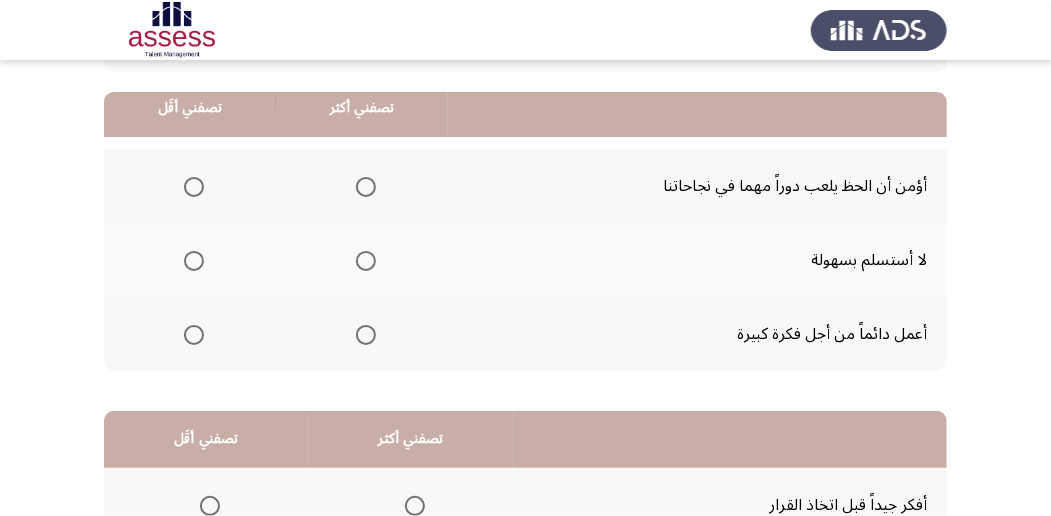 scroll, scrollTop: 200, scrollLeft: 0, axis: vertical 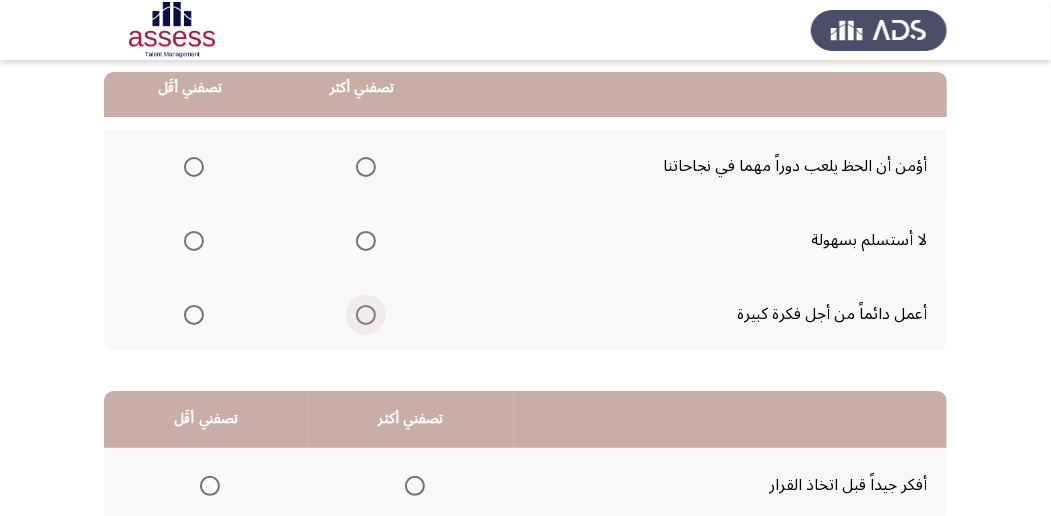 click at bounding box center [366, 315] 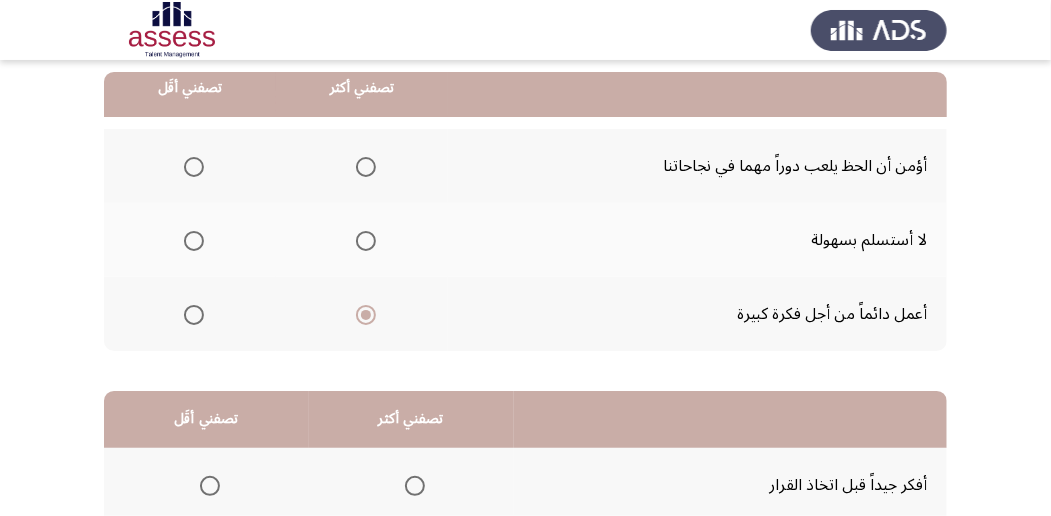 click at bounding box center (194, 167) 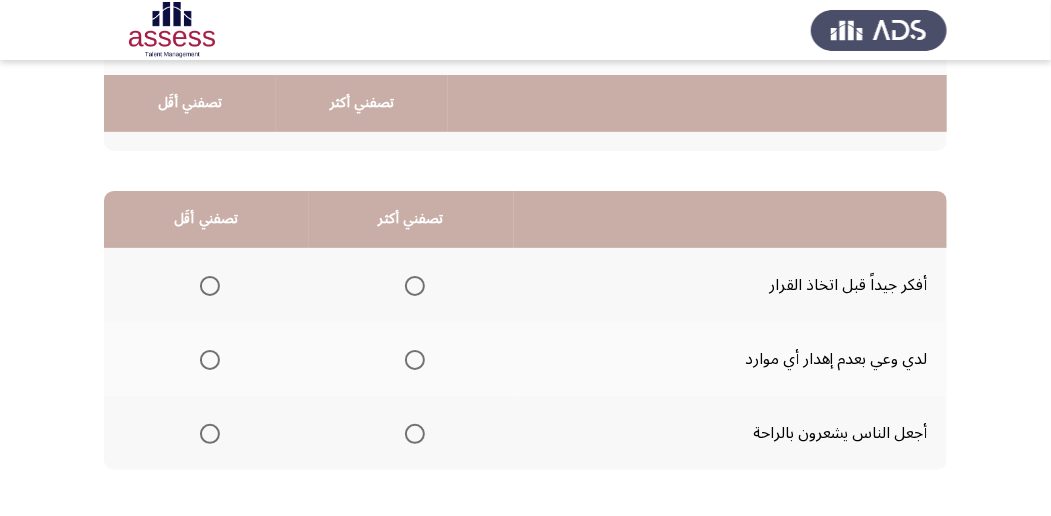scroll, scrollTop: 466, scrollLeft: 0, axis: vertical 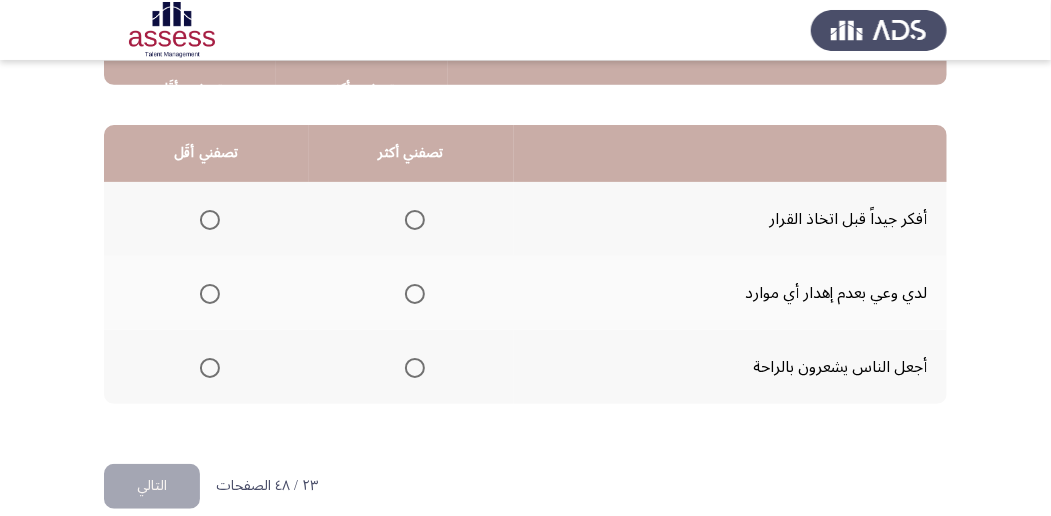 click at bounding box center (415, 220) 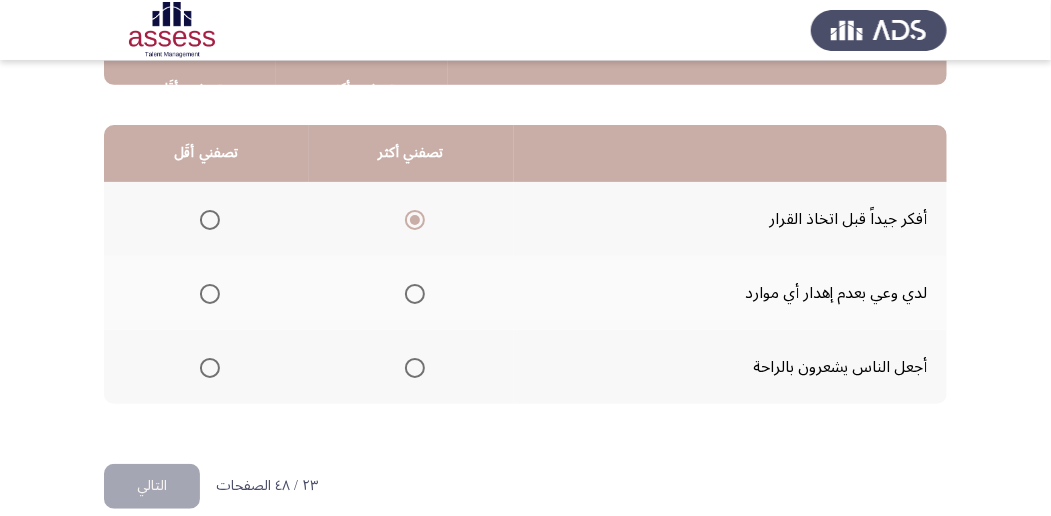 click at bounding box center [210, 368] 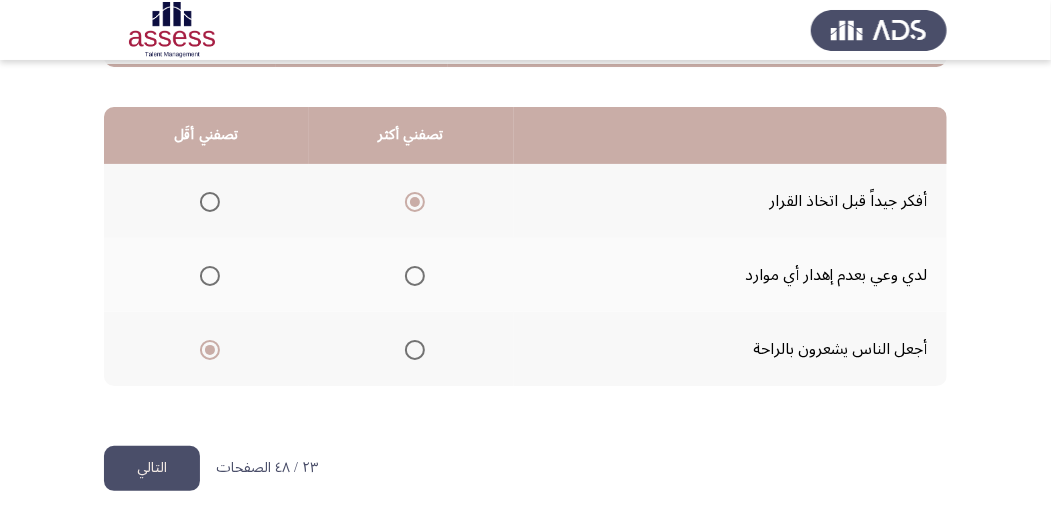 scroll, scrollTop: 494, scrollLeft: 0, axis: vertical 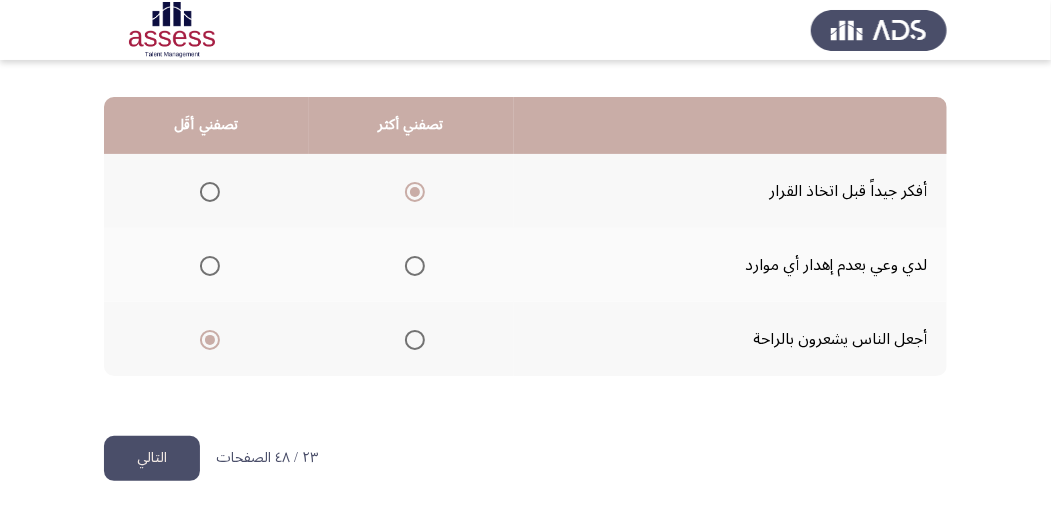 click on "التالي" 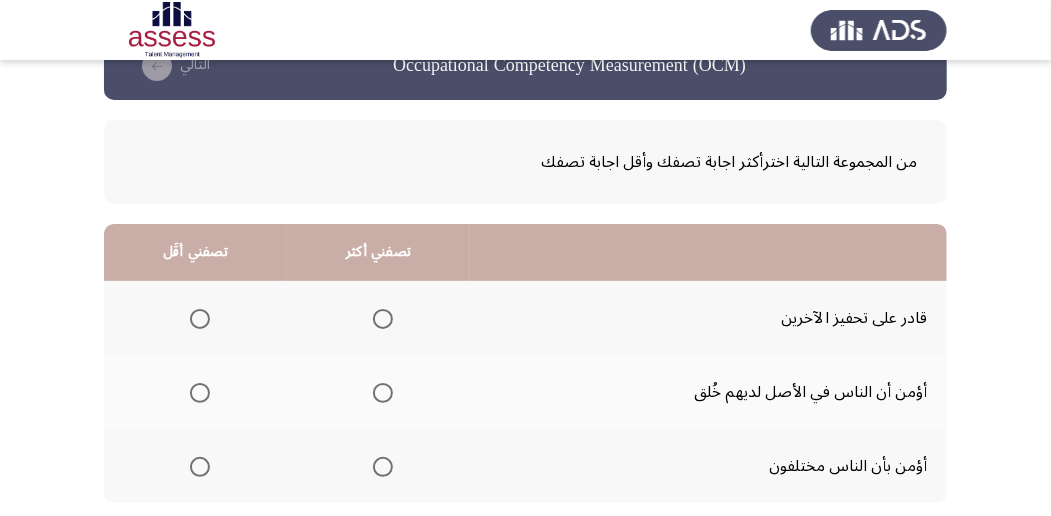 scroll, scrollTop: 200, scrollLeft: 0, axis: vertical 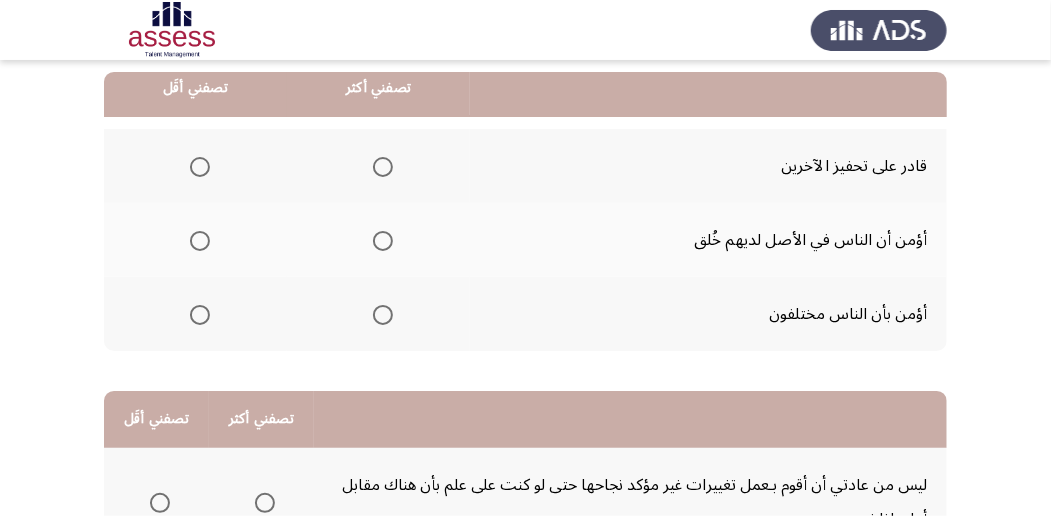 click at bounding box center (383, 167) 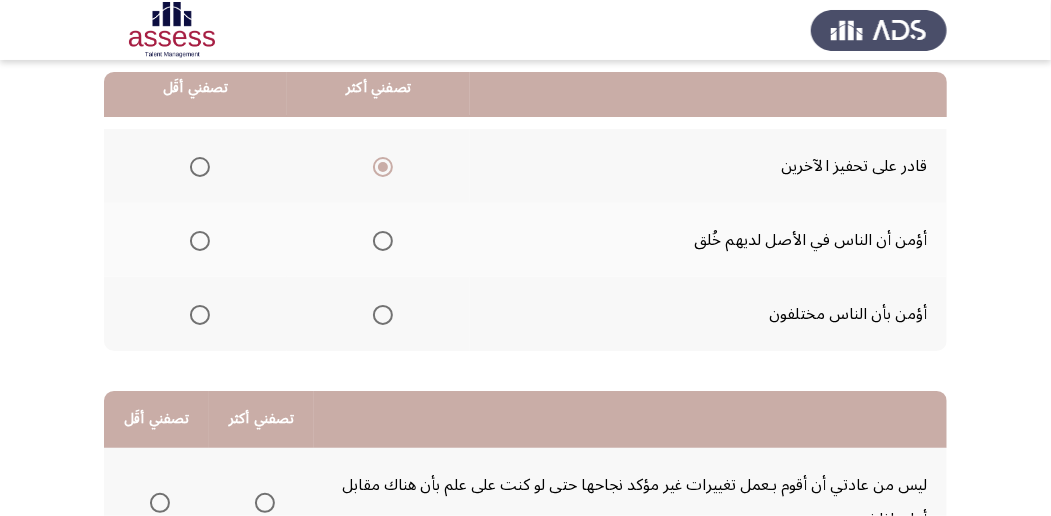 click at bounding box center (200, 241) 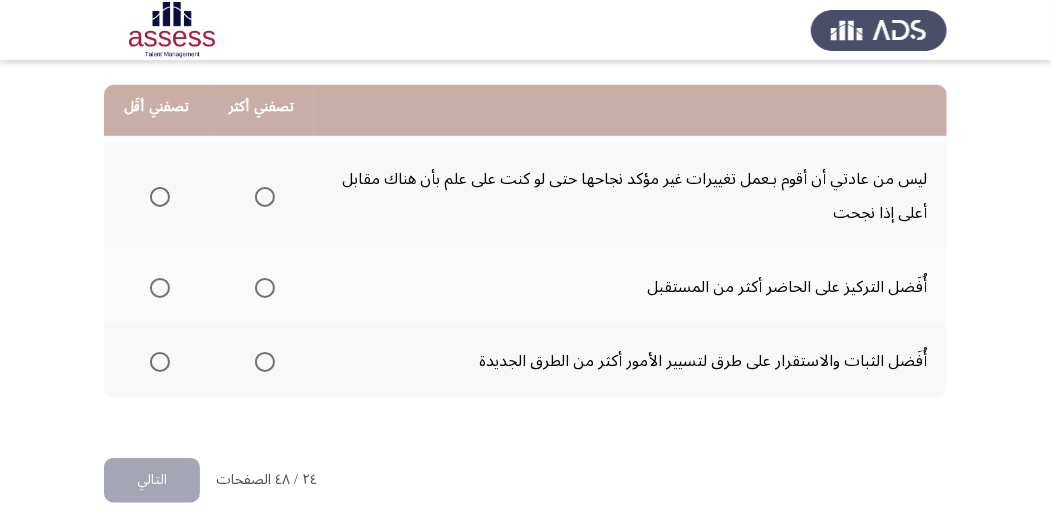 scroll, scrollTop: 528, scrollLeft: 0, axis: vertical 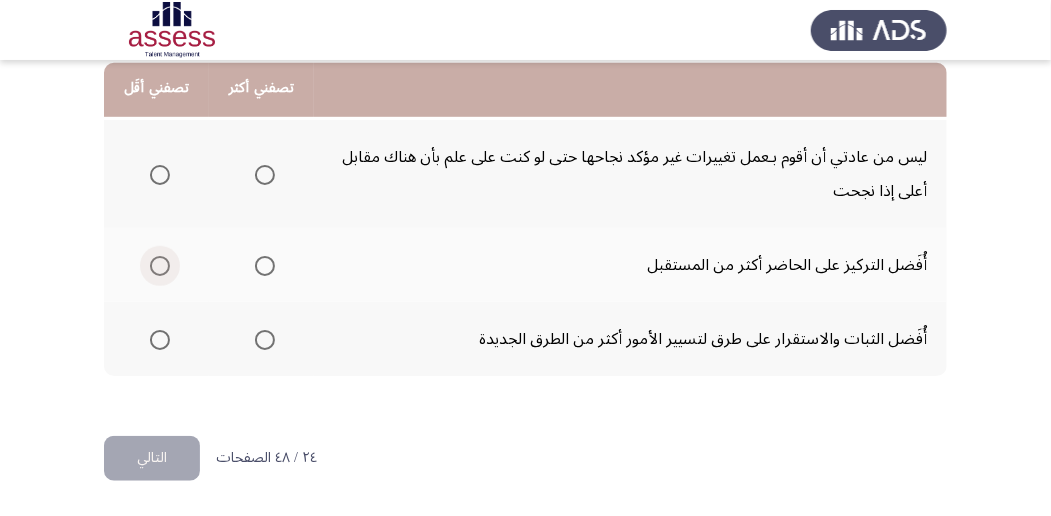 click at bounding box center [160, 266] 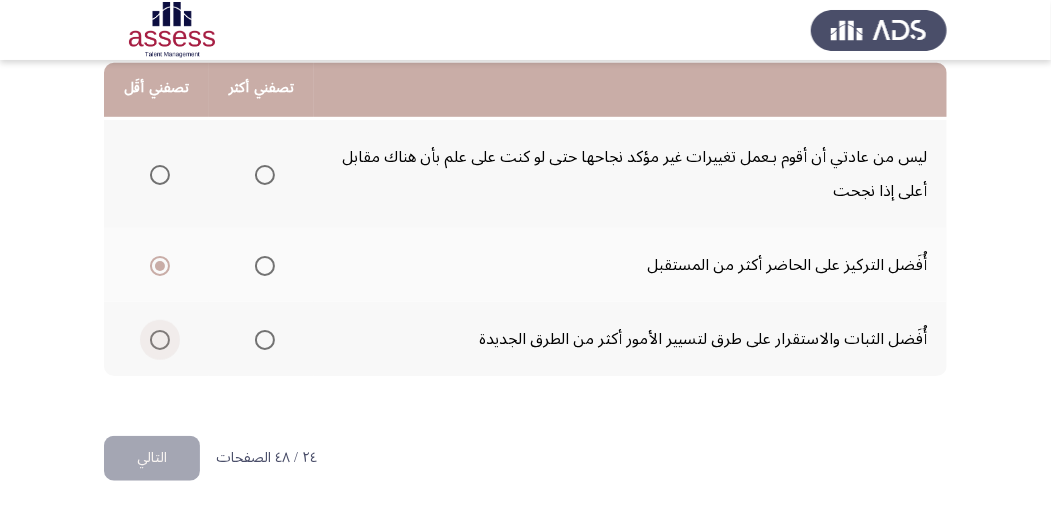 click at bounding box center [160, 340] 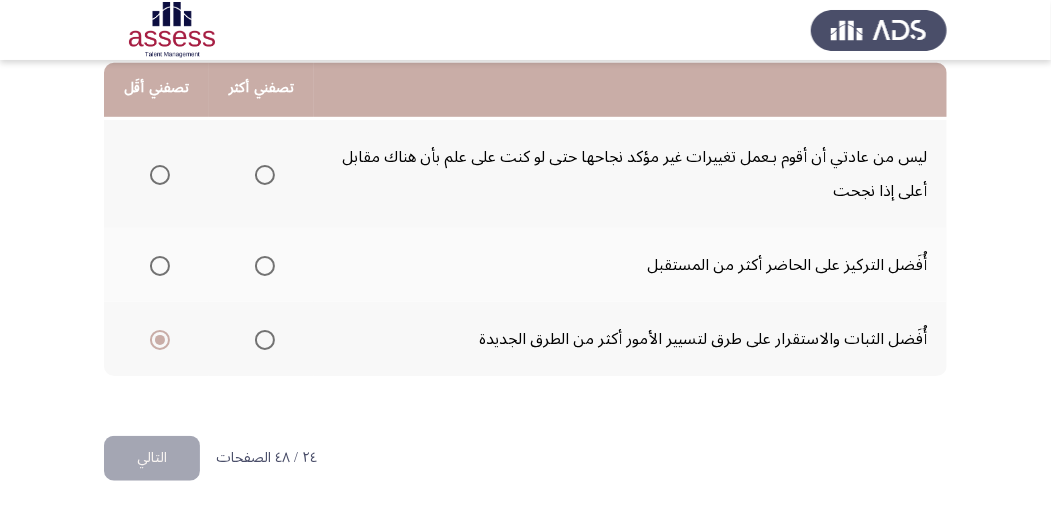 click at bounding box center [265, 266] 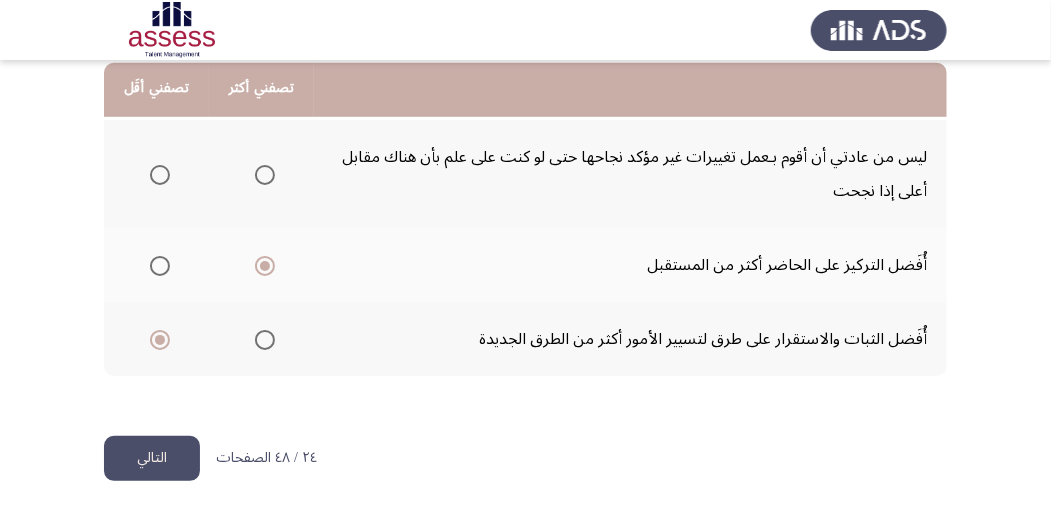 click on "التالي" 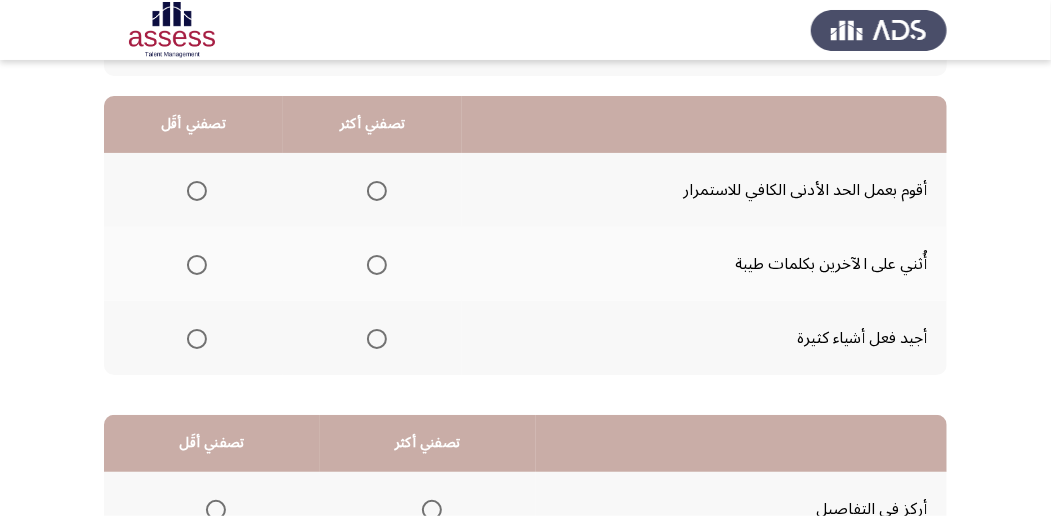 scroll, scrollTop: 200, scrollLeft: 0, axis: vertical 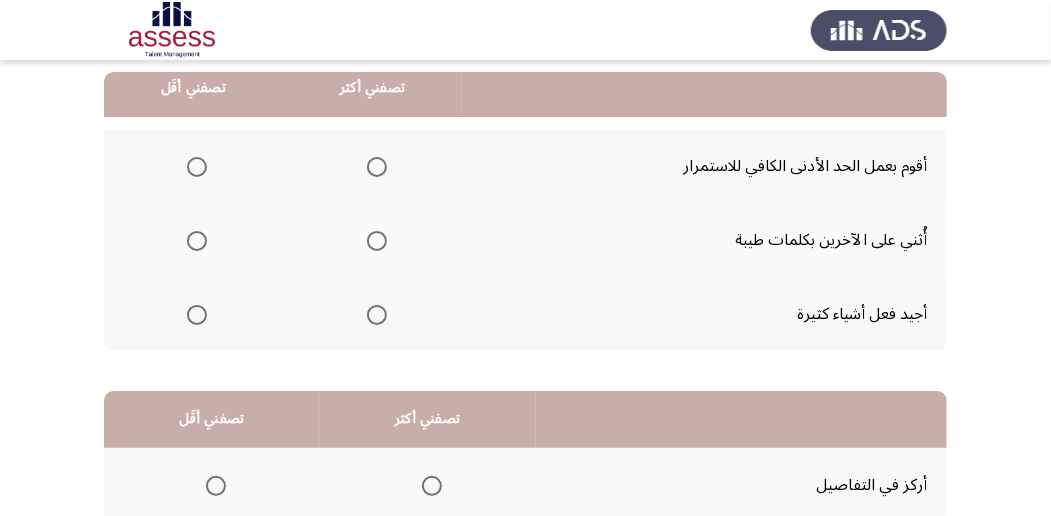 click at bounding box center [197, 167] 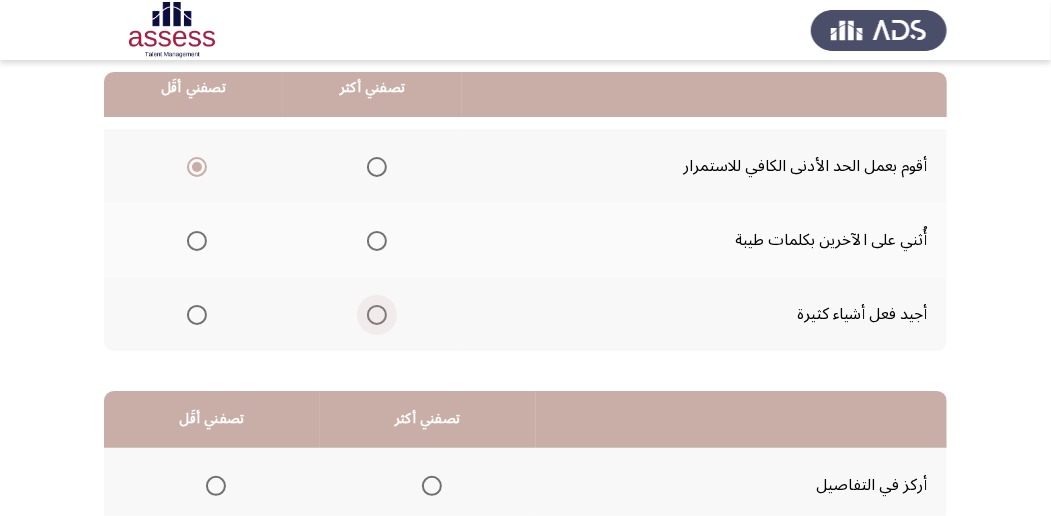 click at bounding box center (377, 315) 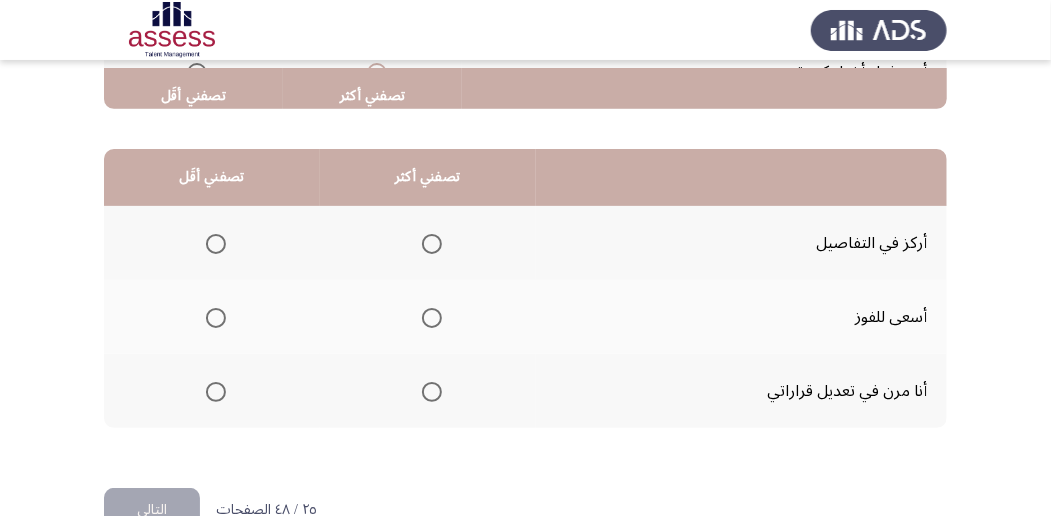 scroll, scrollTop: 466, scrollLeft: 0, axis: vertical 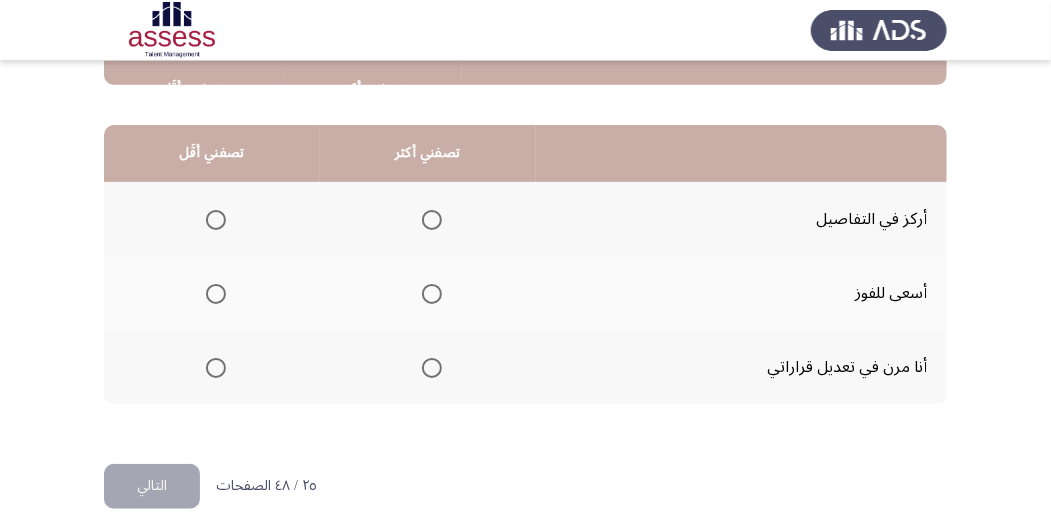 click at bounding box center (432, 220) 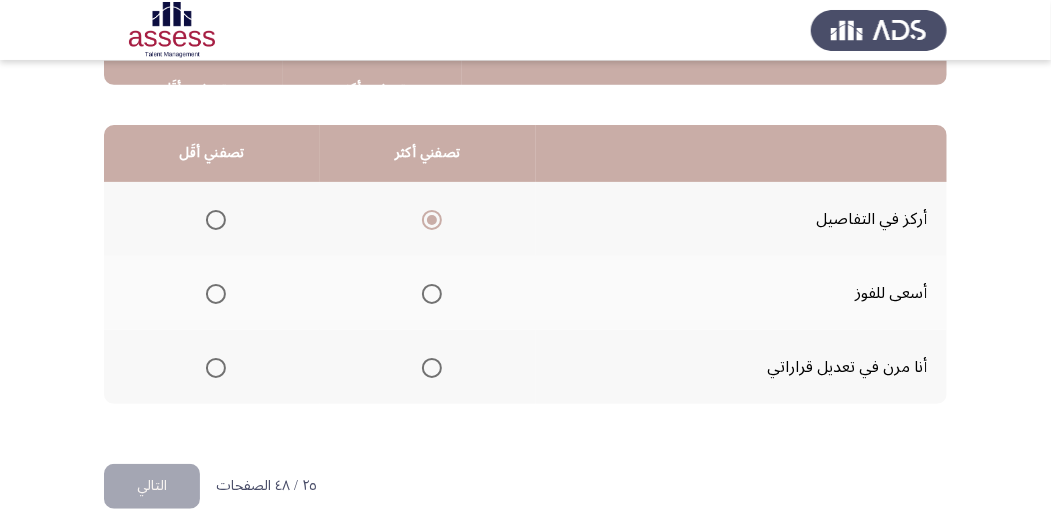 click at bounding box center [432, 294] 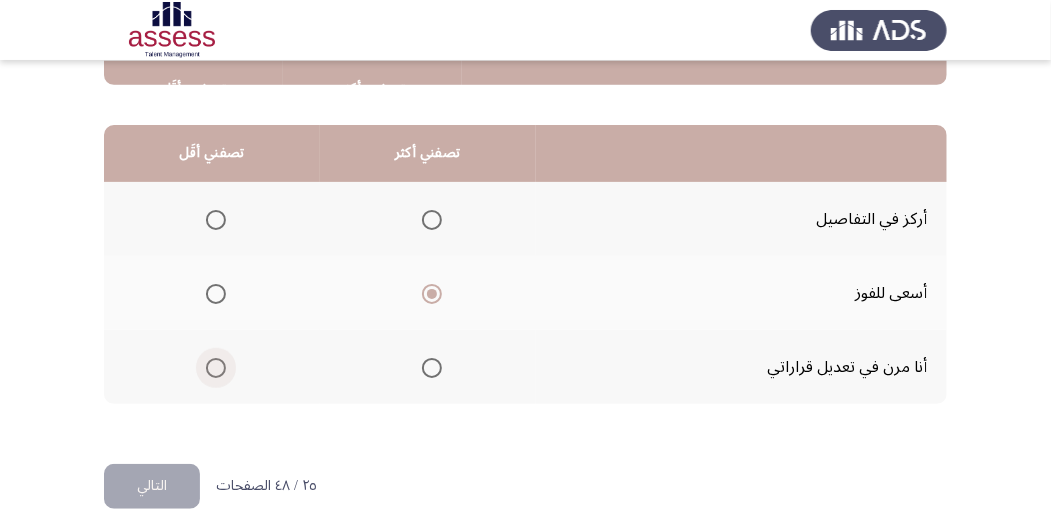click at bounding box center [216, 368] 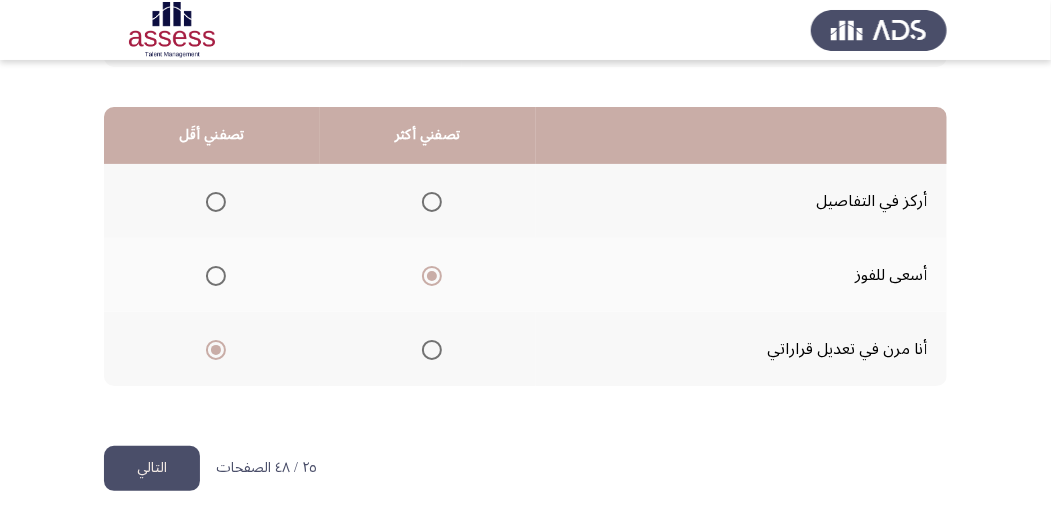 scroll, scrollTop: 494, scrollLeft: 0, axis: vertical 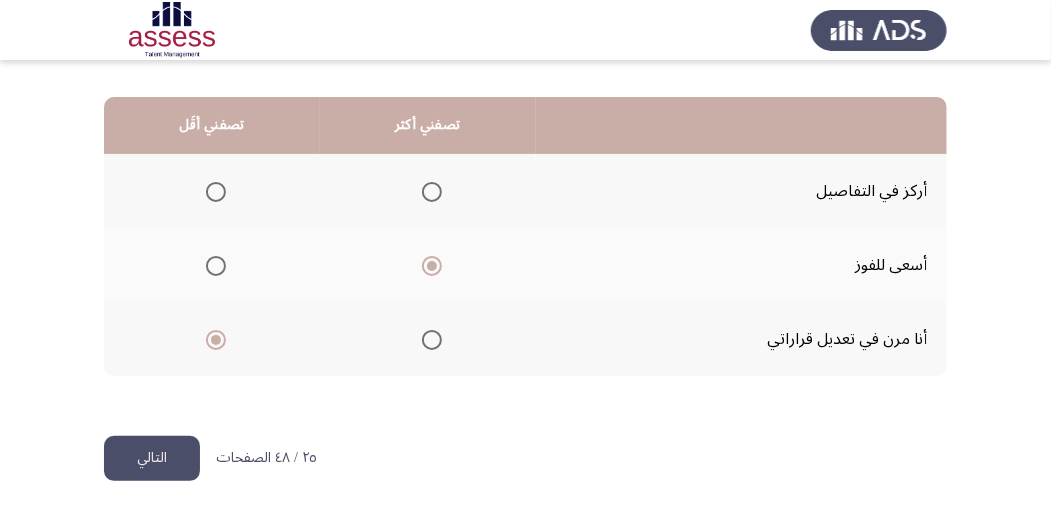 click on "التالي" 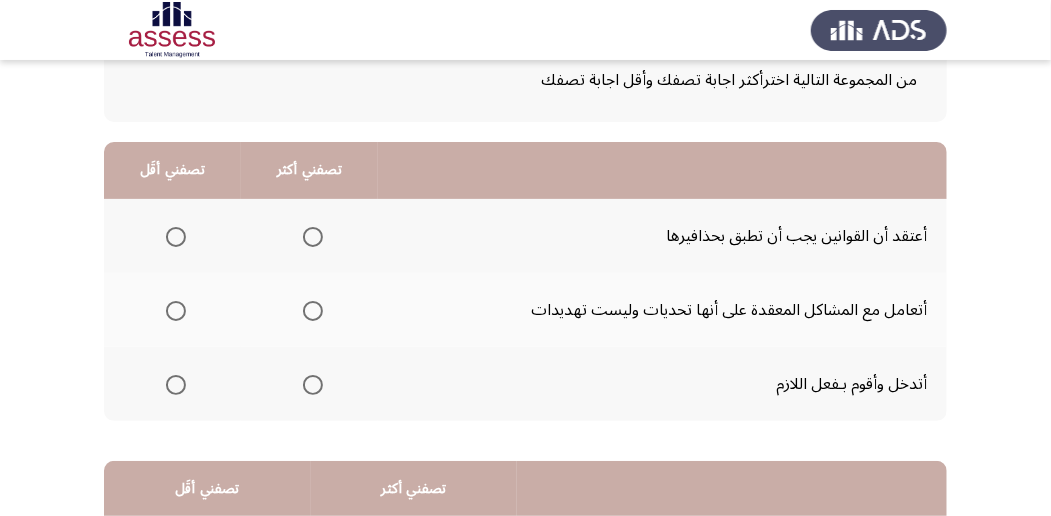 scroll, scrollTop: 133, scrollLeft: 0, axis: vertical 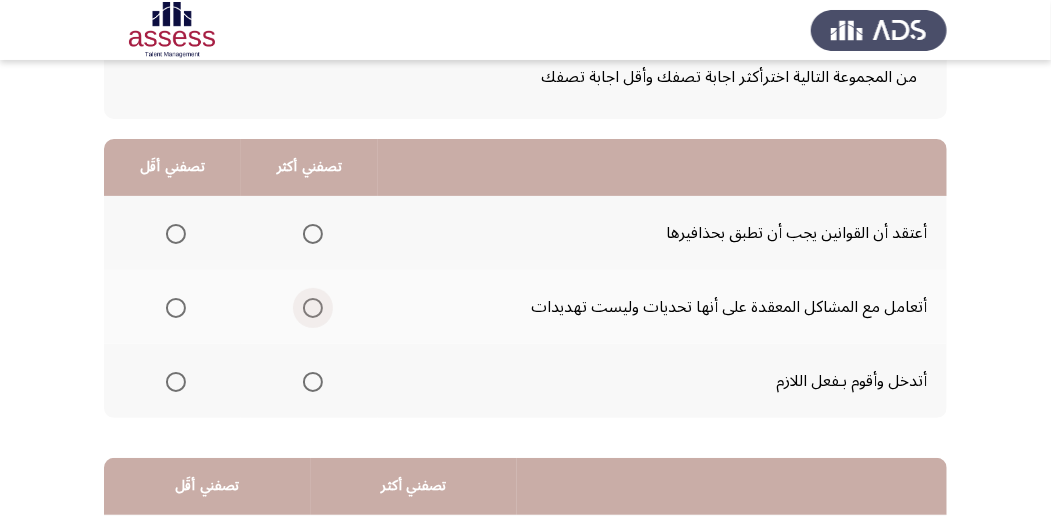 click at bounding box center (313, 308) 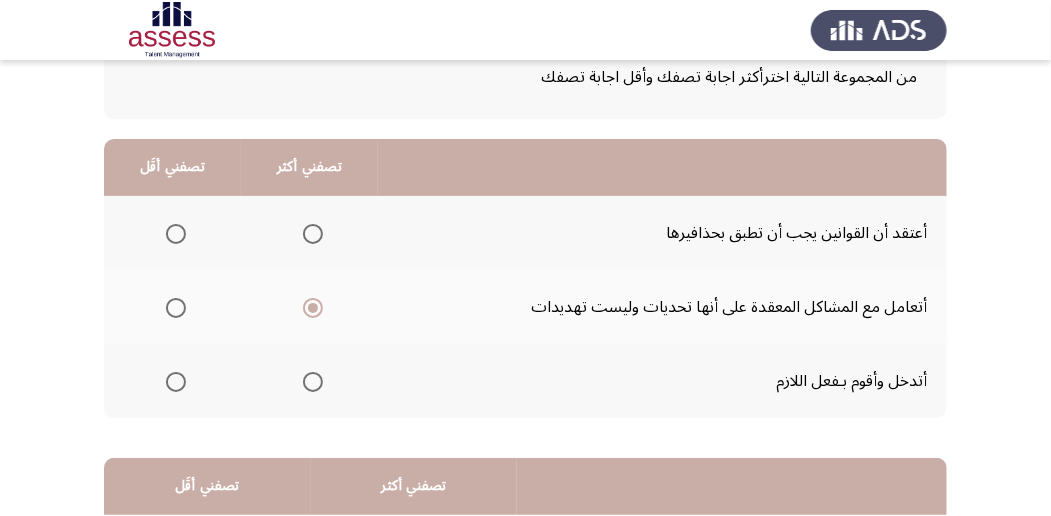 click at bounding box center [176, 382] 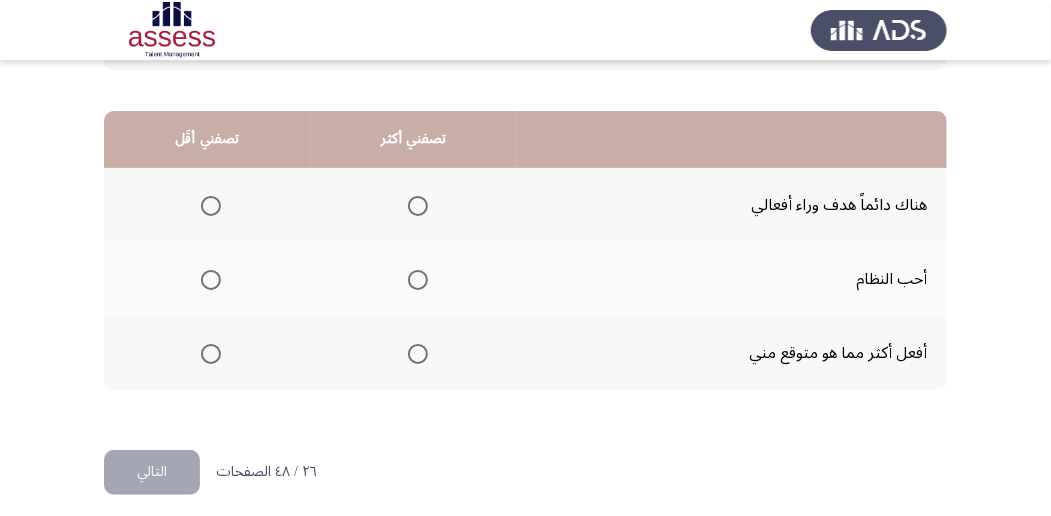 scroll, scrollTop: 494, scrollLeft: 0, axis: vertical 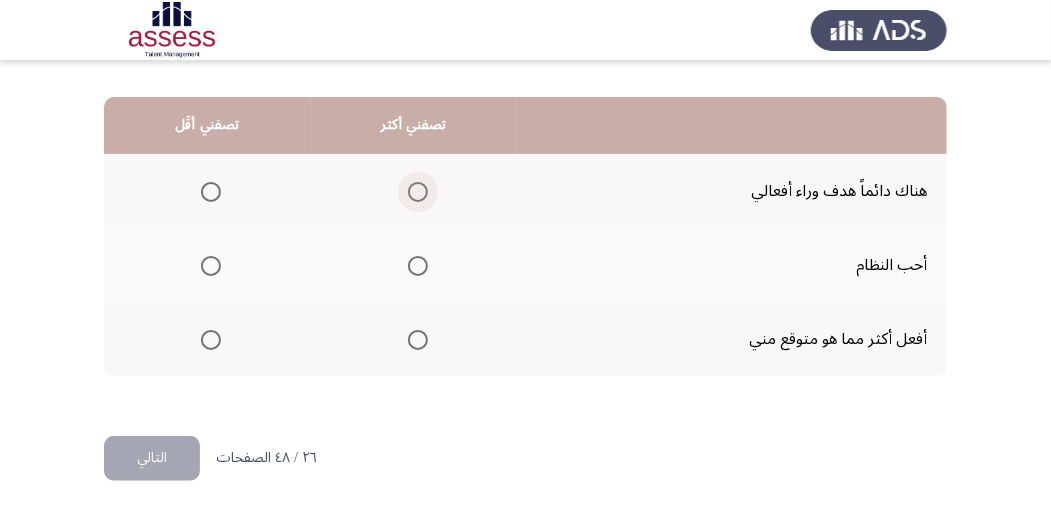 click at bounding box center (418, 192) 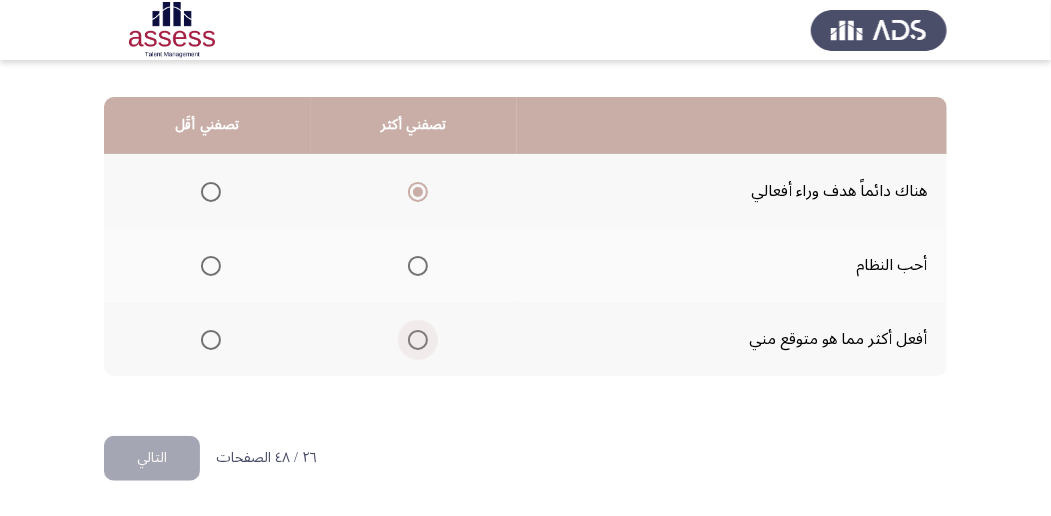 click at bounding box center [418, 340] 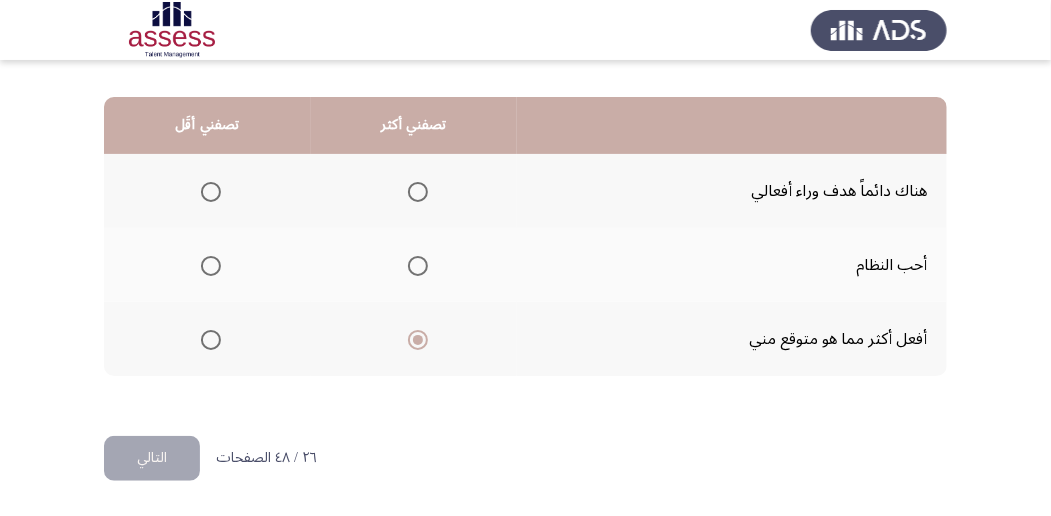 click at bounding box center (211, 192) 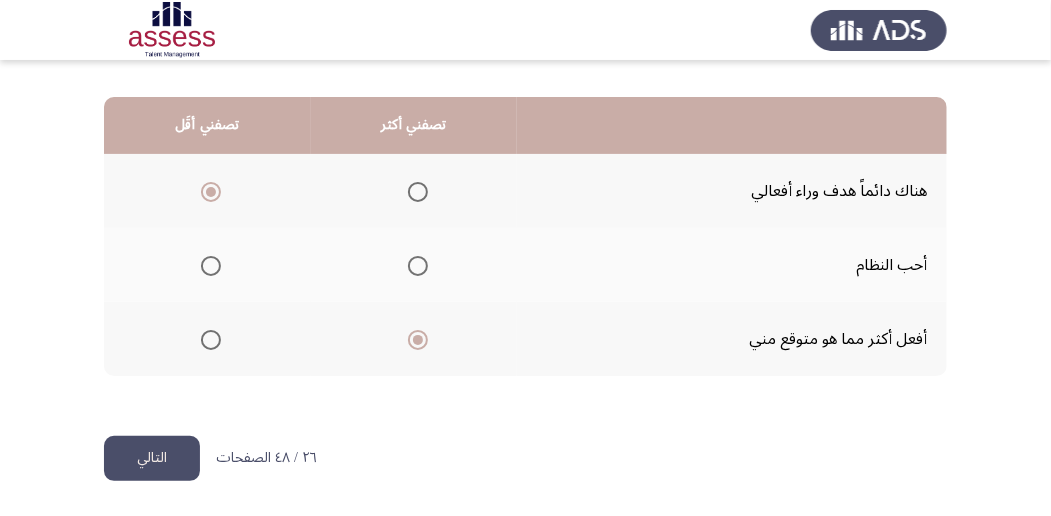 click on "التالي" 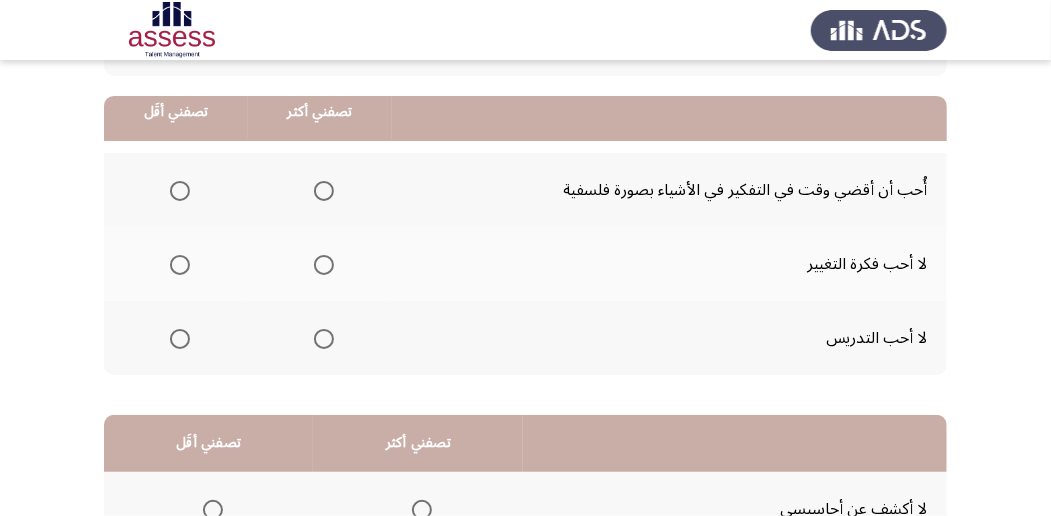scroll, scrollTop: 200, scrollLeft: 0, axis: vertical 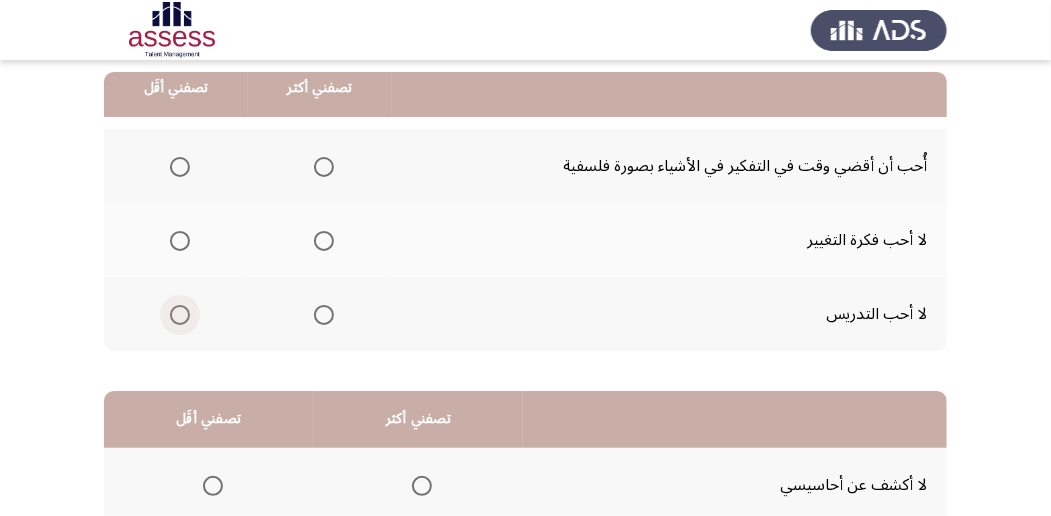 click at bounding box center [180, 315] 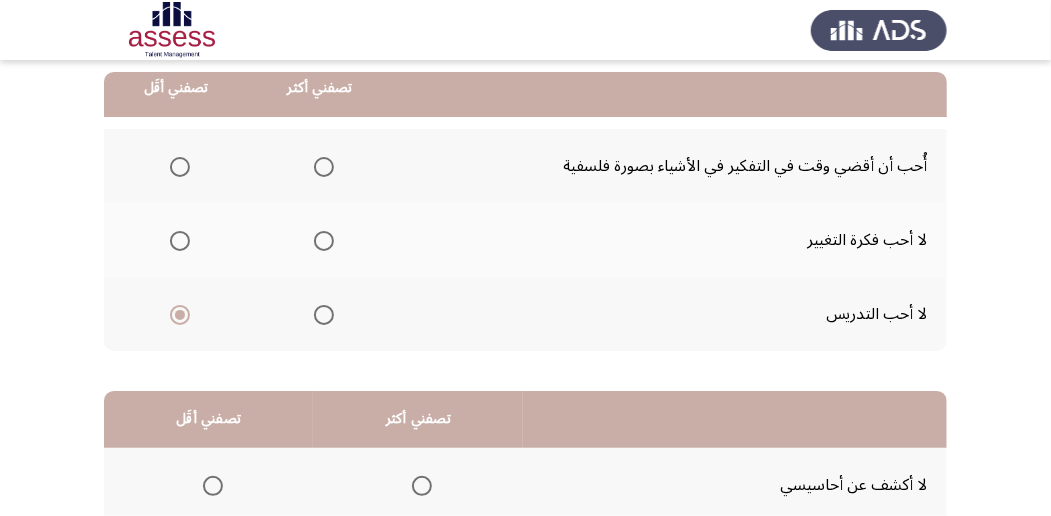 click at bounding box center (324, 167) 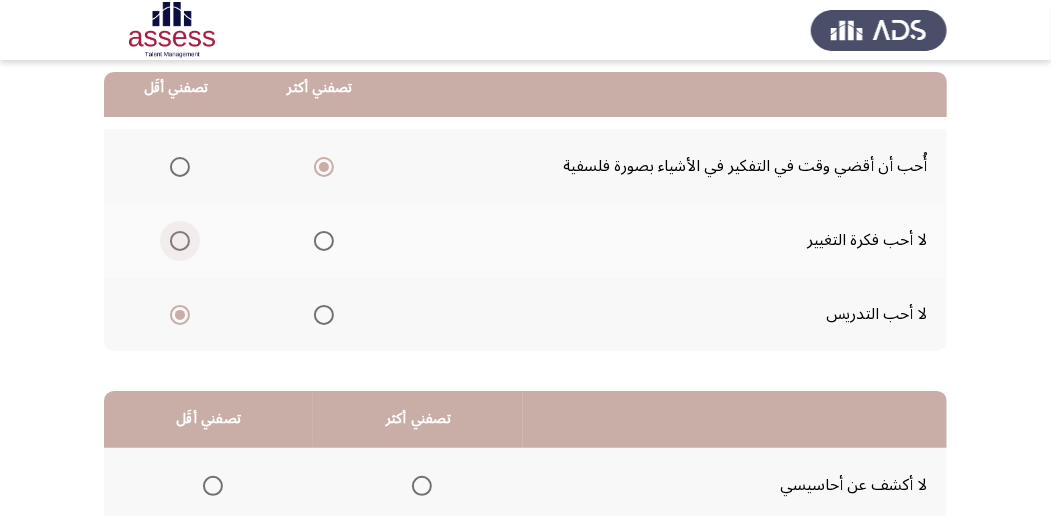 click at bounding box center [180, 241] 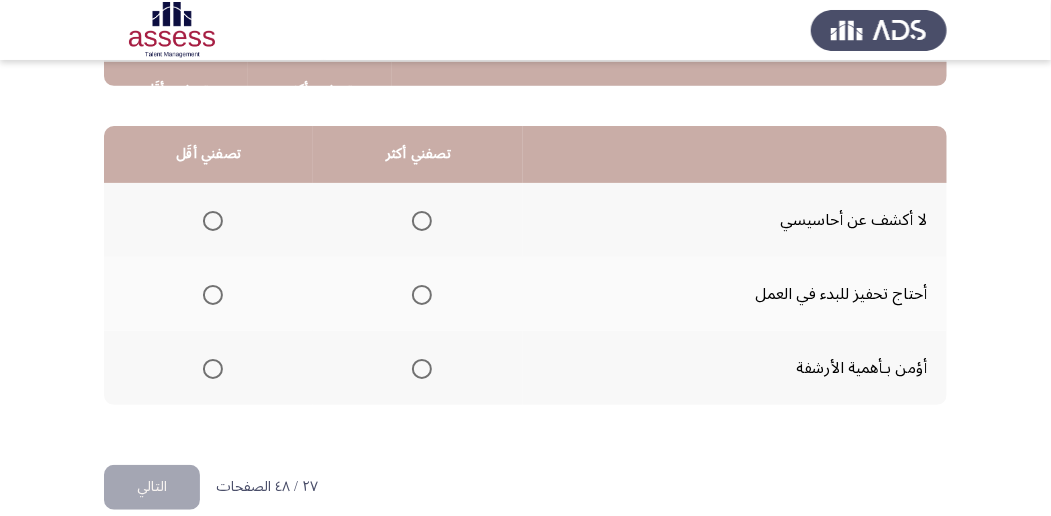 scroll, scrollTop: 466, scrollLeft: 0, axis: vertical 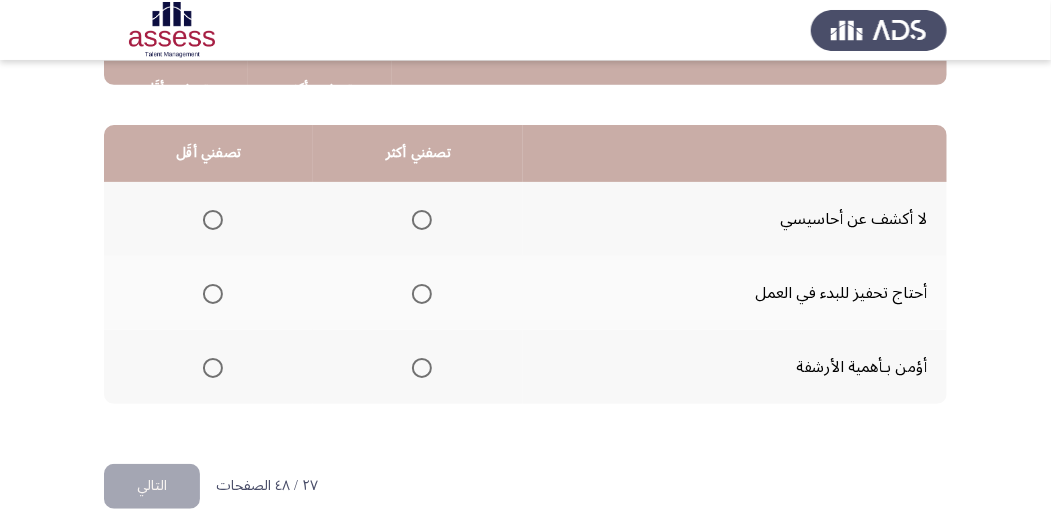 click at bounding box center [422, 294] 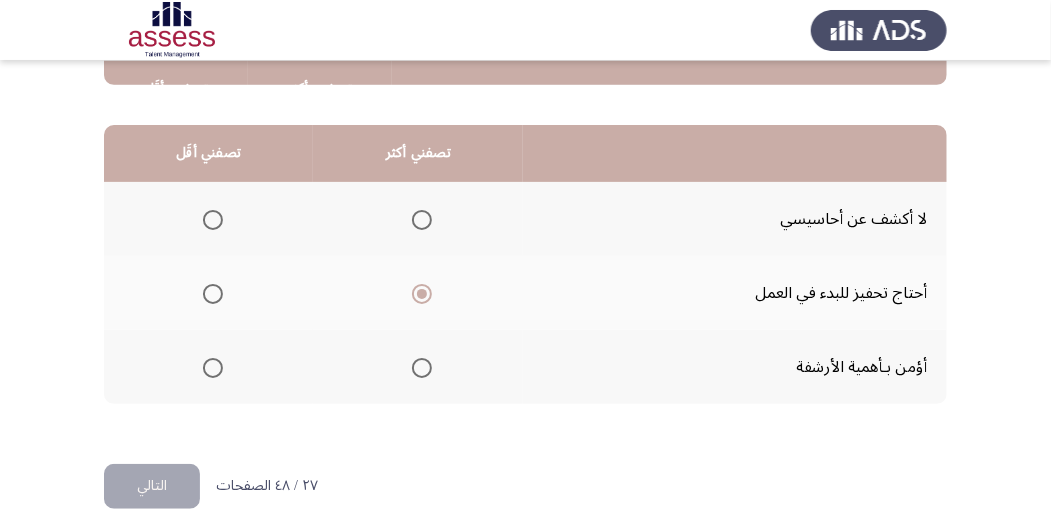 click at bounding box center (213, 220) 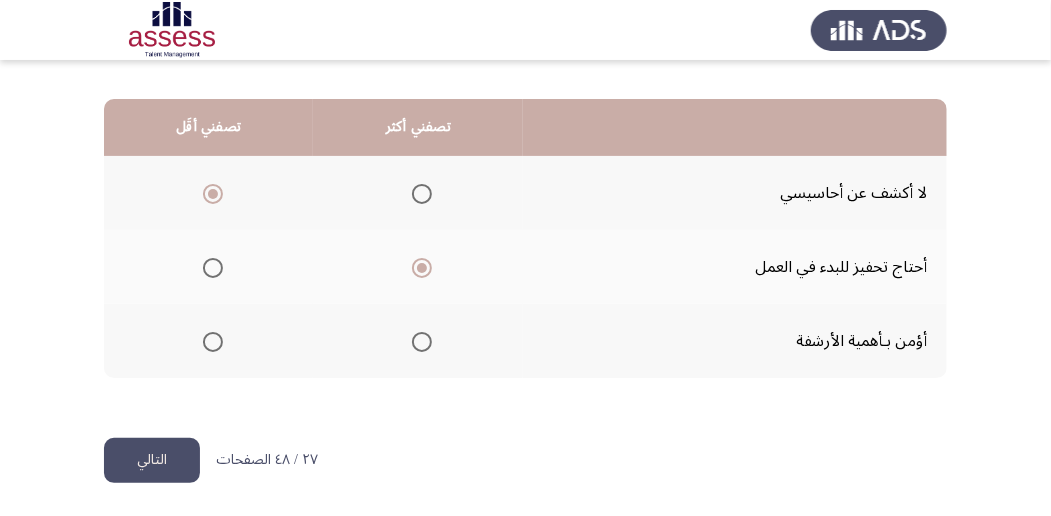 scroll, scrollTop: 494, scrollLeft: 0, axis: vertical 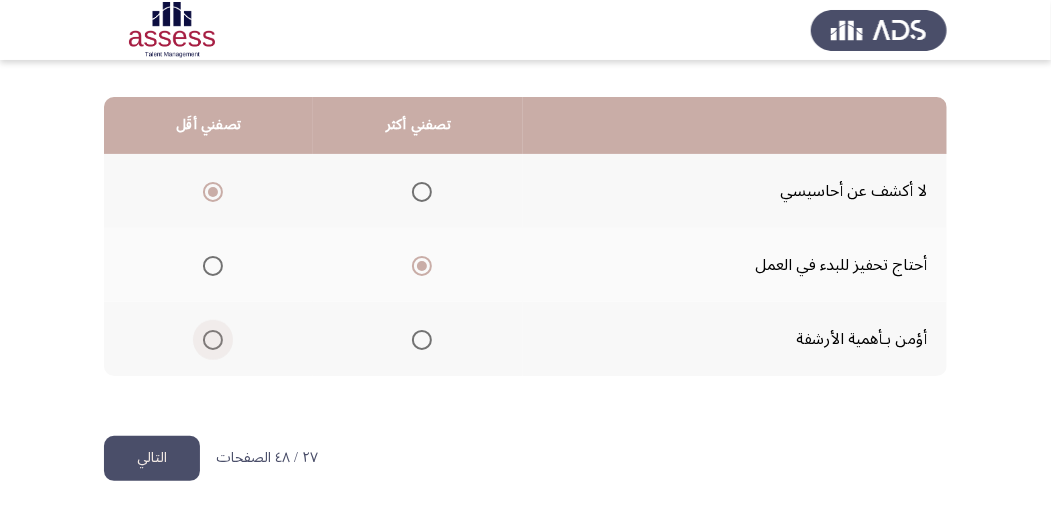 click at bounding box center [213, 340] 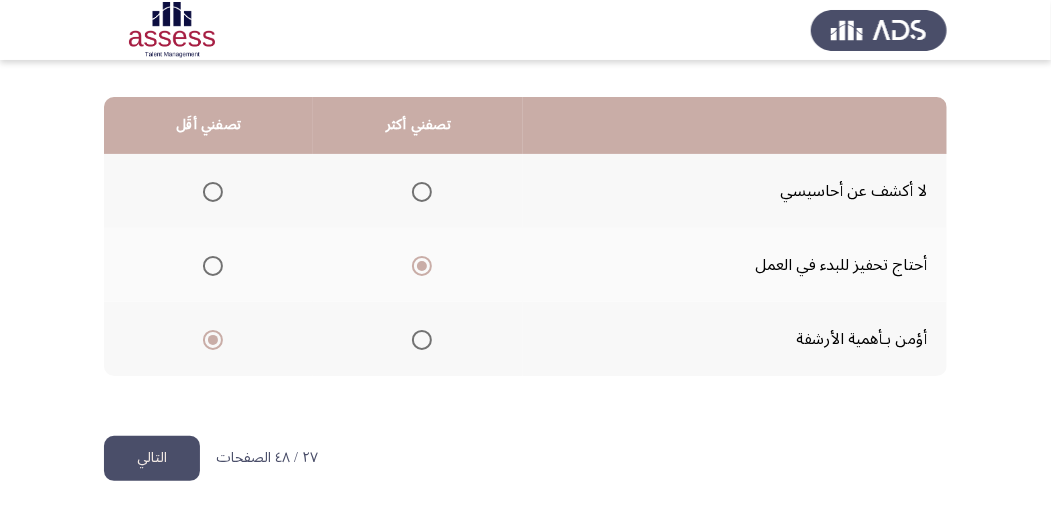 click on "التالي" 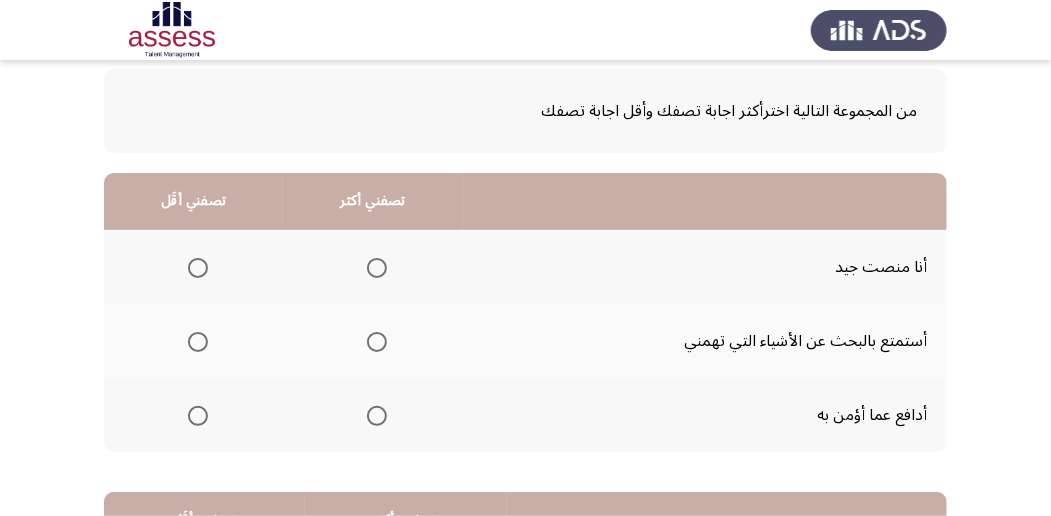 scroll, scrollTop: 133, scrollLeft: 0, axis: vertical 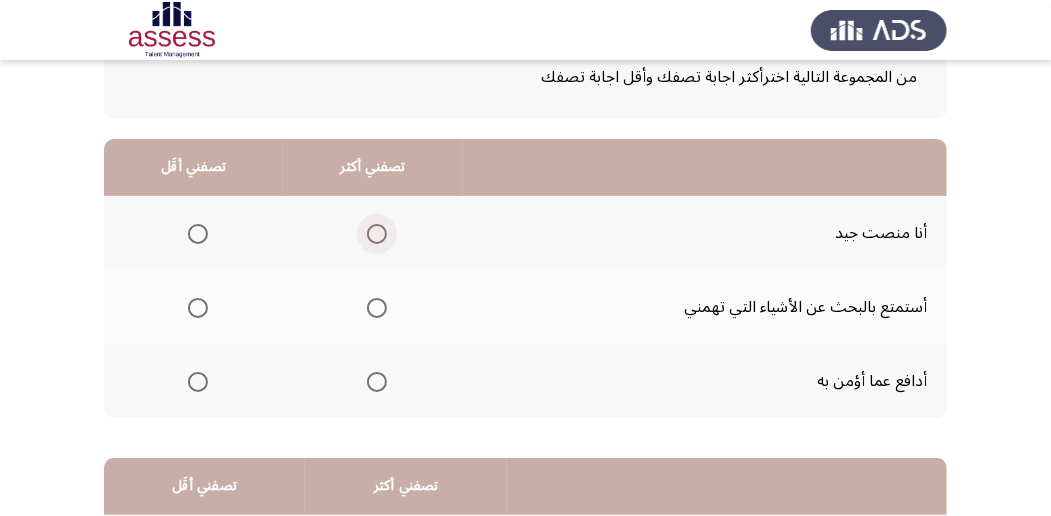 click at bounding box center [377, 234] 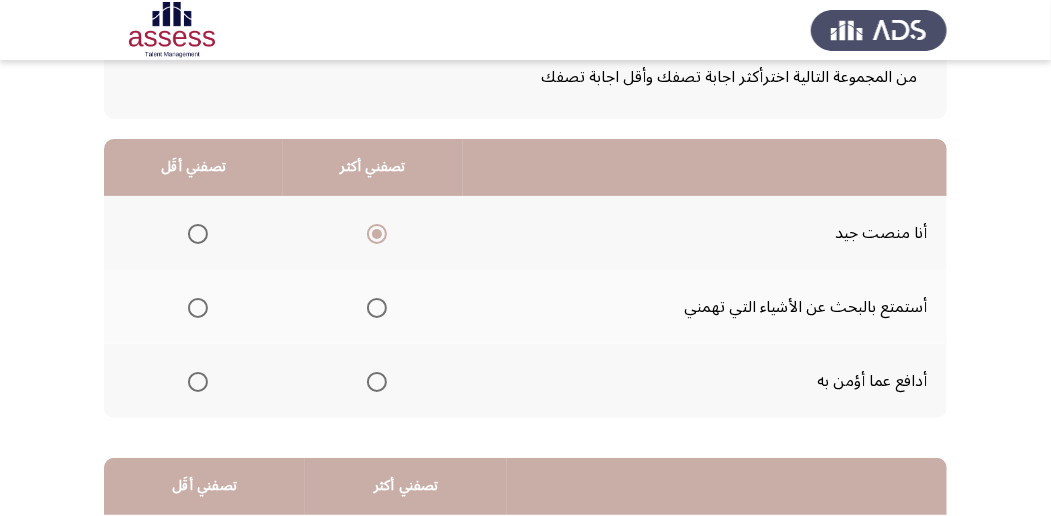 click at bounding box center [198, 382] 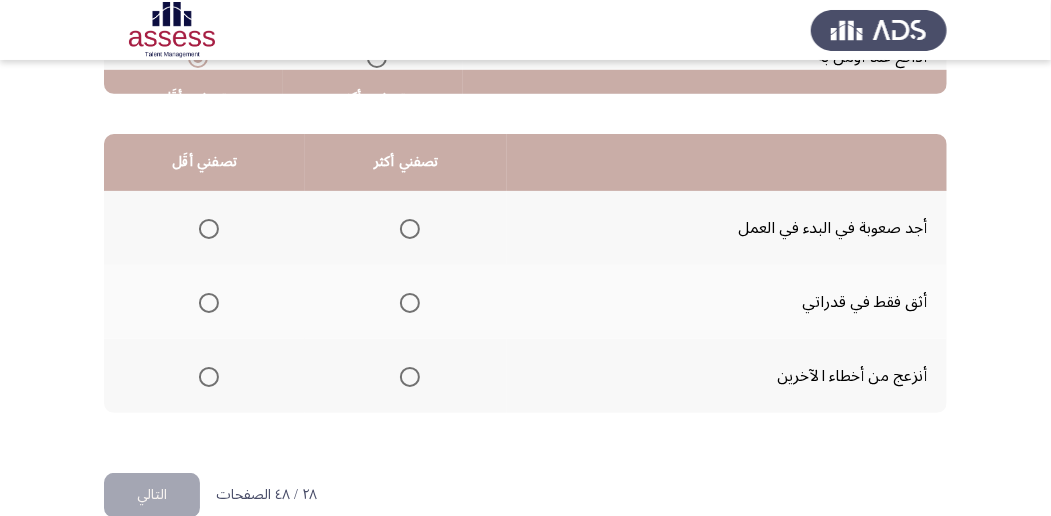 scroll, scrollTop: 466, scrollLeft: 0, axis: vertical 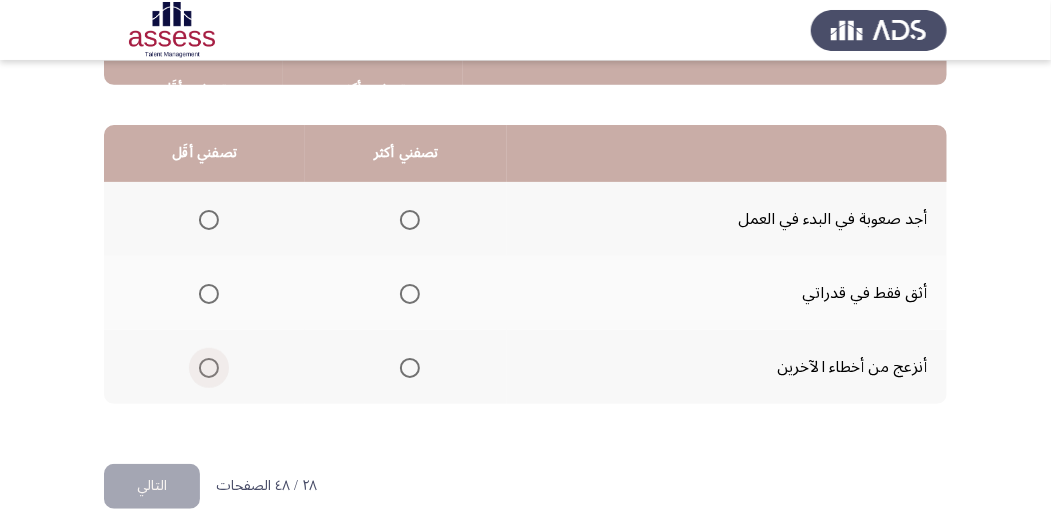 click at bounding box center [209, 368] 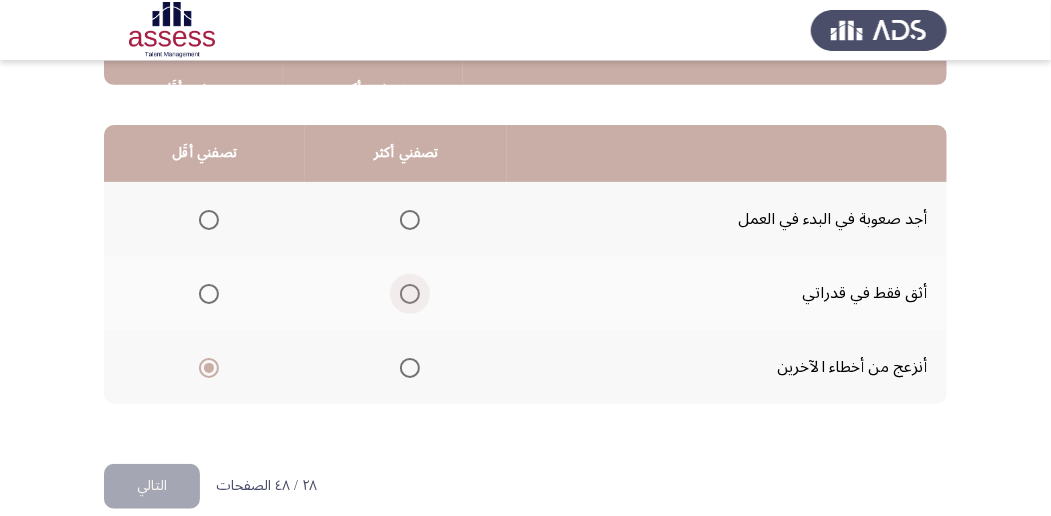 click at bounding box center (410, 294) 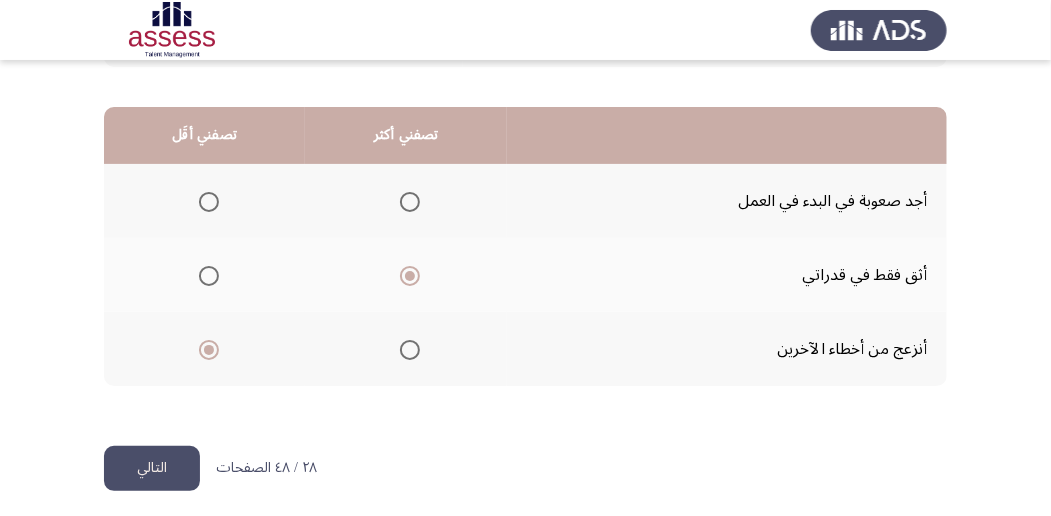 scroll, scrollTop: 494, scrollLeft: 0, axis: vertical 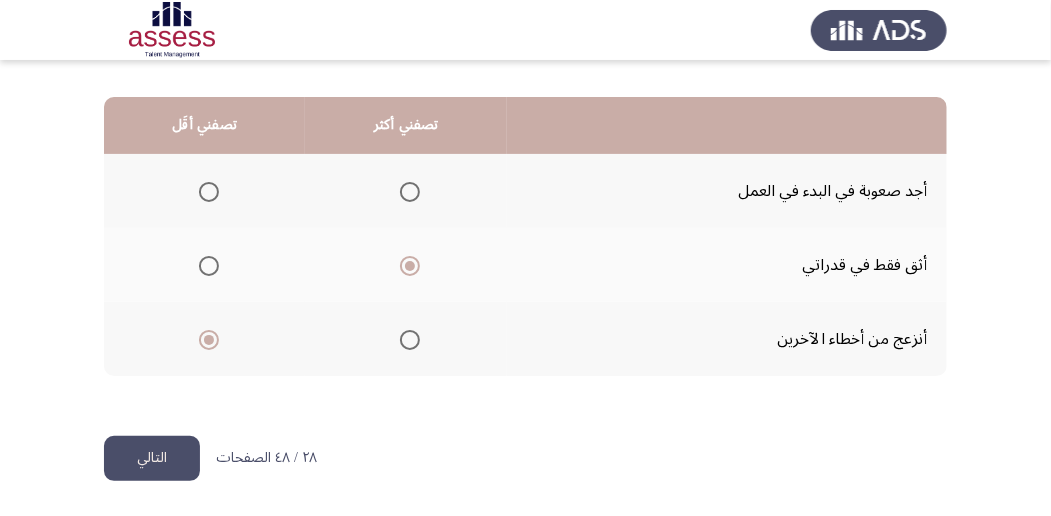 click on "التالي" 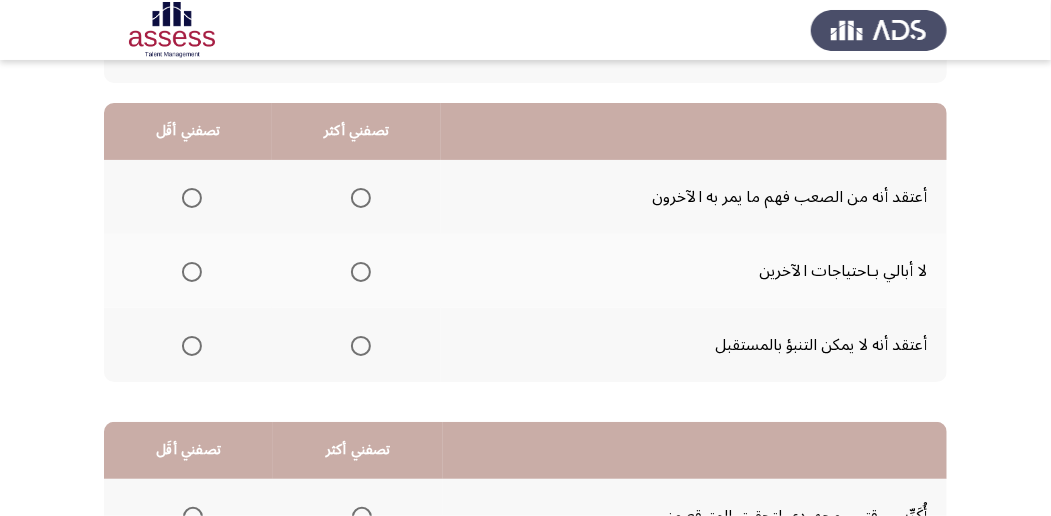 scroll, scrollTop: 200, scrollLeft: 0, axis: vertical 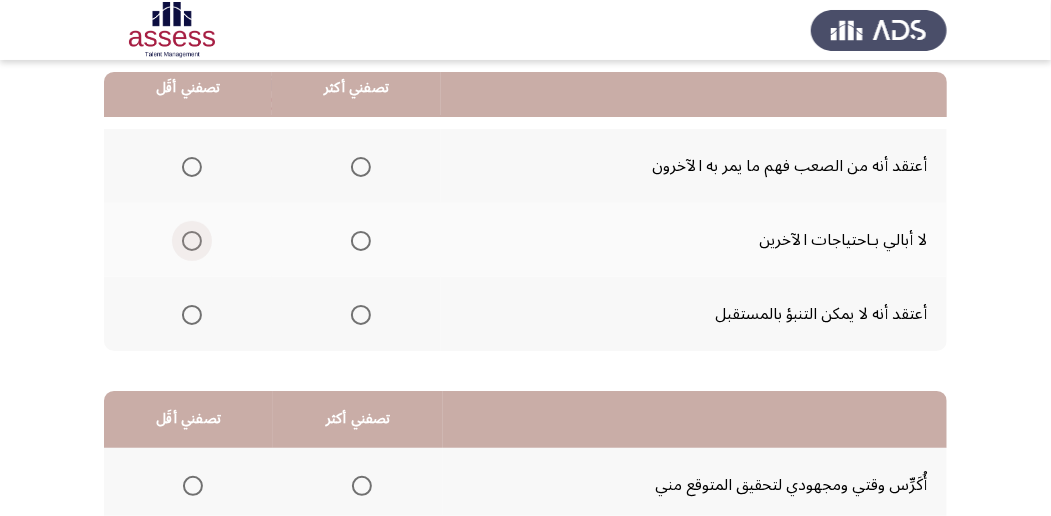 click at bounding box center (192, 241) 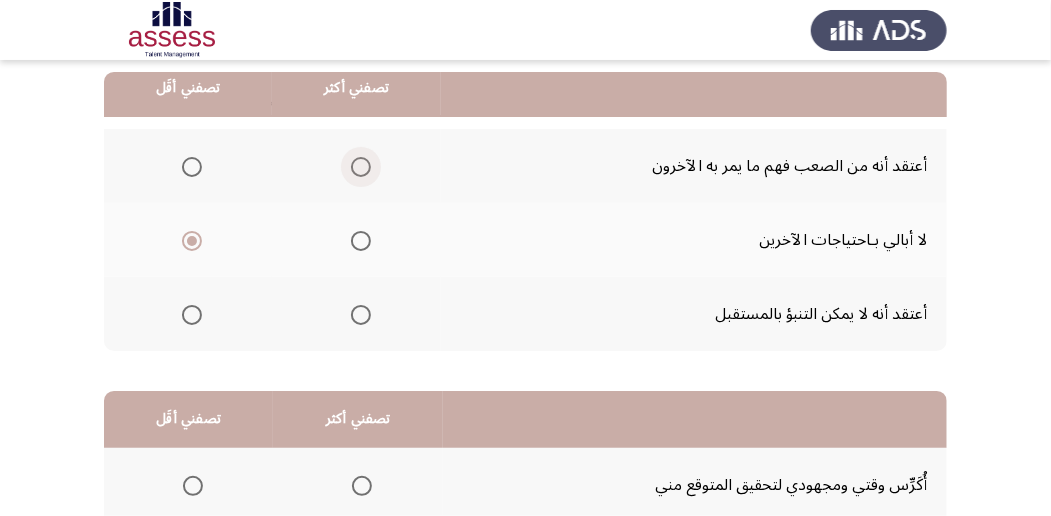 click at bounding box center [361, 167] 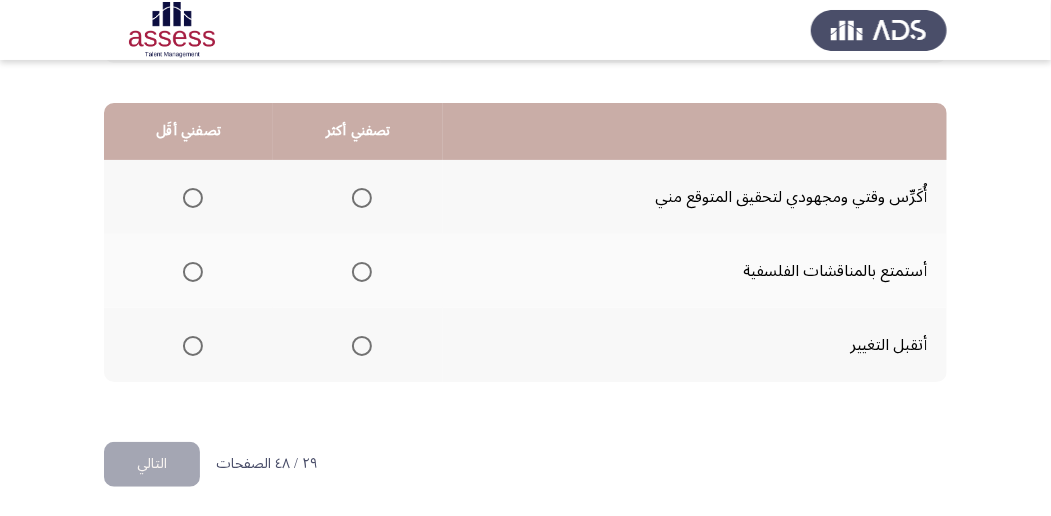 scroll, scrollTop: 494, scrollLeft: 0, axis: vertical 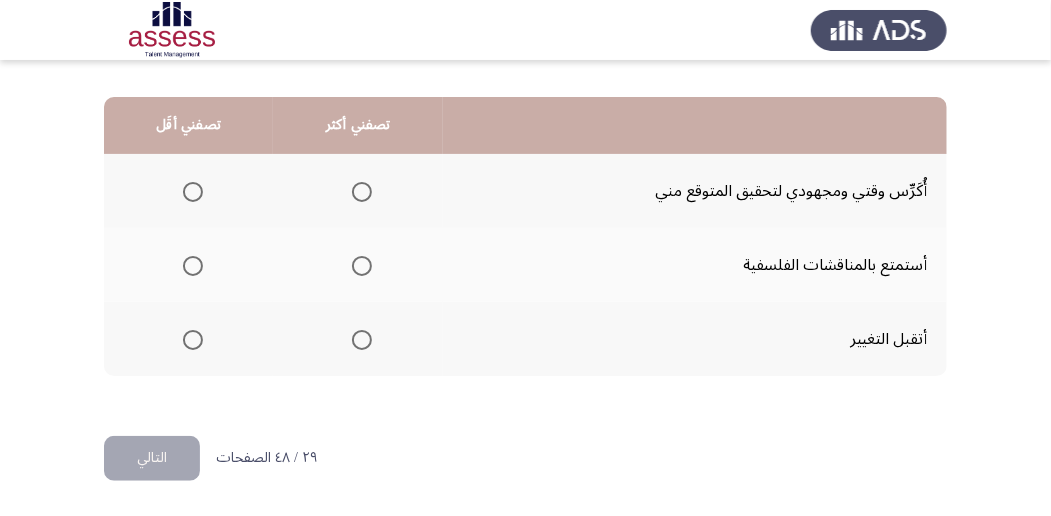 click at bounding box center [362, 192] 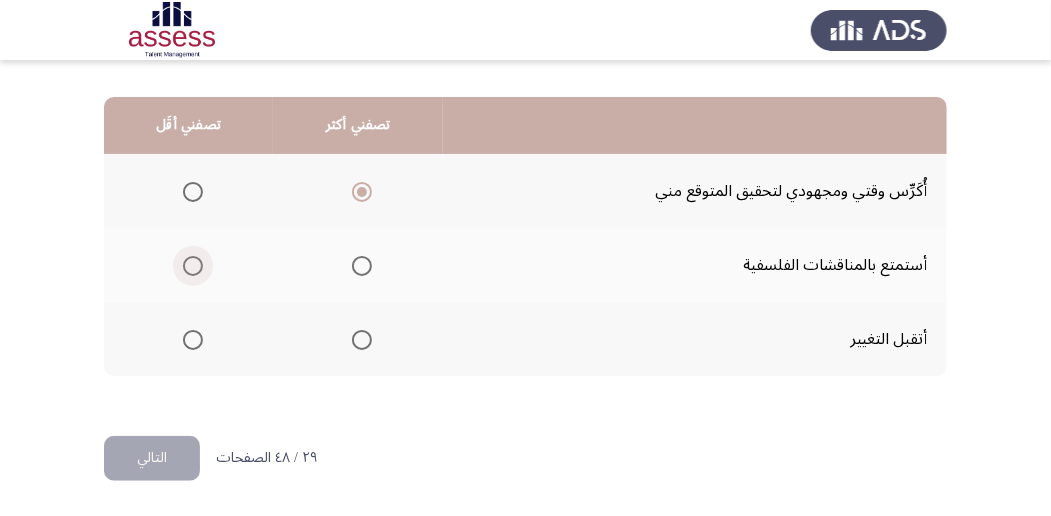 click at bounding box center (193, 266) 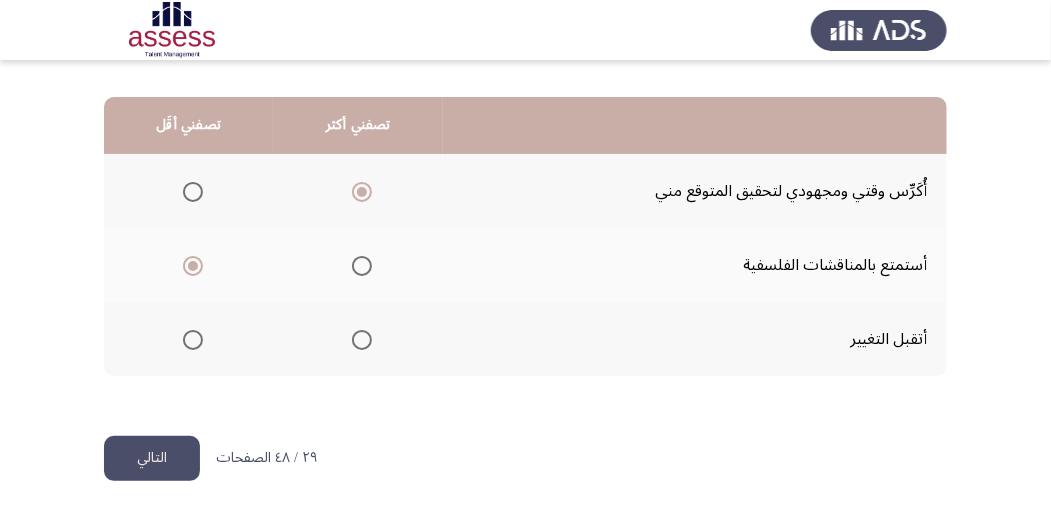 click on "التالي" 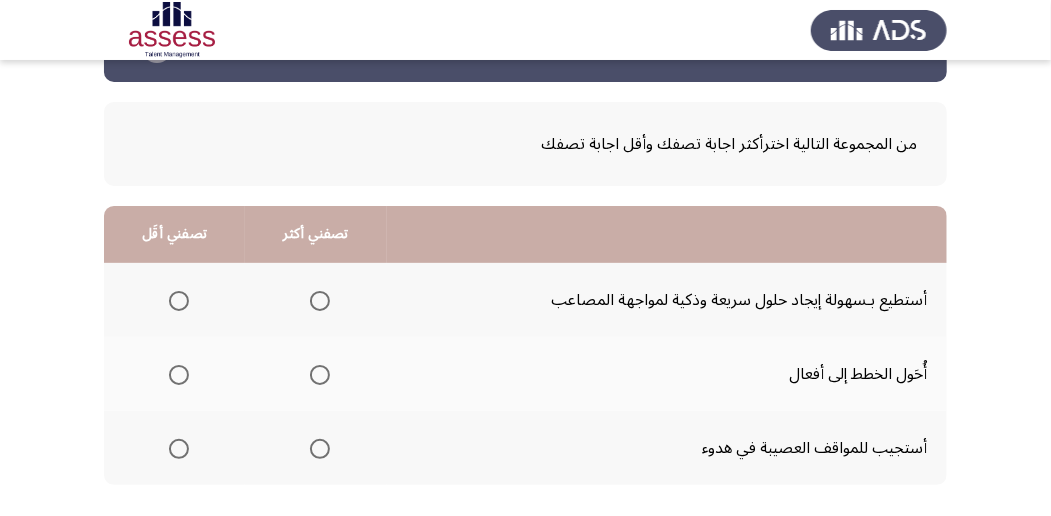 scroll, scrollTop: 133, scrollLeft: 0, axis: vertical 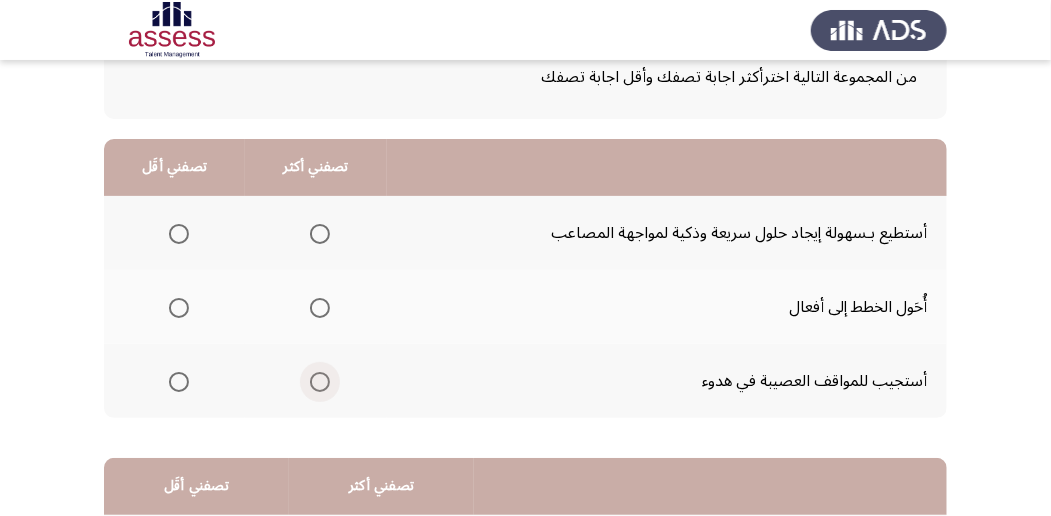 click at bounding box center (320, 382) 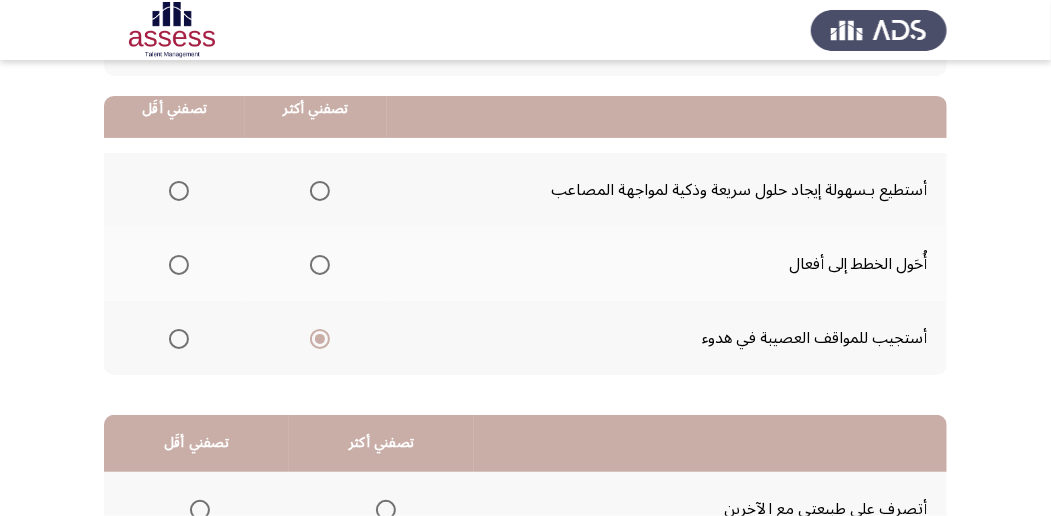 scroll, scrollTop: 200, scrollLeft: 0, axis: vertical 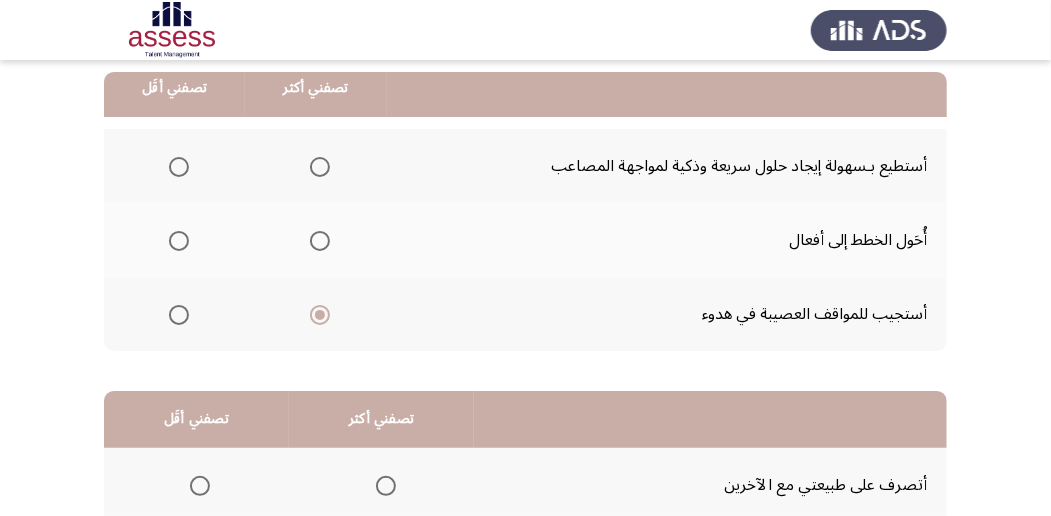 click at bounding box center [179, 241] 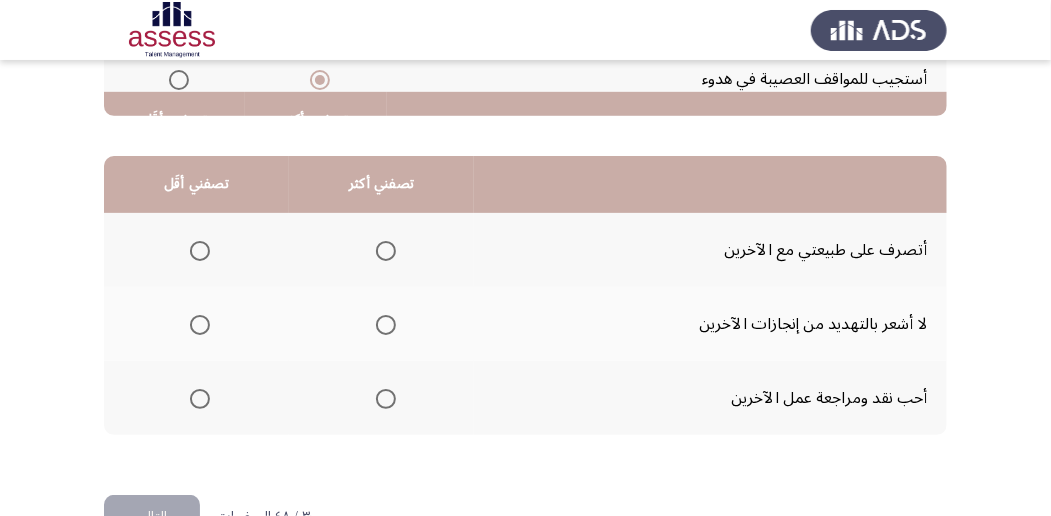 scroll, scrollTop: 466, scrollLeft: 0, axis: vertical 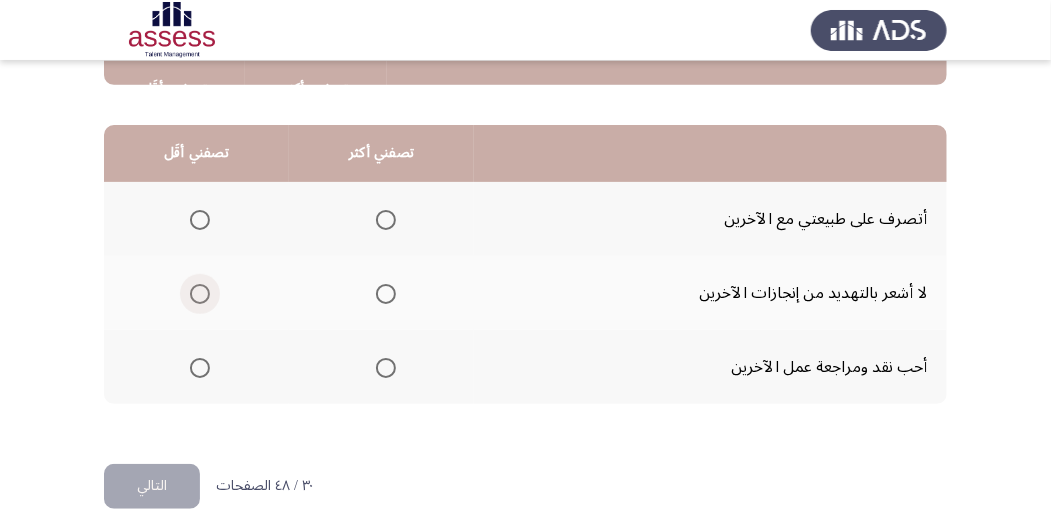 click at bounding box center [200, 294] 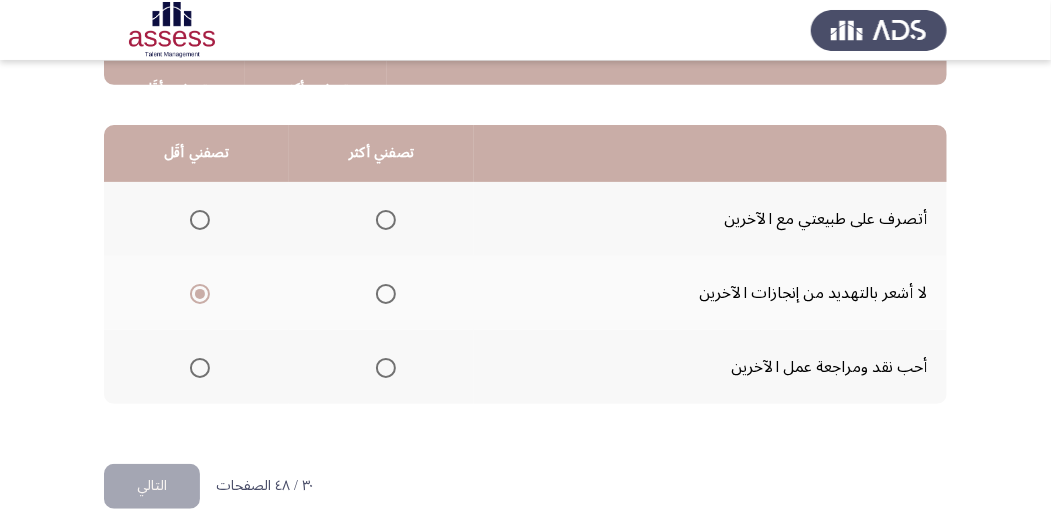 click at bounding box center [386, 368] 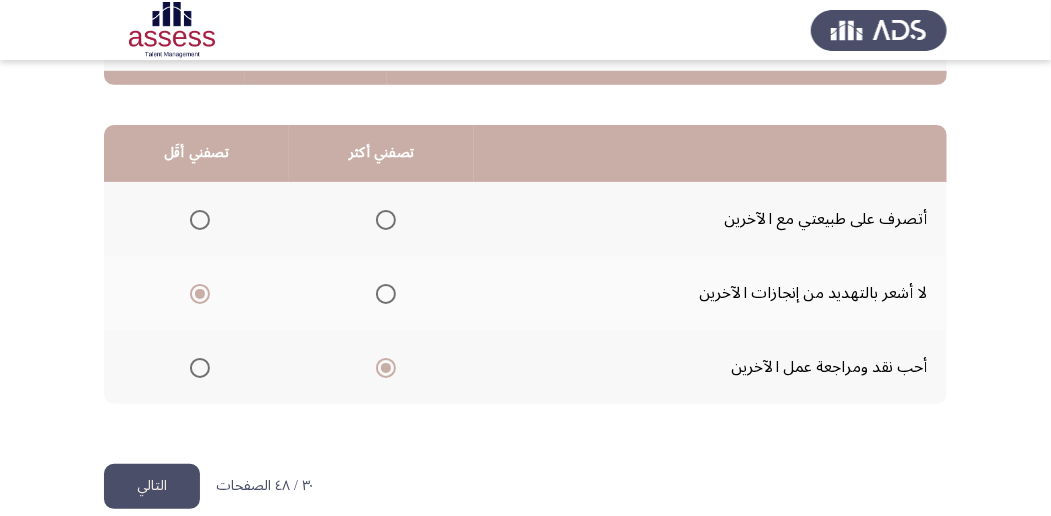 scroll, scrollTop: 494, scrollLeft: 0, axis: vertical 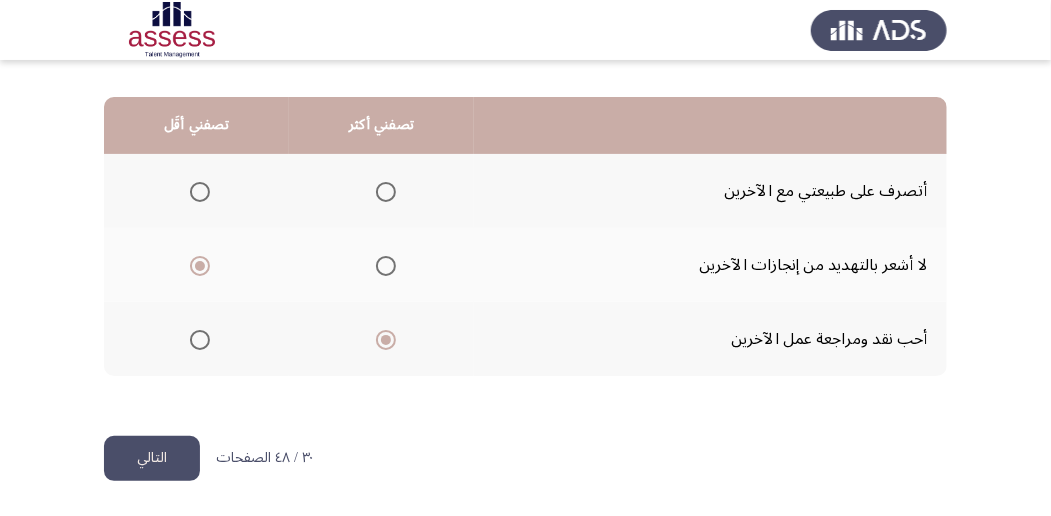 click on "التالي" 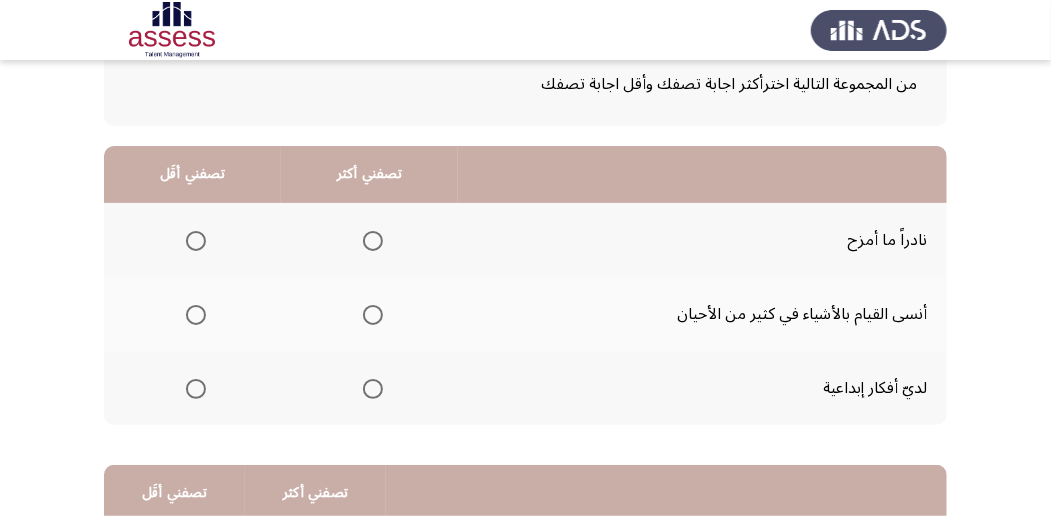 scroll, scrollTop: 133, scrollLeft: 0, axis: vertical 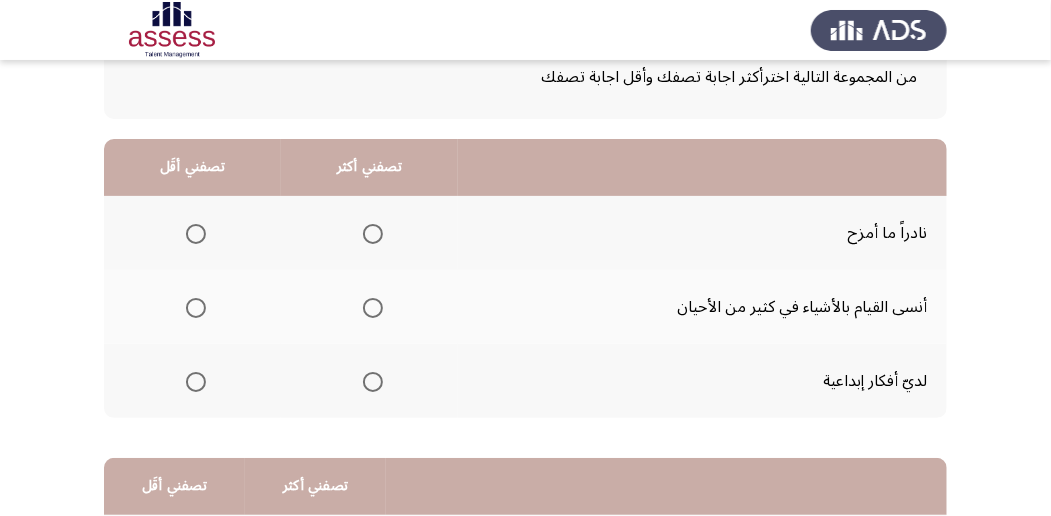 click at bounding box center [373, 382] 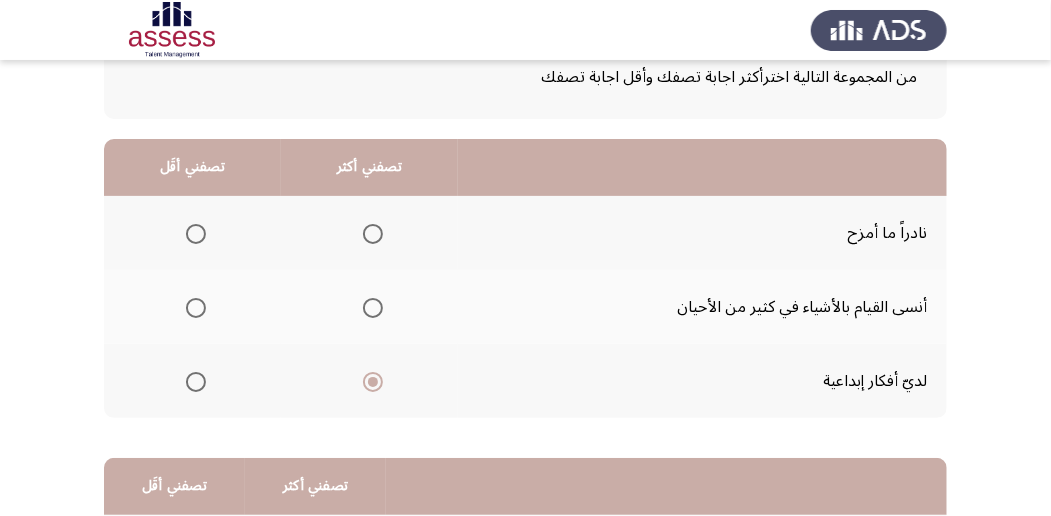 click at bounding box center (196, 308) 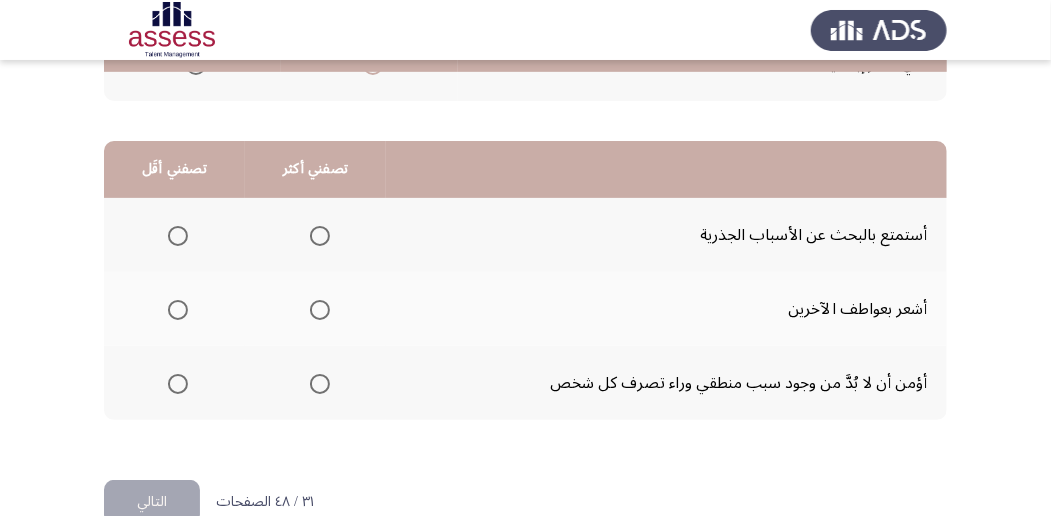 scroll, scrollTop: 466, scrollLeft: 0, axis: vertical 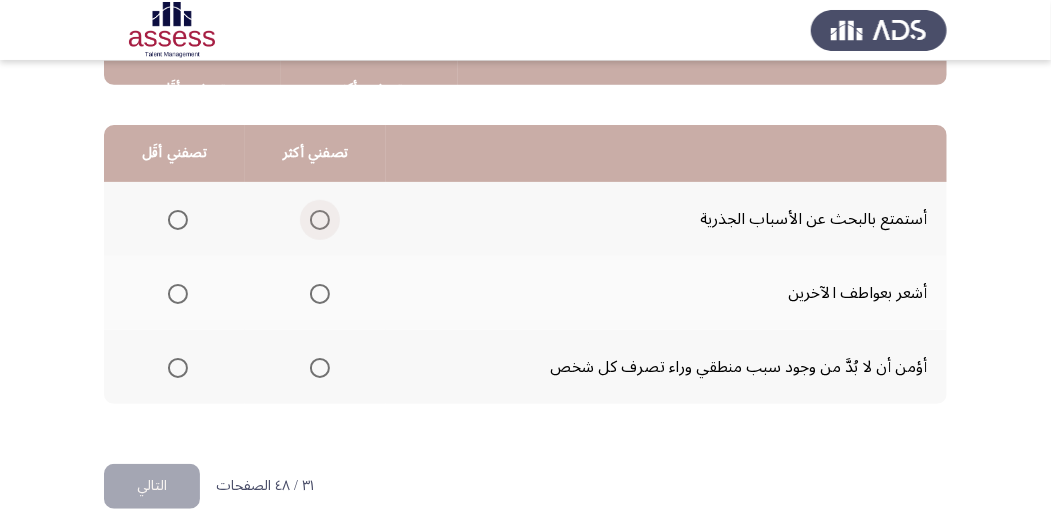 click at bounding box center [320, 220] 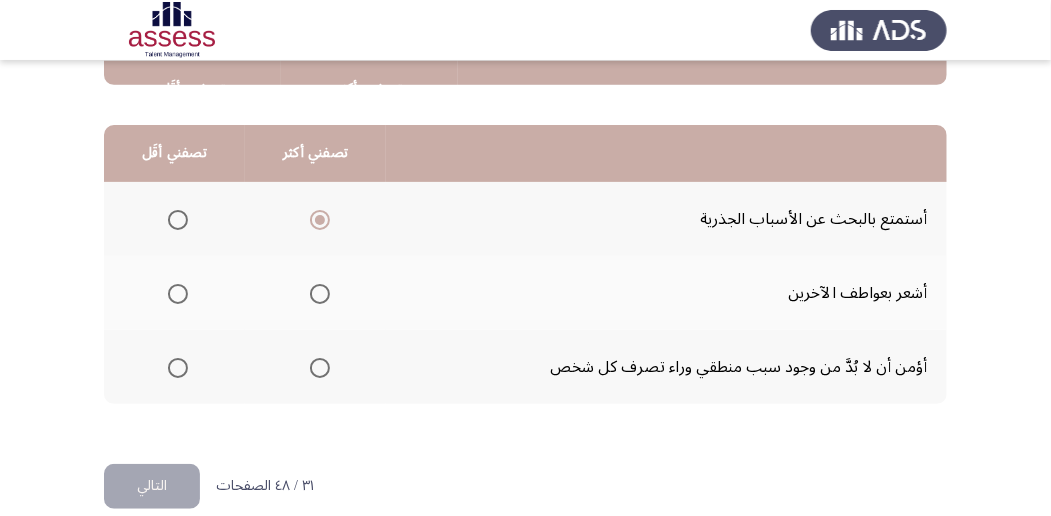 click at bounding box center [178, 294] 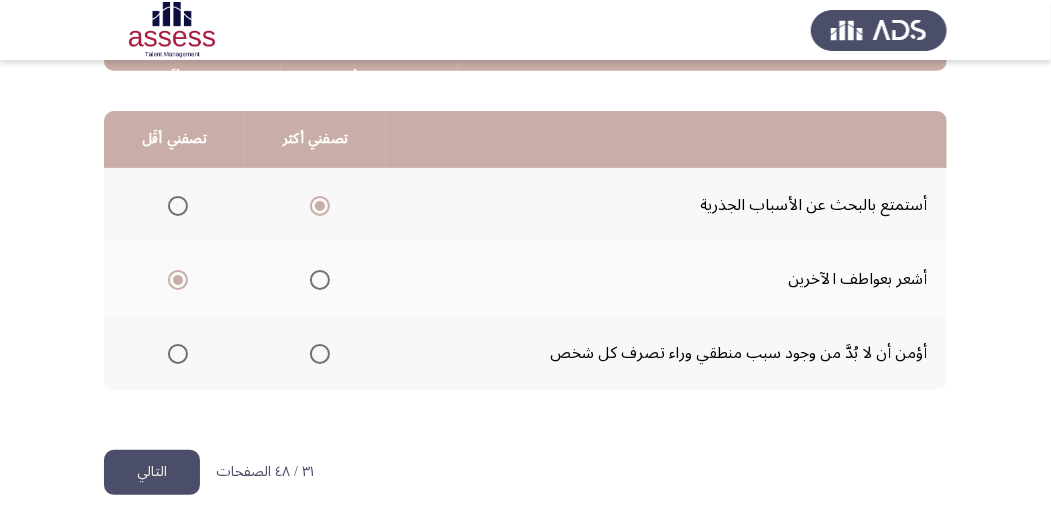 scroll, scrollTop: 494, scrollLeft: 0, axis: vertical 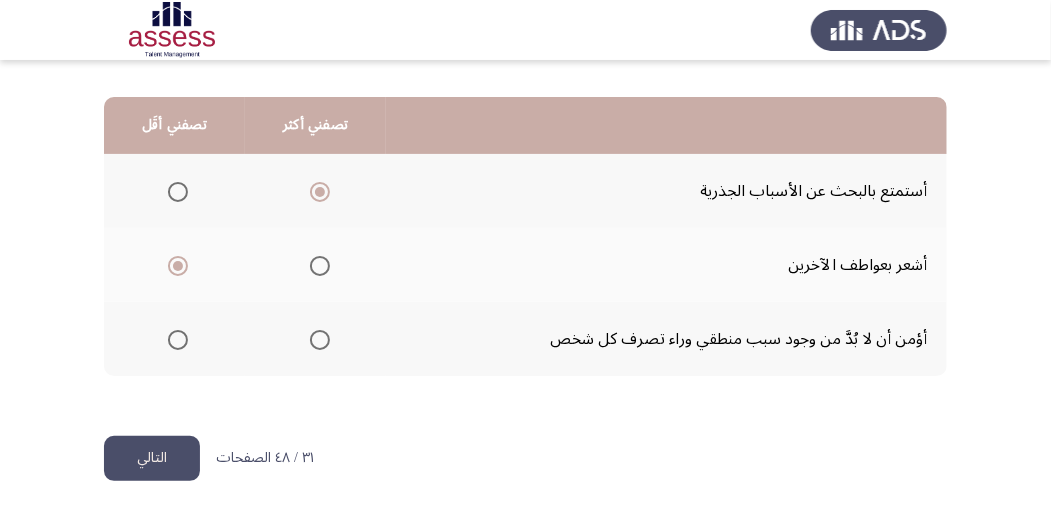 click on "التالي" 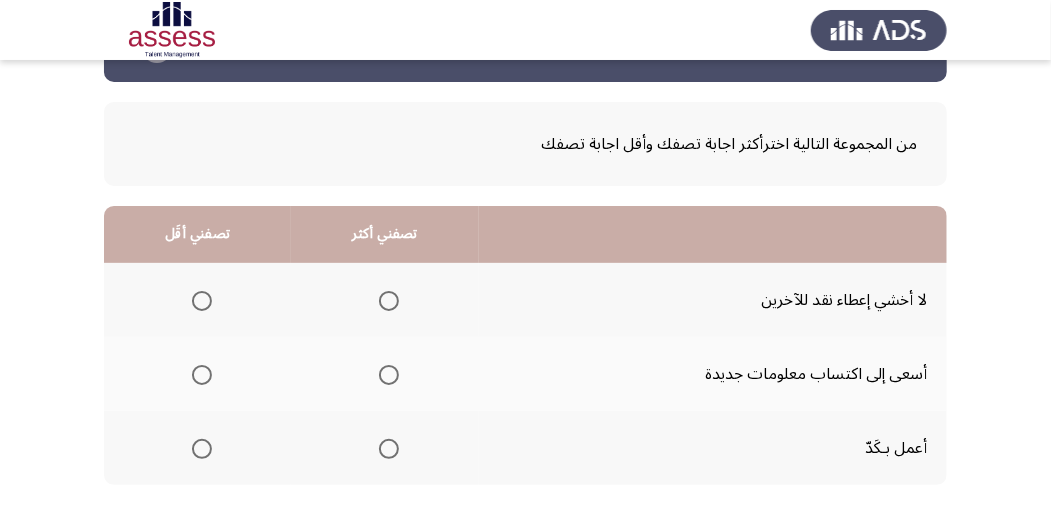 scroll, scrollTop: 133, scrollLeft: 0, axis: vertical 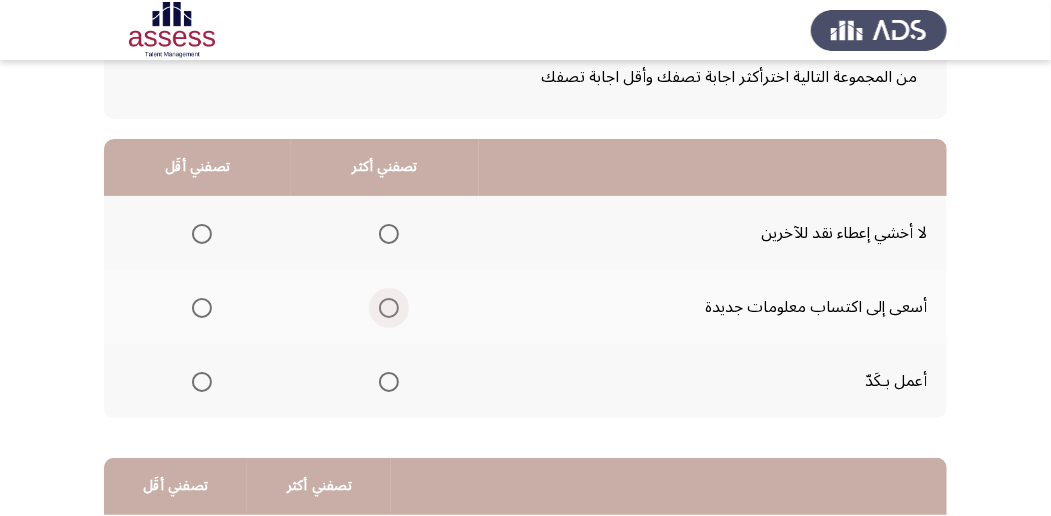 click at bounding box center (389, 308) 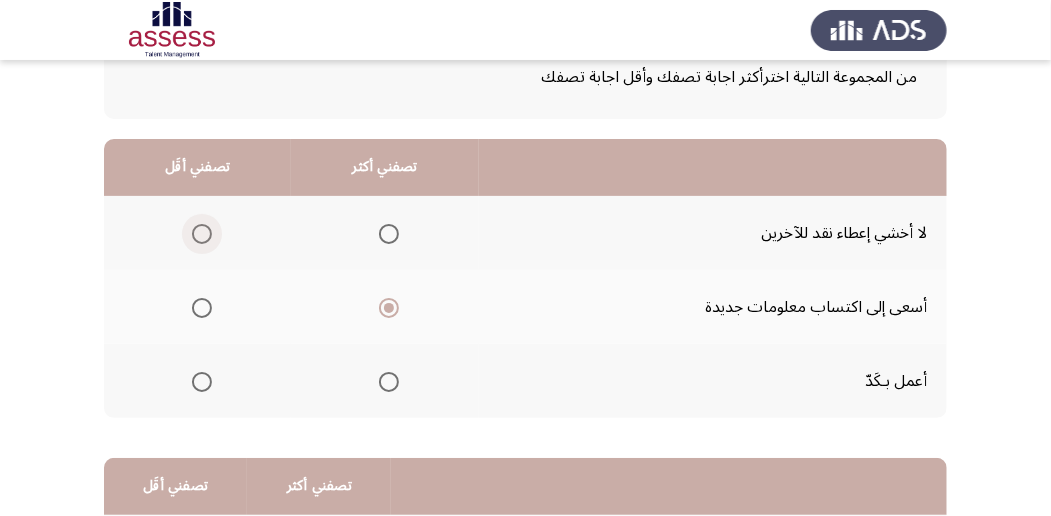 click at bounding box center (202, 234) 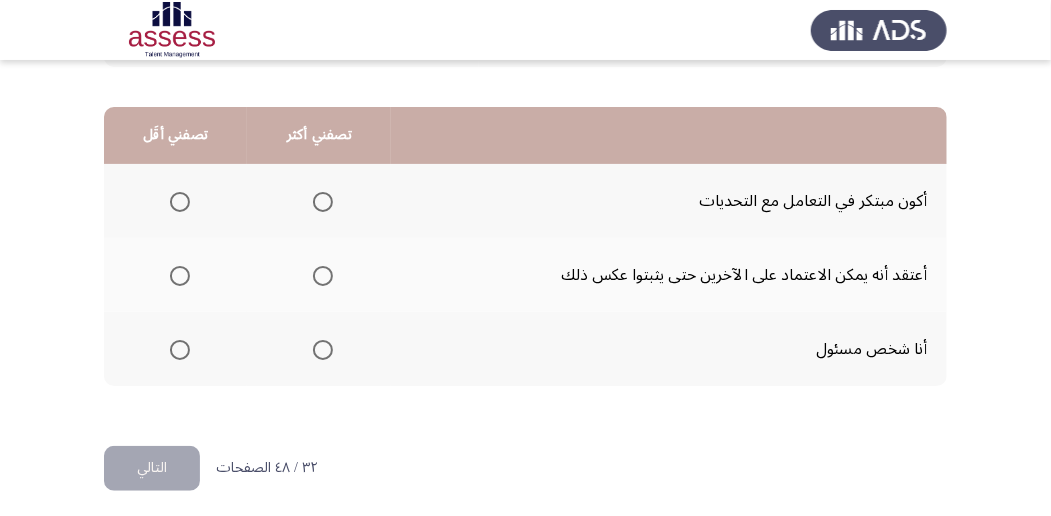 scroll, scrollTop: 494, scrollLeft: 0, axis: vertical 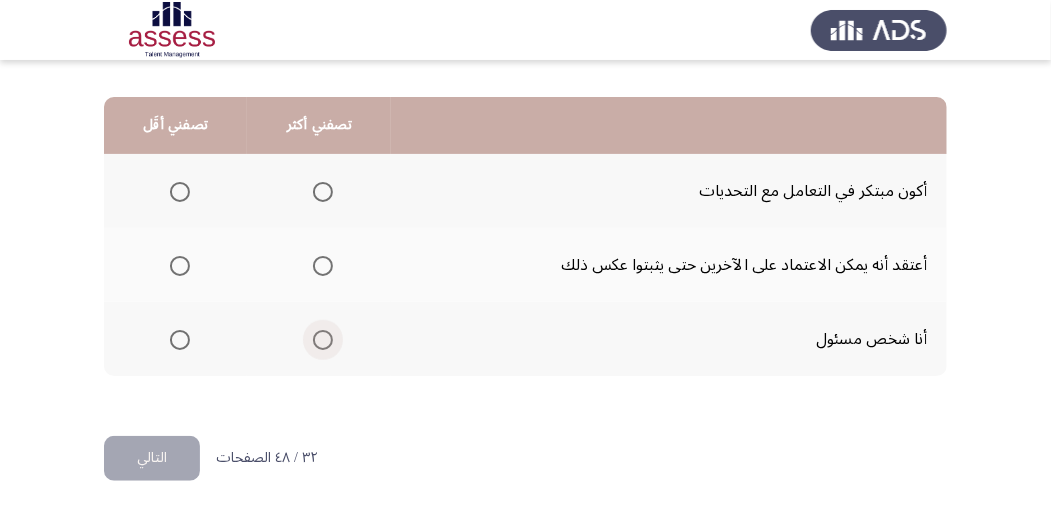 click at bounding box center (323, 340) 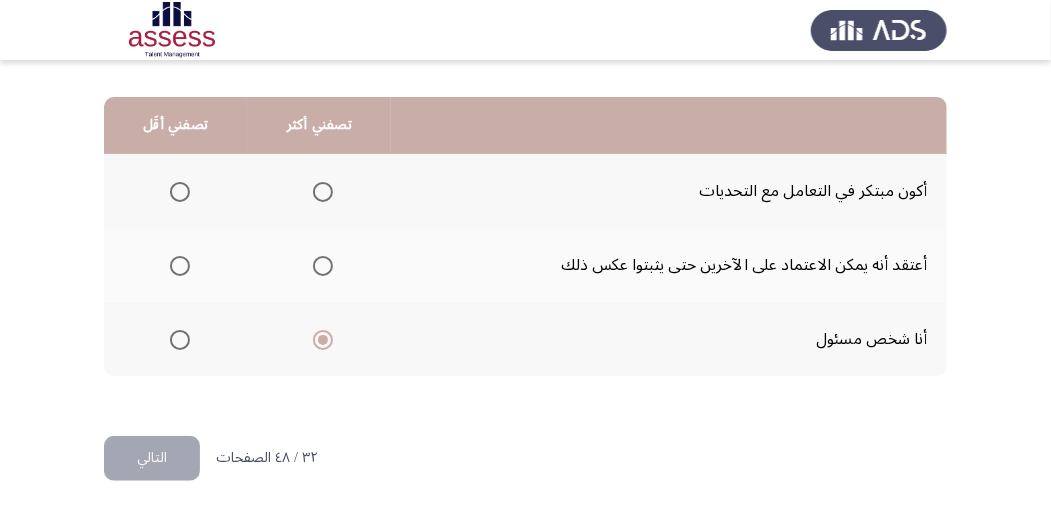 click at bounding box center [180, 266] 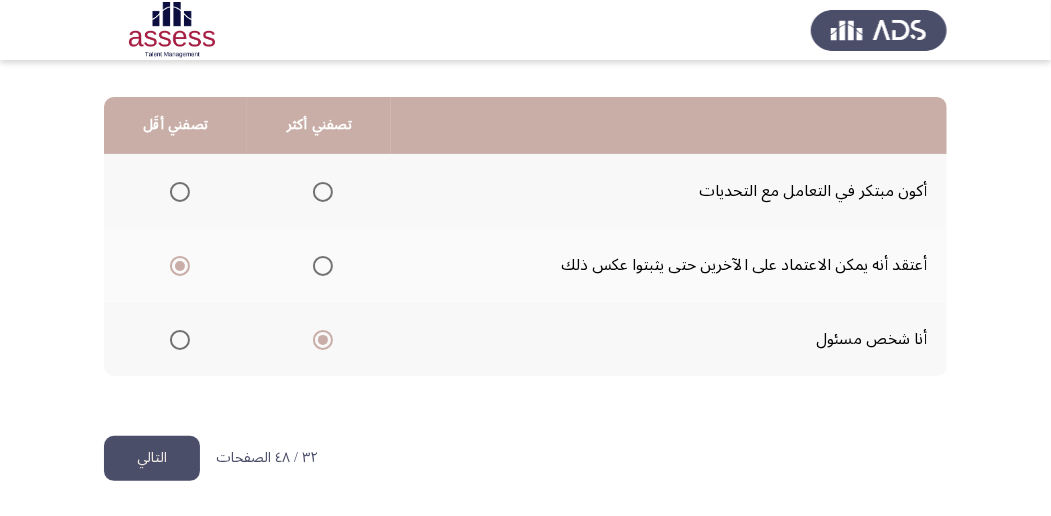 click on "التالي" 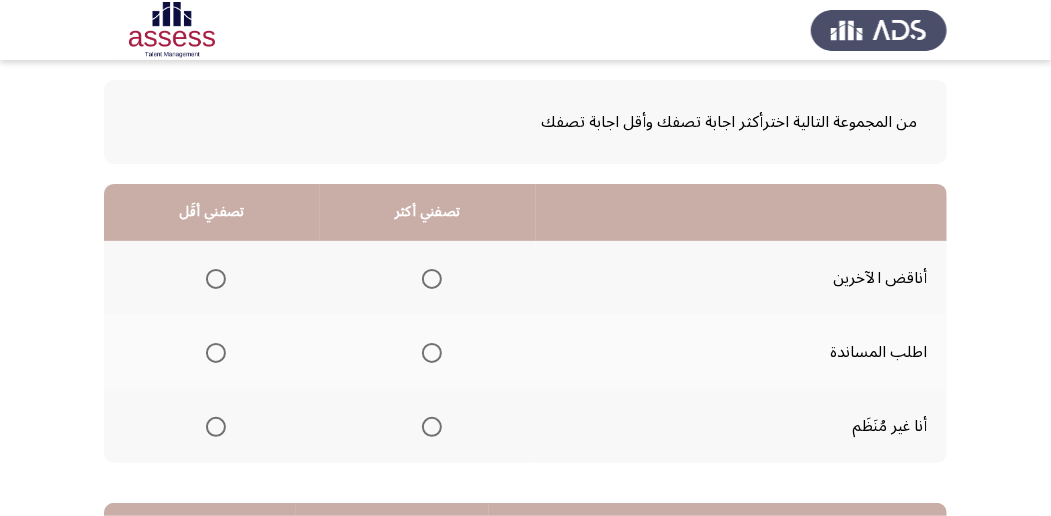 scroll, scrollTop: 133, scrollLeft: 0, axis: vertical 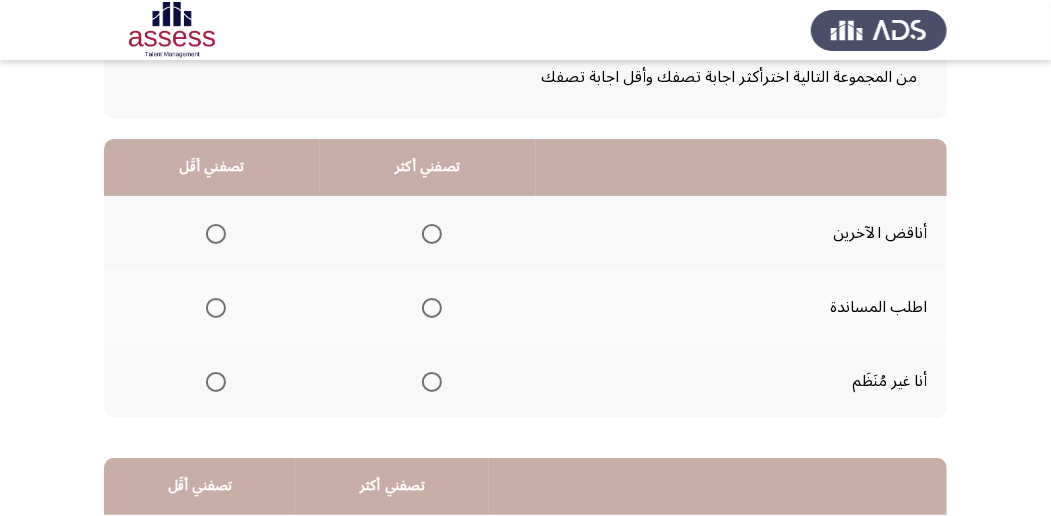 click at bounding box center (432, 234) 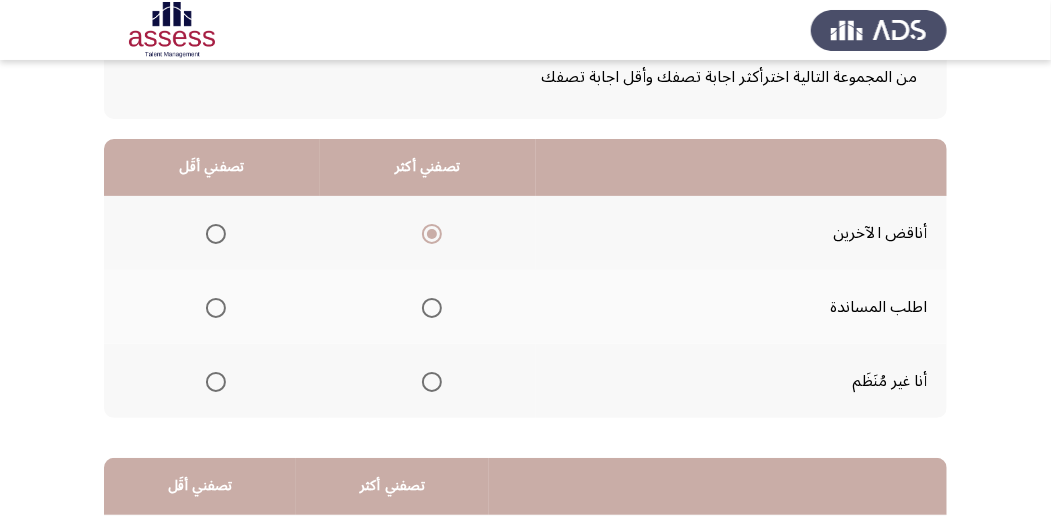 click at bounding box center [216, 382] 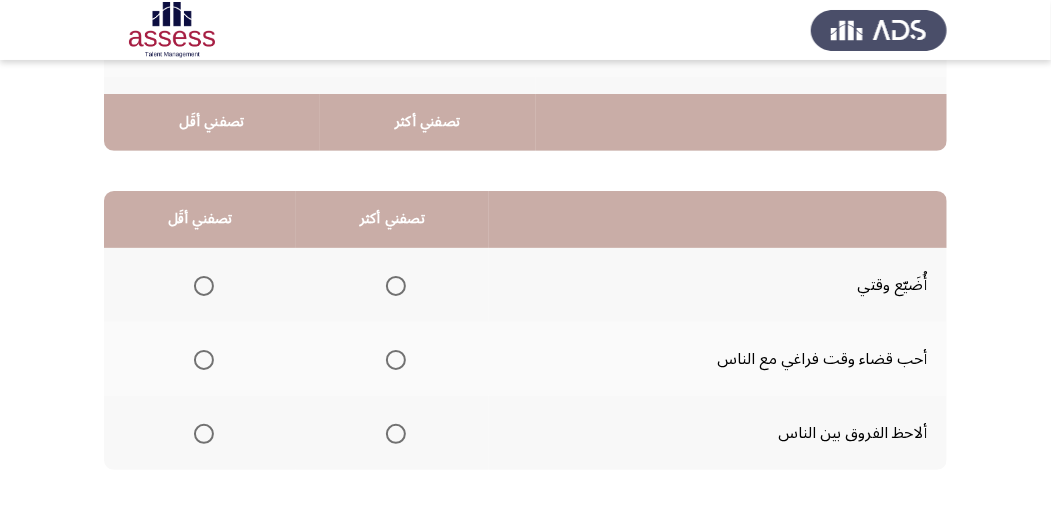 scroll, scrollTop: 466, scrollLeft: 0, axis: vertical 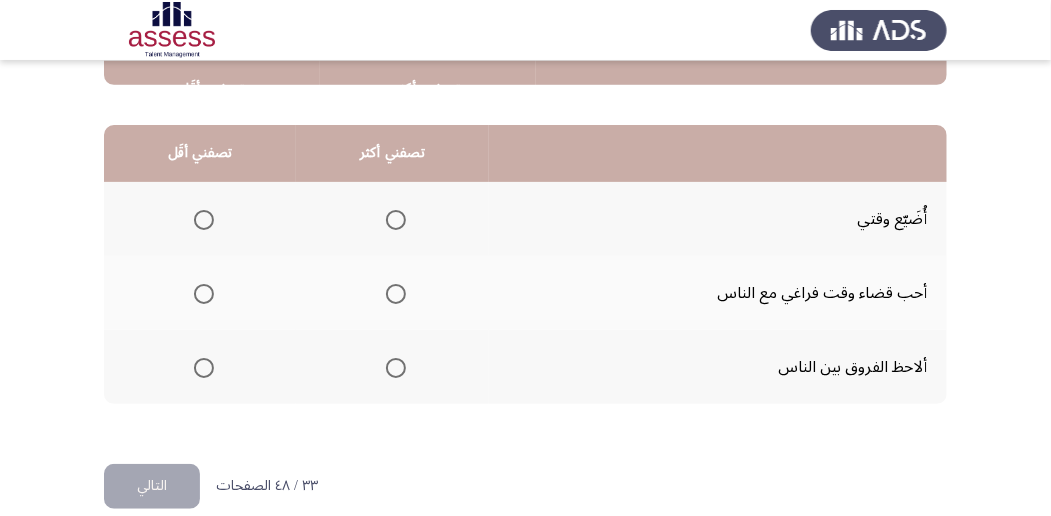 click at bounding box center (396, 368) 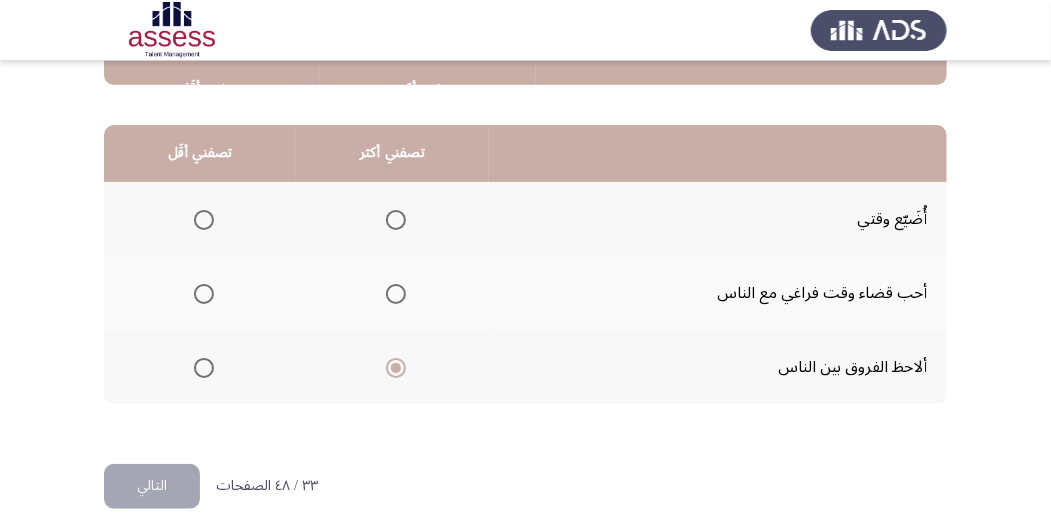 click at bounding box center (204, 220) 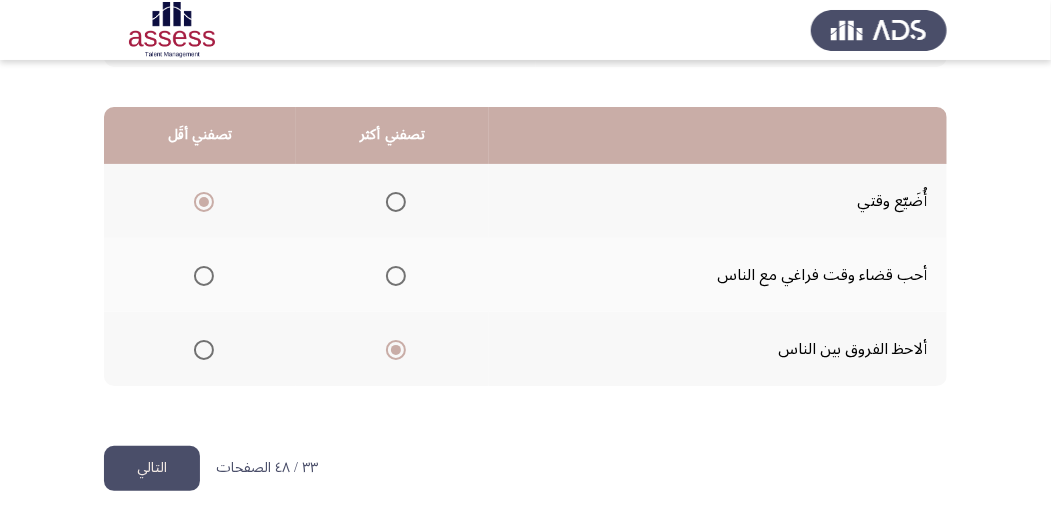 scroll, scrollTop: 494, scrollLeft: 0, axis: vertical 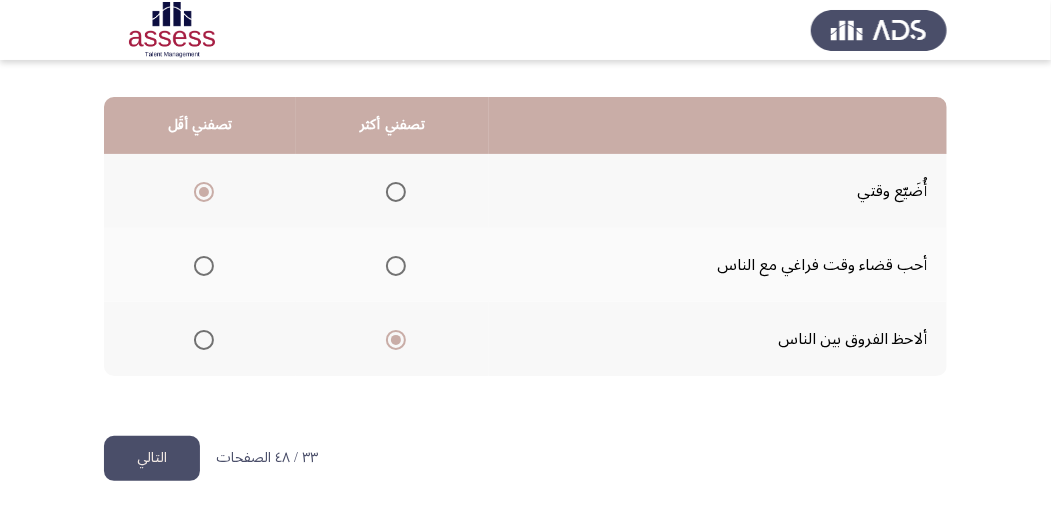 click on "التالي" 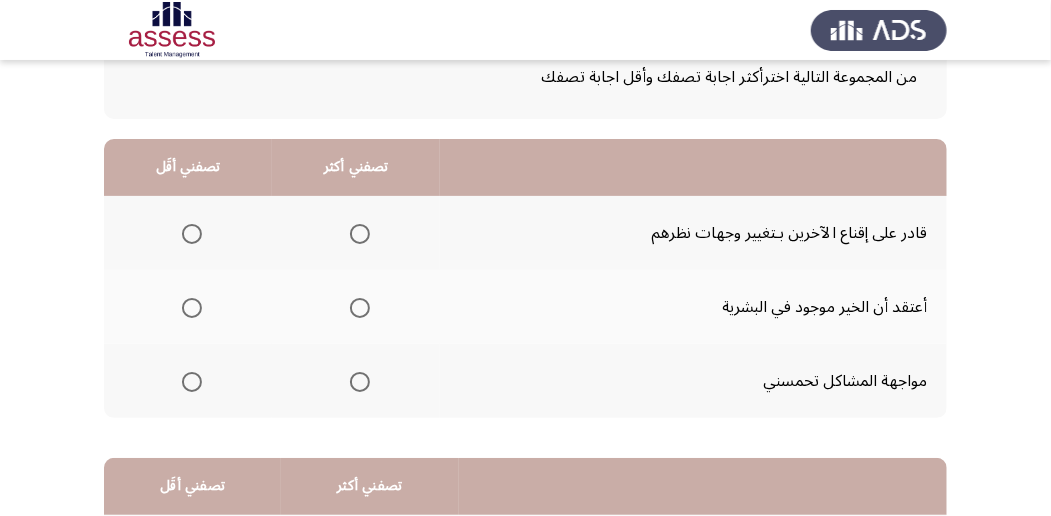 scroll, scrollTop: 200, scrollLeft: 0, axis: vertical 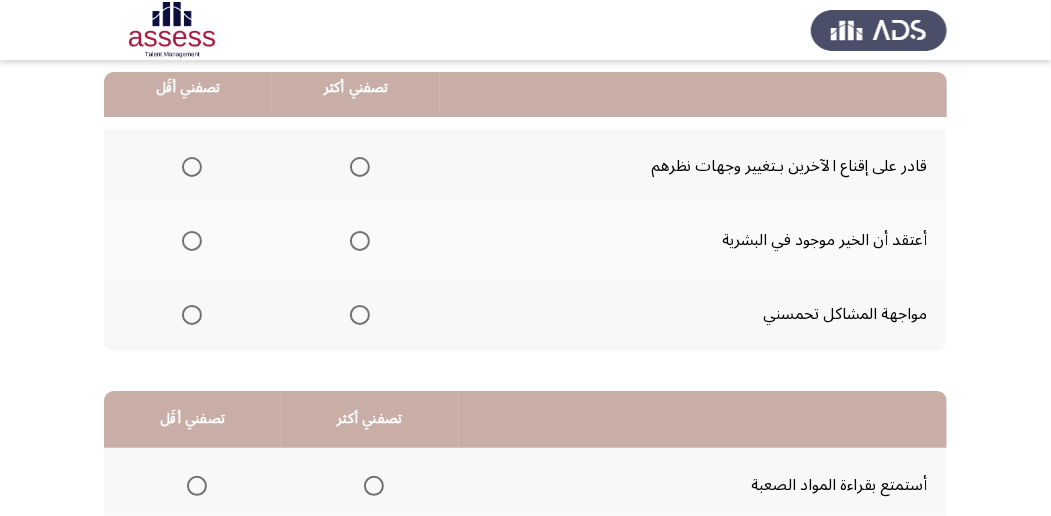 click at bounding box center (360, 167) 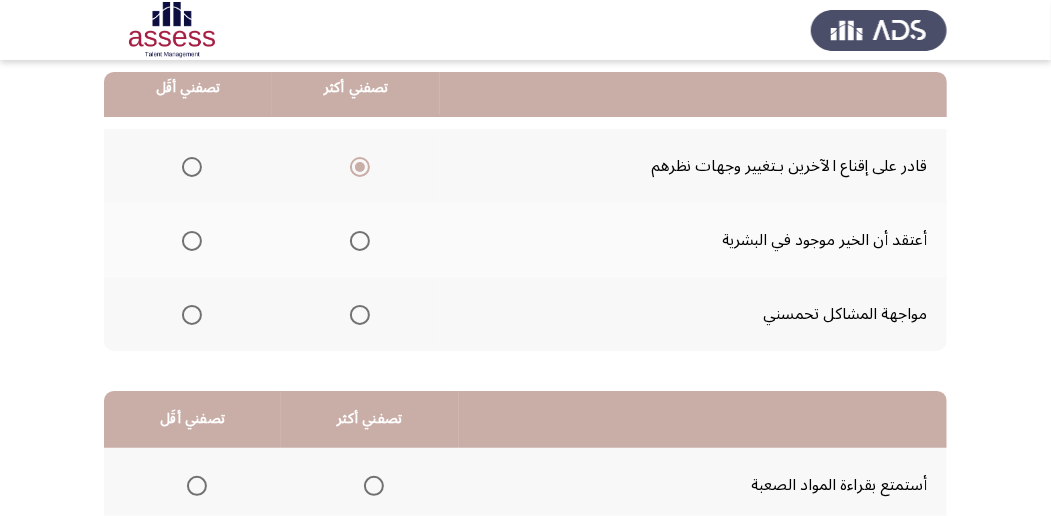 click at bounding box center [192, 241] 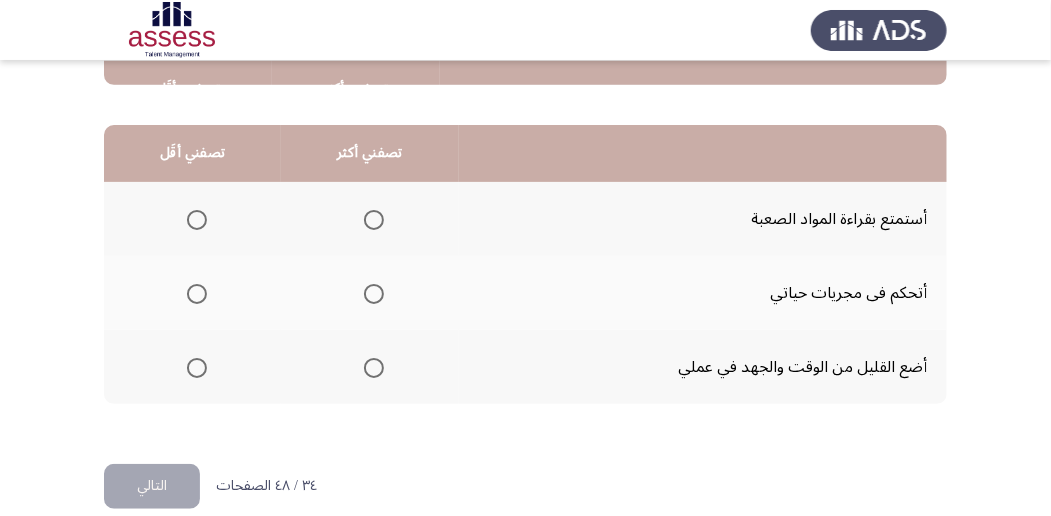 scroll, scrollTop: 466, scrollLeft: 0, axis: vertical 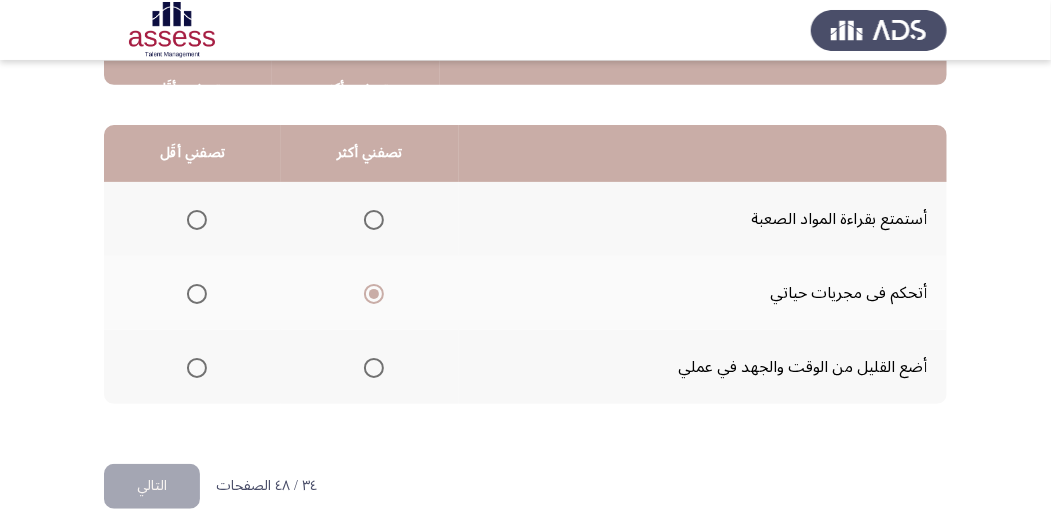 click at bounding box center [197, 368] 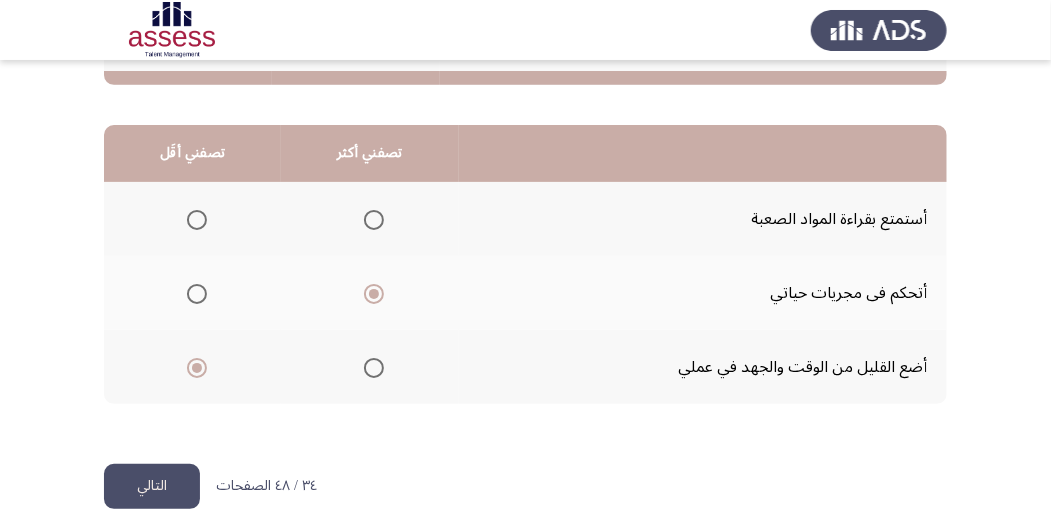 scroll, scrollTop: 494, scrollLeft: 0, axis: vertical 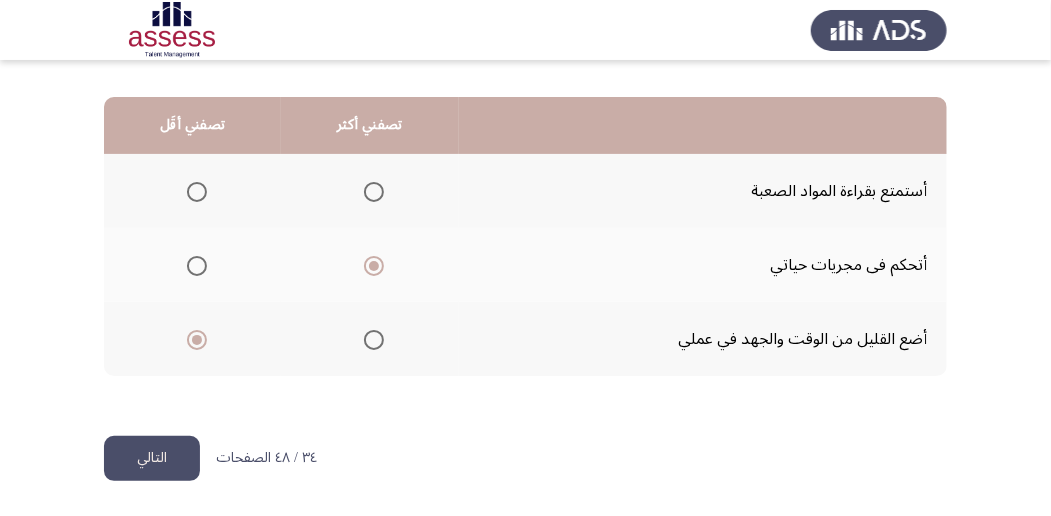 click on "التالي" 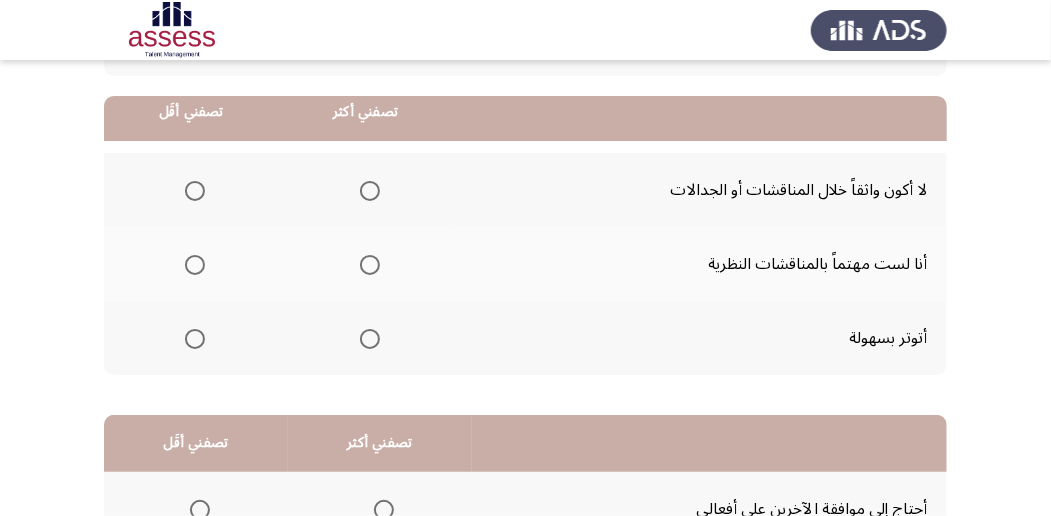 scroll, scrollTop: 200, scrollLeft: 0, axis: vertical 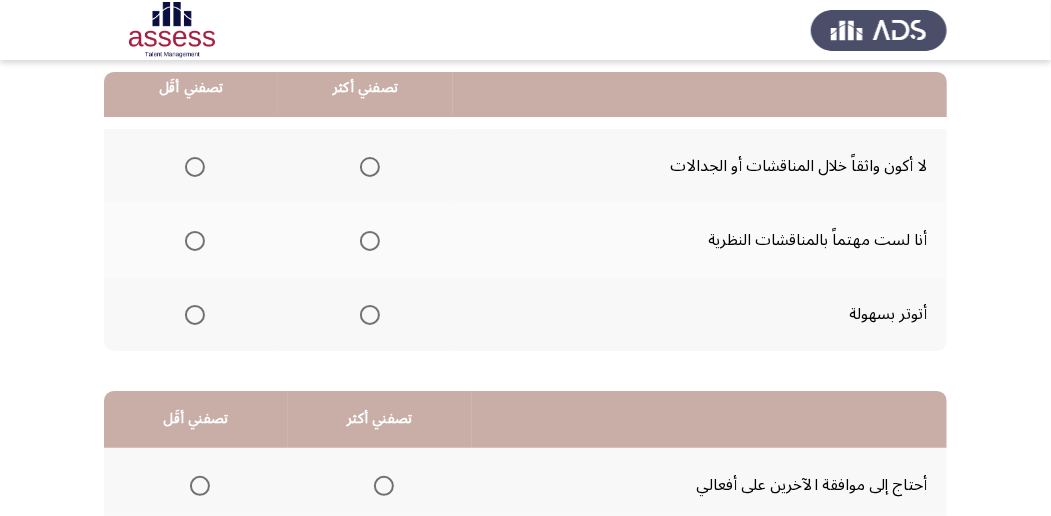 click at bounding box center [195, 241] 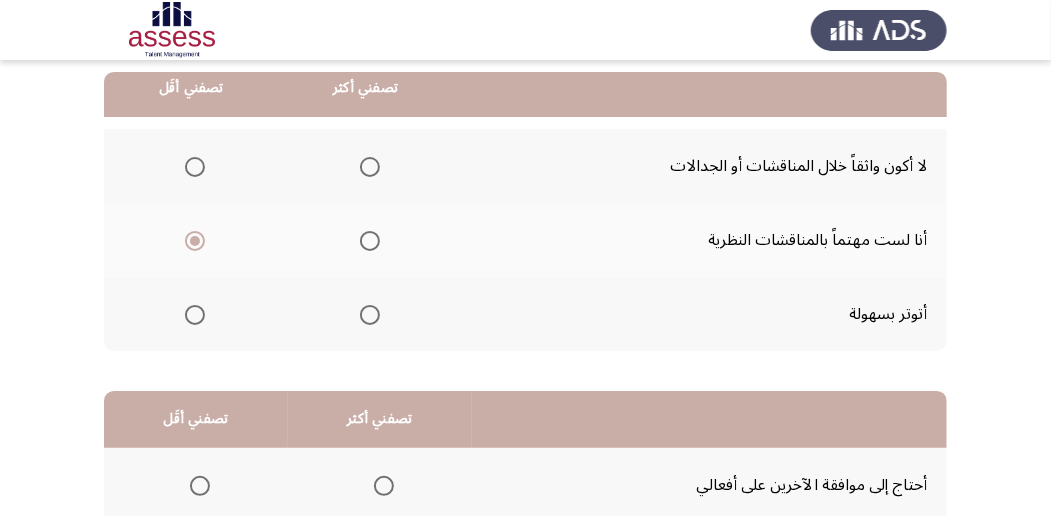 click at bounding box center (195, 315) 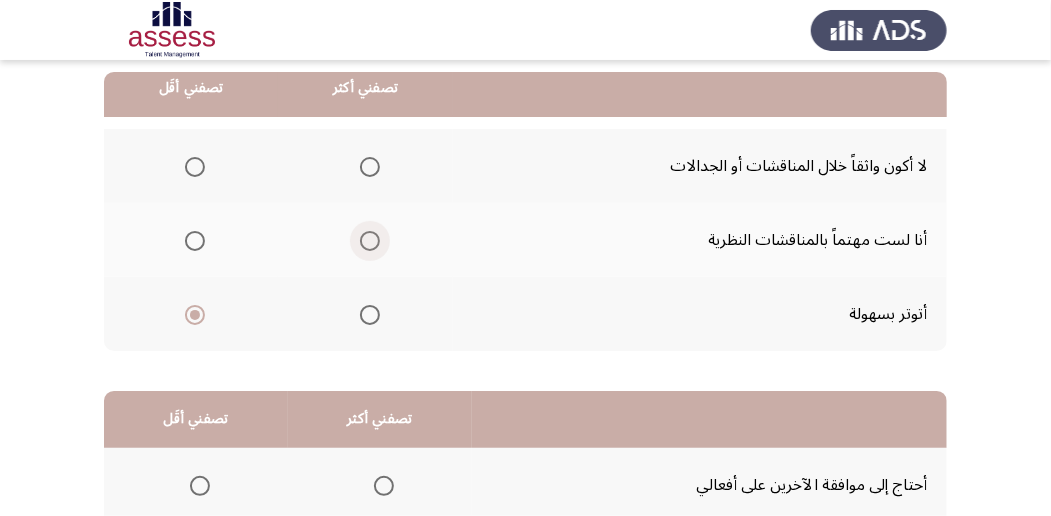 click at bounding box center (370, 241) 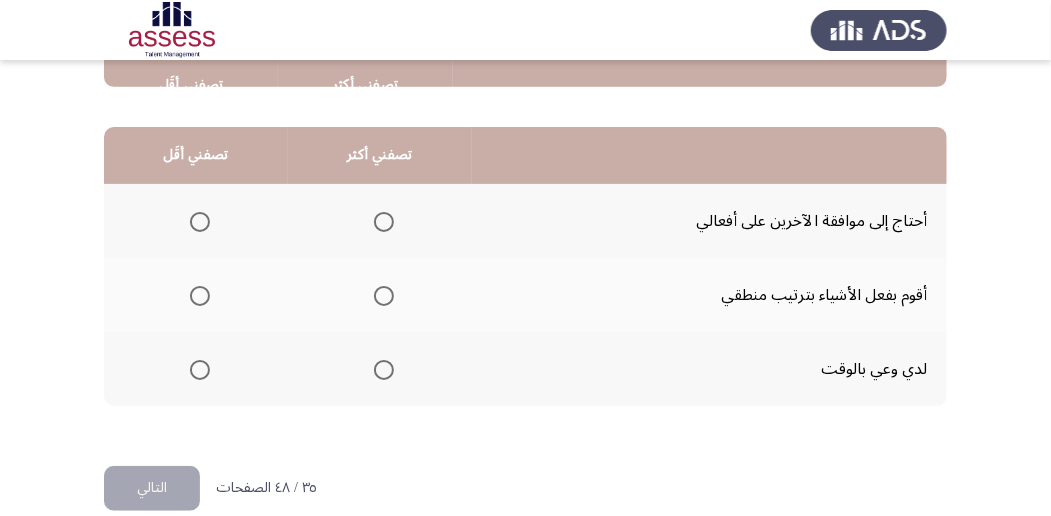 scroll, scrollTop: 466, scrollLeft: 0, axis: vertical 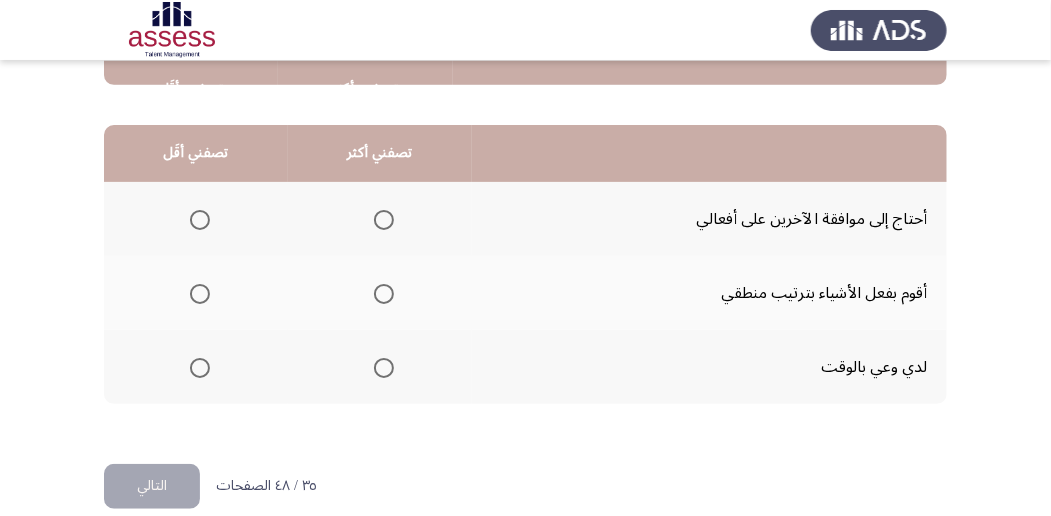 click at bounding box center [384, 294] 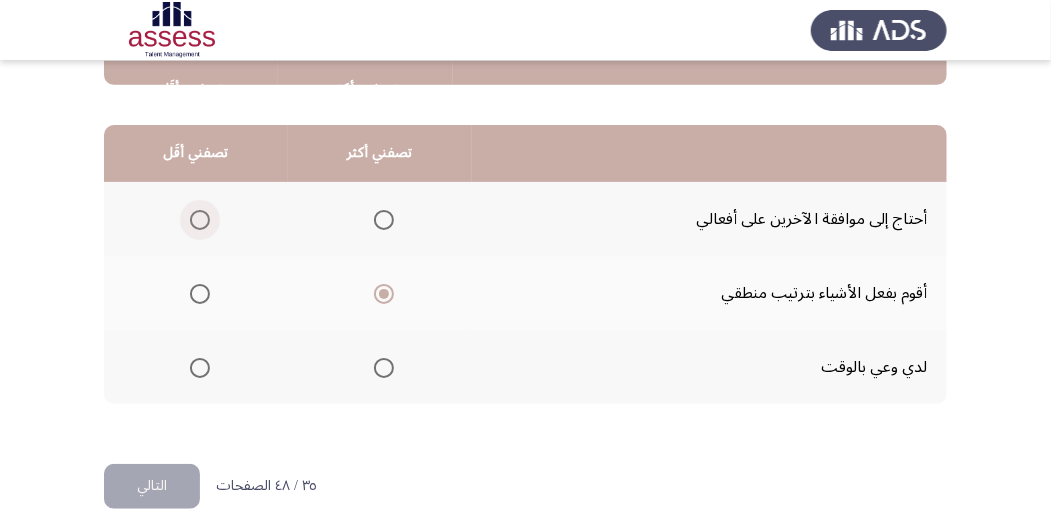 click at bounding box center (200, 220) 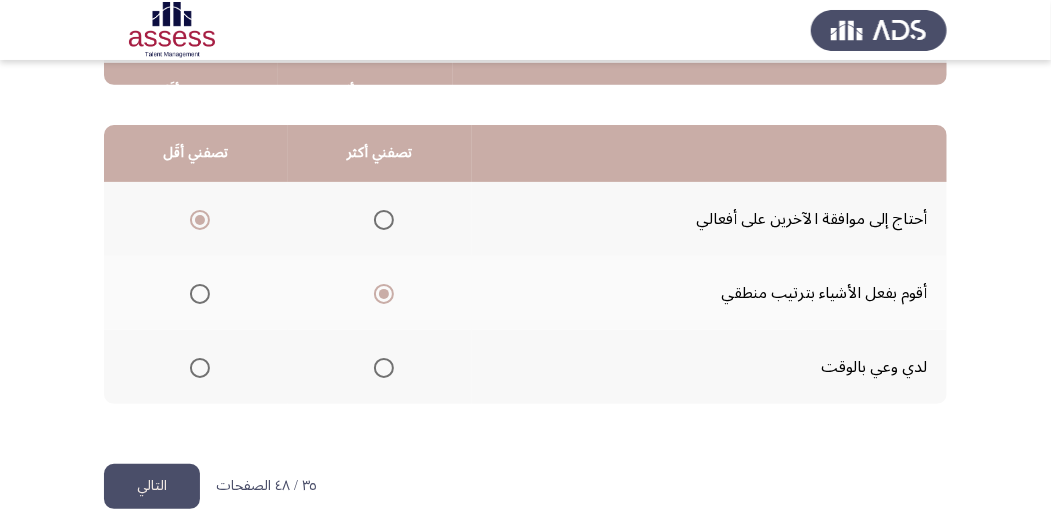scroll, scrollTop: 494, scrollLeft: 0, axis: vertical 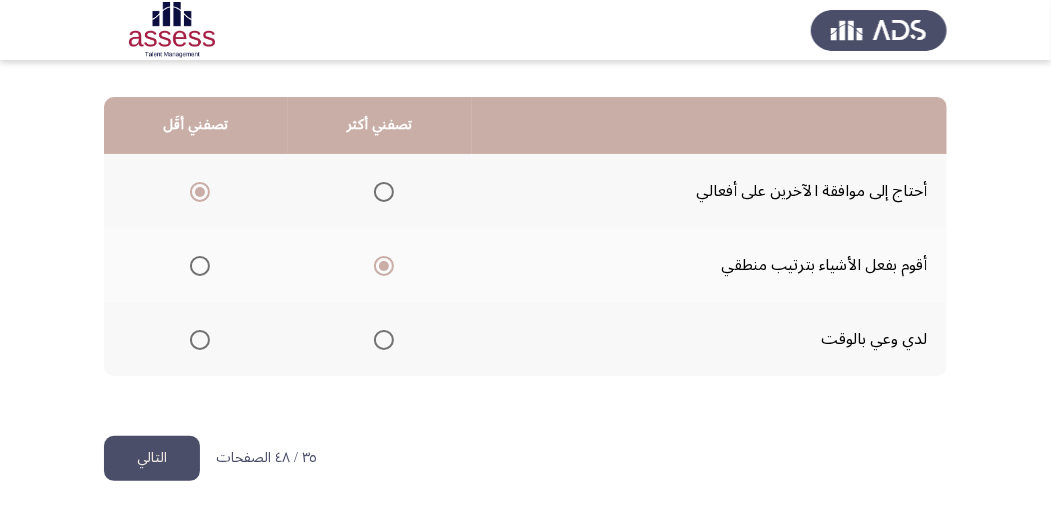 click on "التالي" 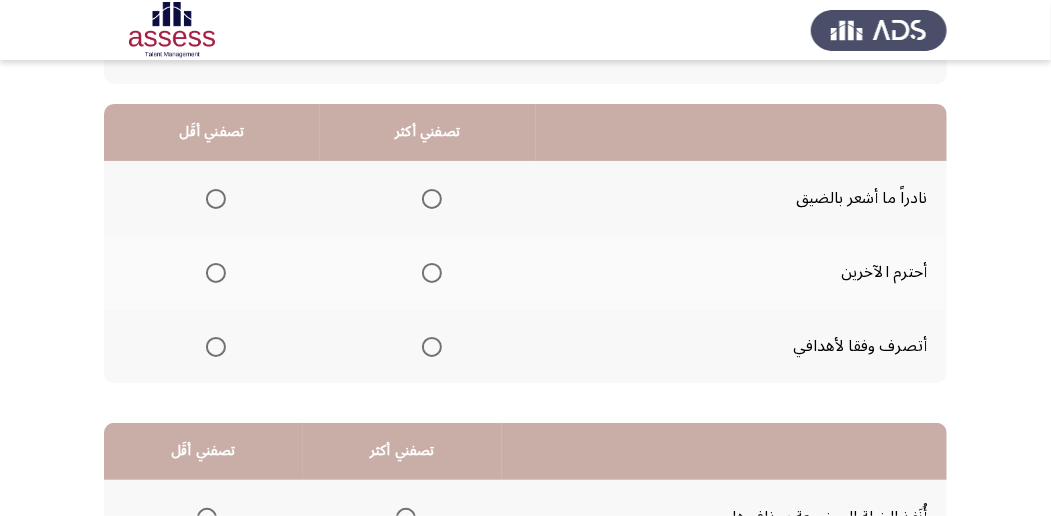 scroll, scrollTop: 200, scrollLeft: 0, axis: vertical 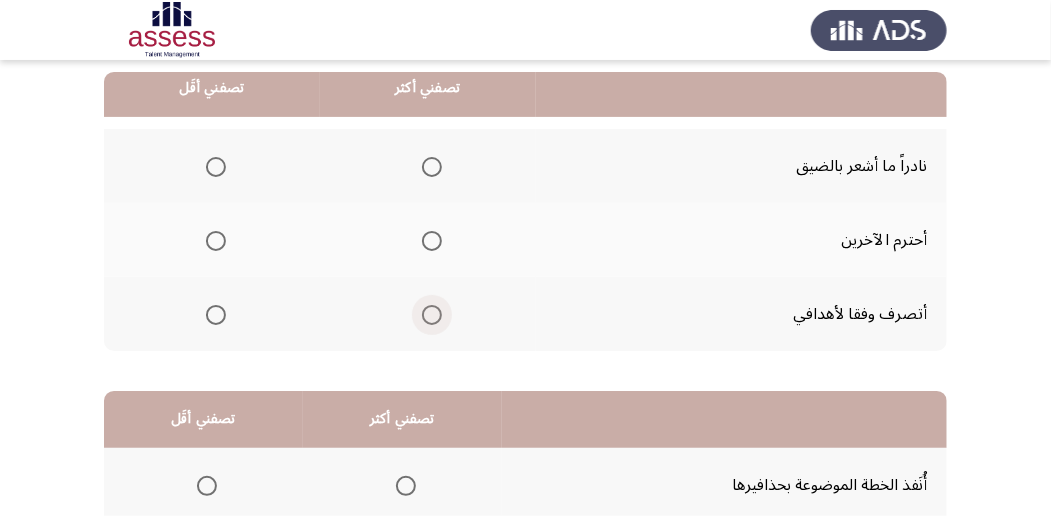 click at bounding box center [432, 315] 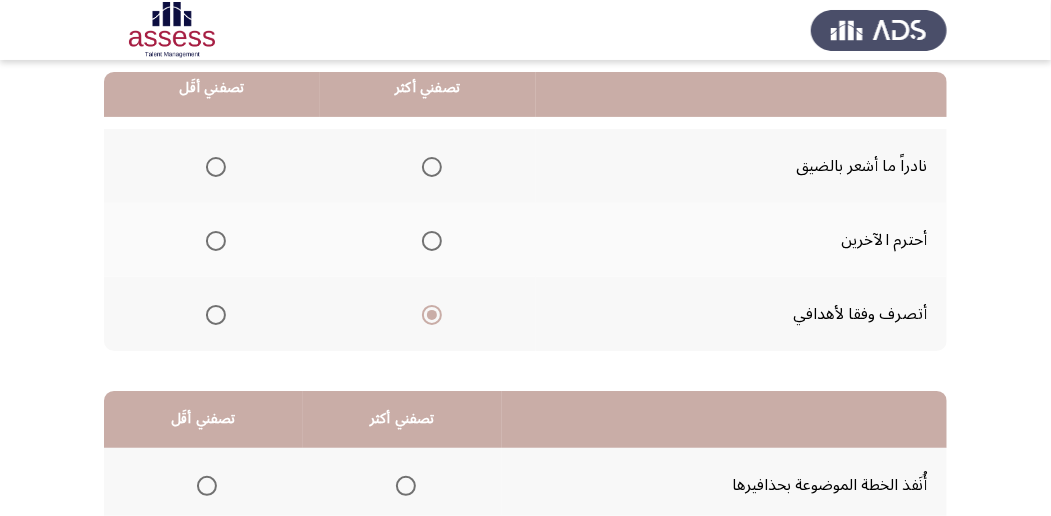 click at bounding box center [216, 167] 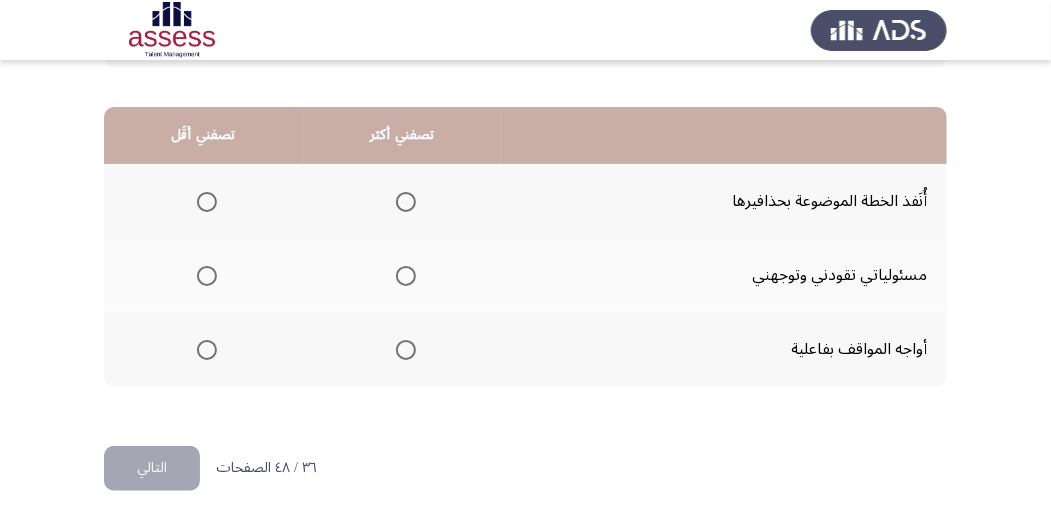 scroll, scrollTop: 494, scrollLeft: 0, axis: vertical 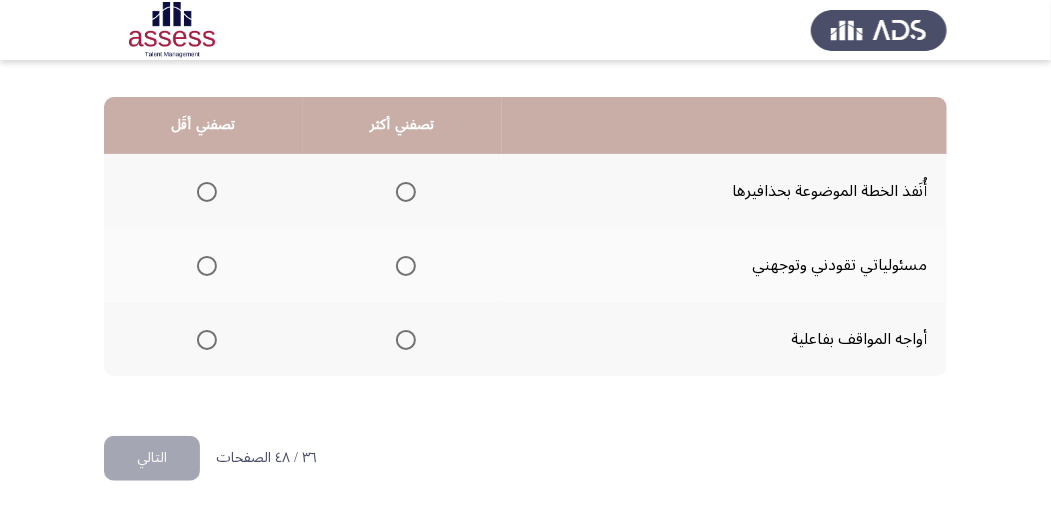 click at bounding box center [406, 266] 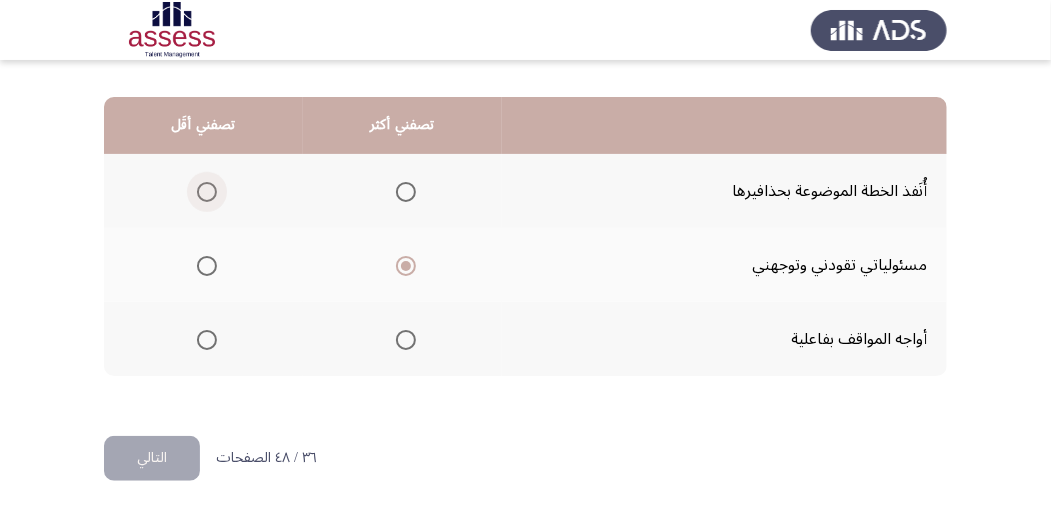 click at bounding box center [207, 192] 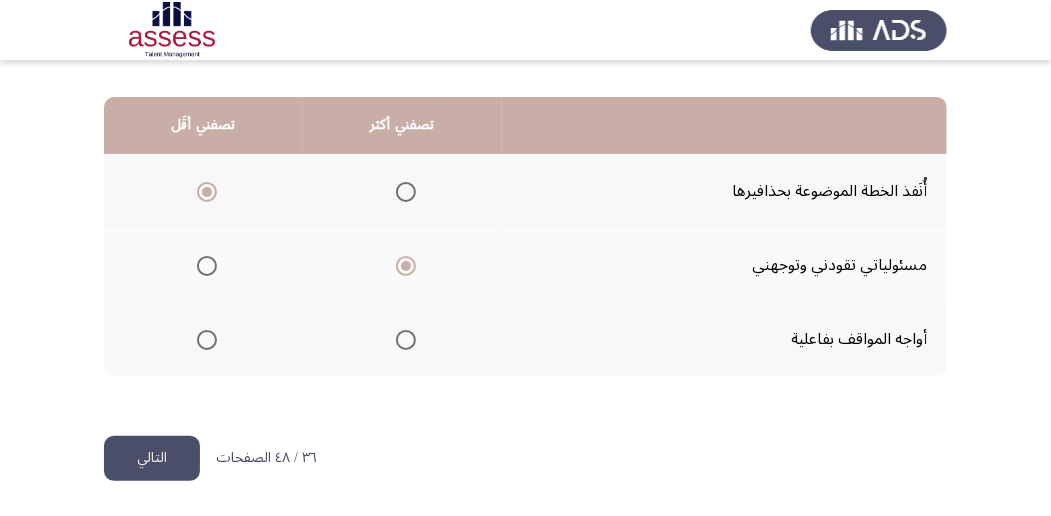 click on "التالي" 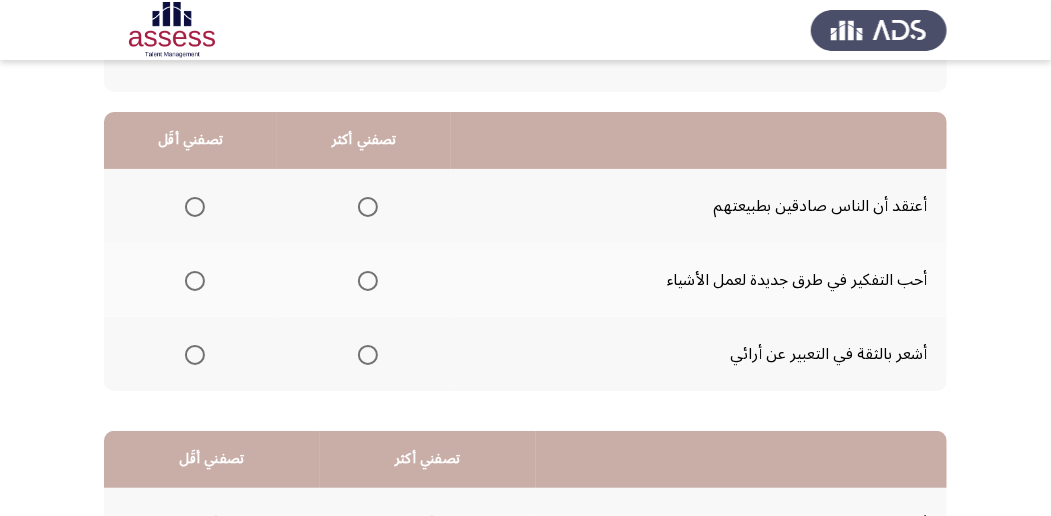 scroll, scrollTop: 227, scrollLeft: 0, axis: vertical 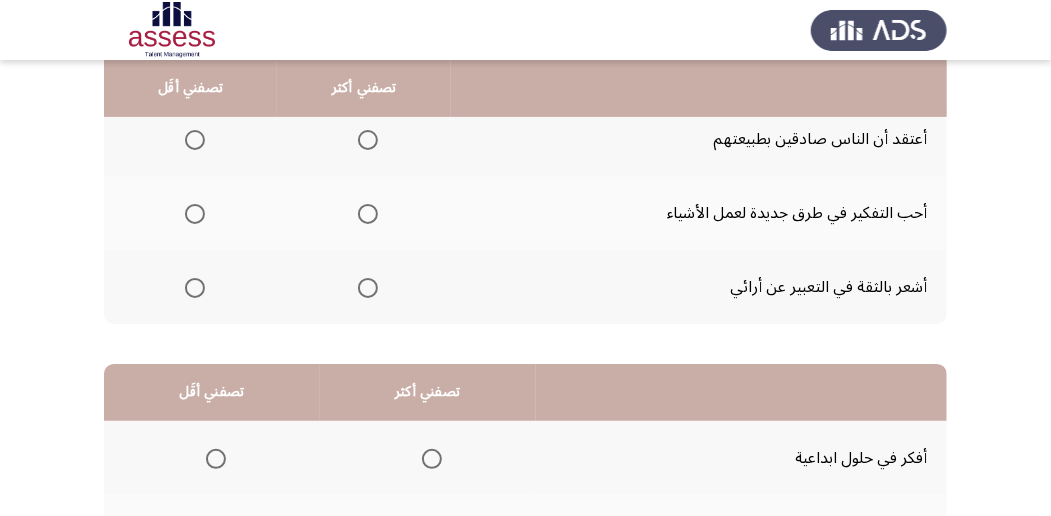 click at bounding box center (368, 214) 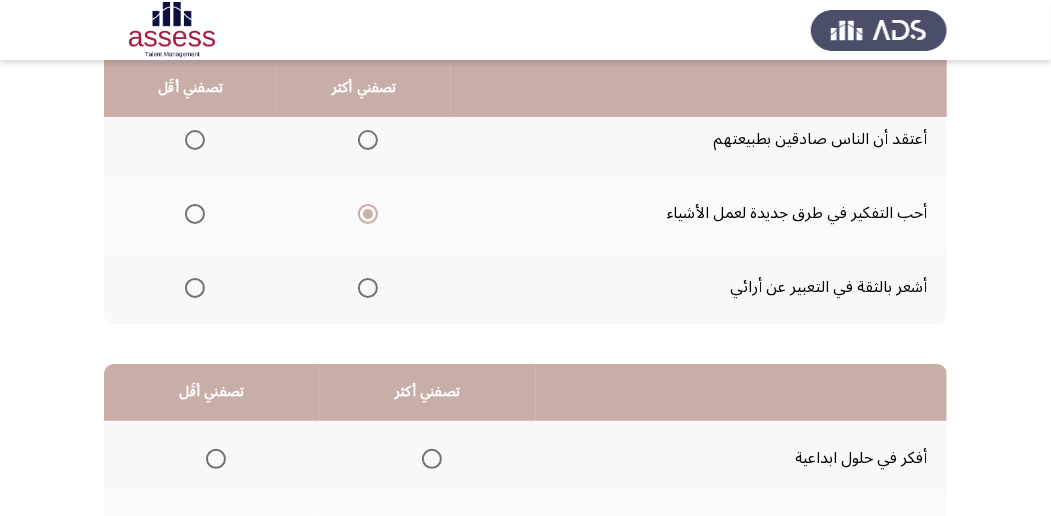 click at bounding box center (195, 140) 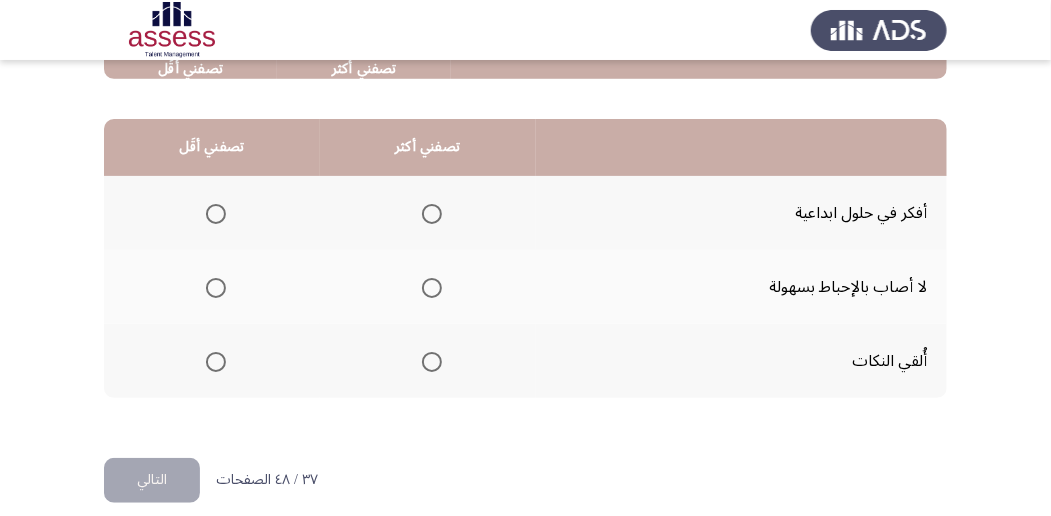 scroll, scrollTop: 494, scrollLeft: 0, axis: vertical 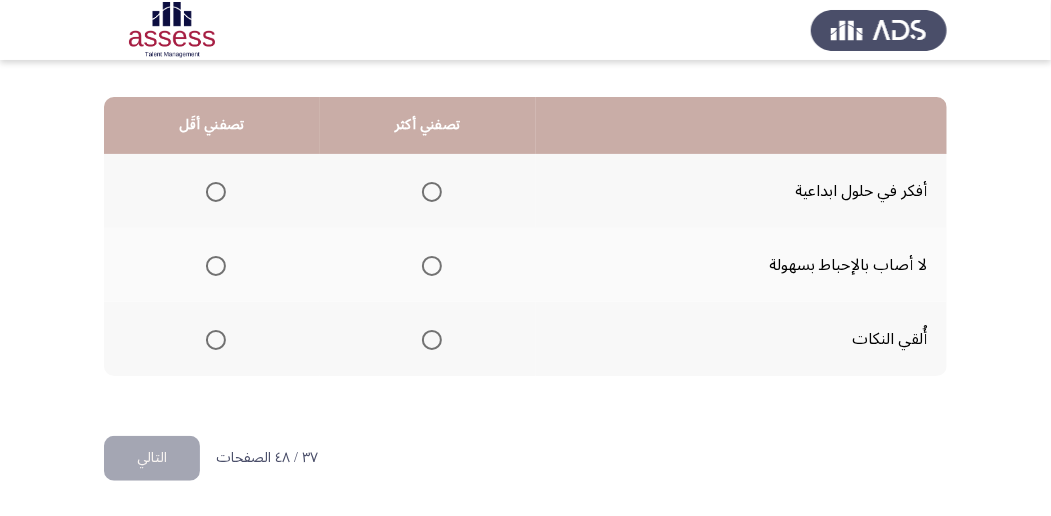 click at bounding box center (432, 192) 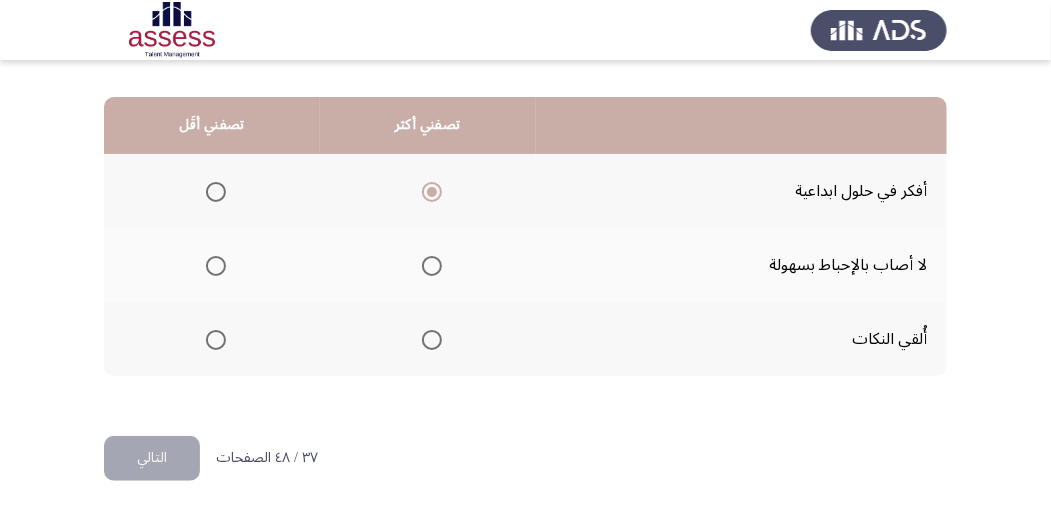 click at bounding box center [216, 340] 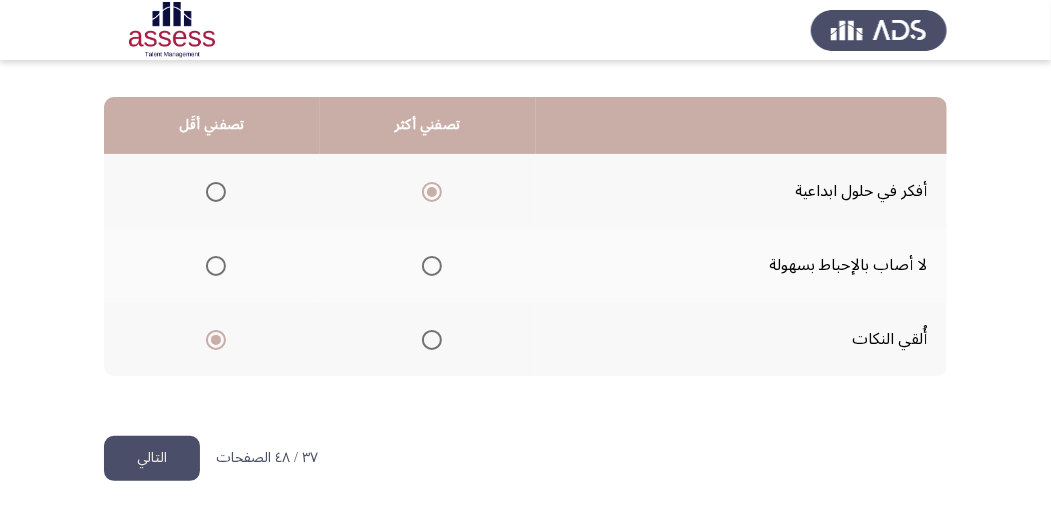 click on "التالي" 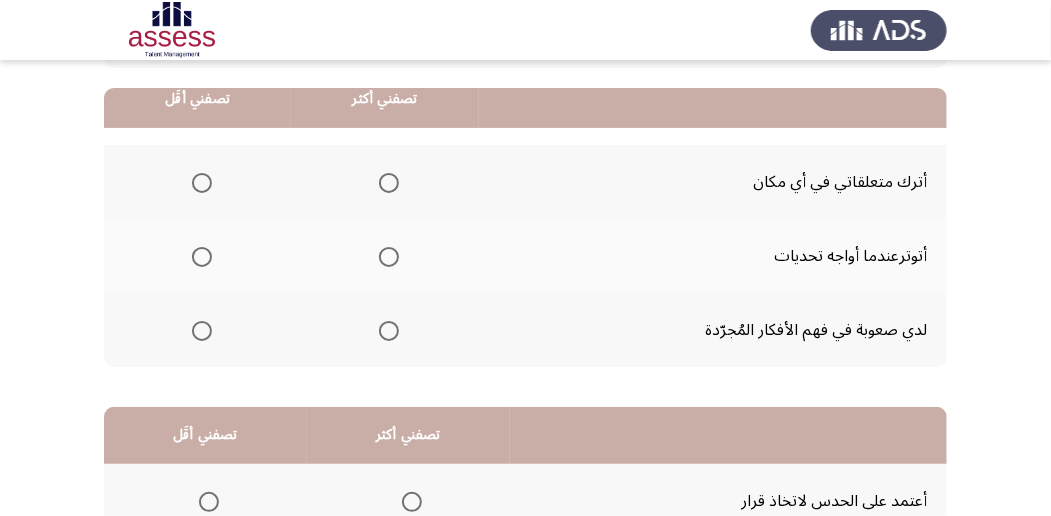 scroll, scrollTop: 200, scrollLeft: 0, axis: vertical 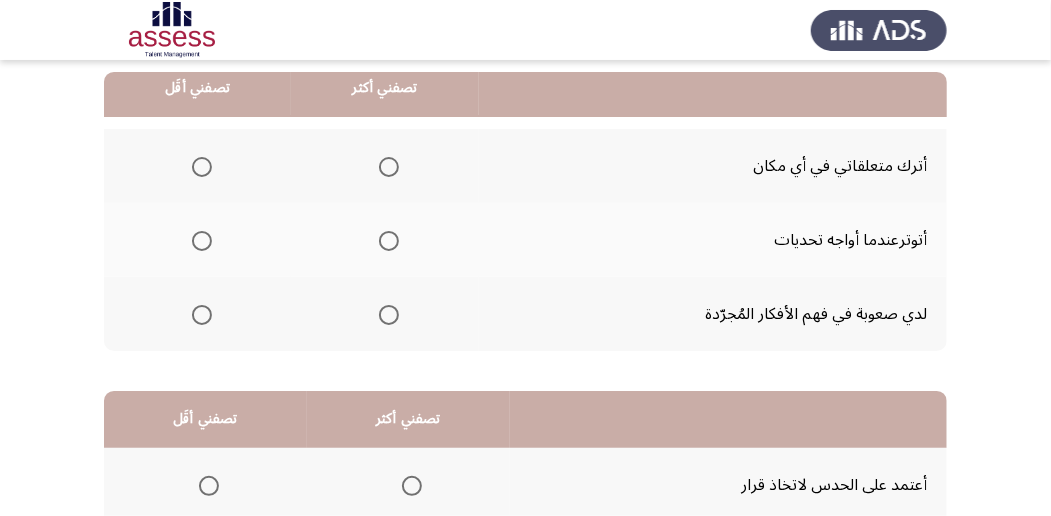 click at bounding box center [202, 241] 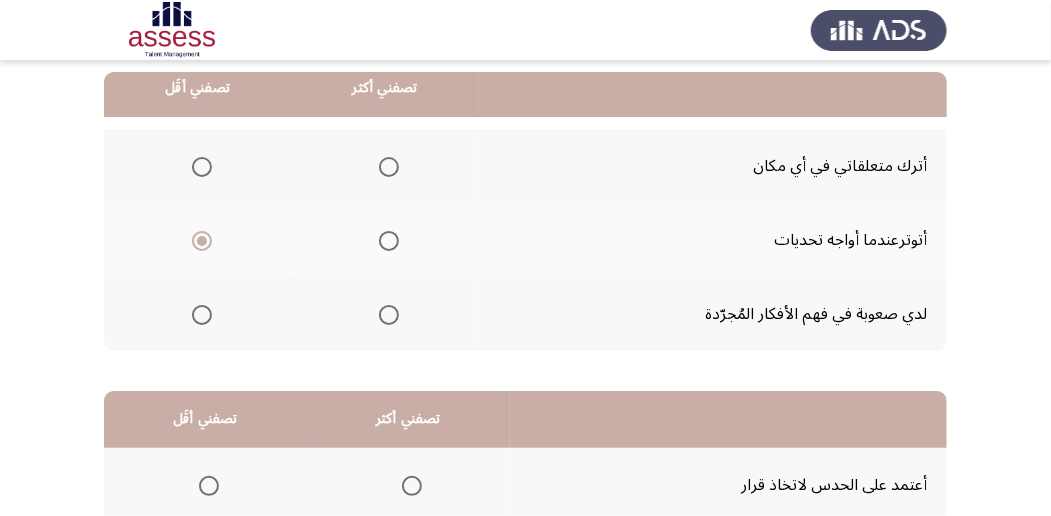 click at bounding box center (389, 167) 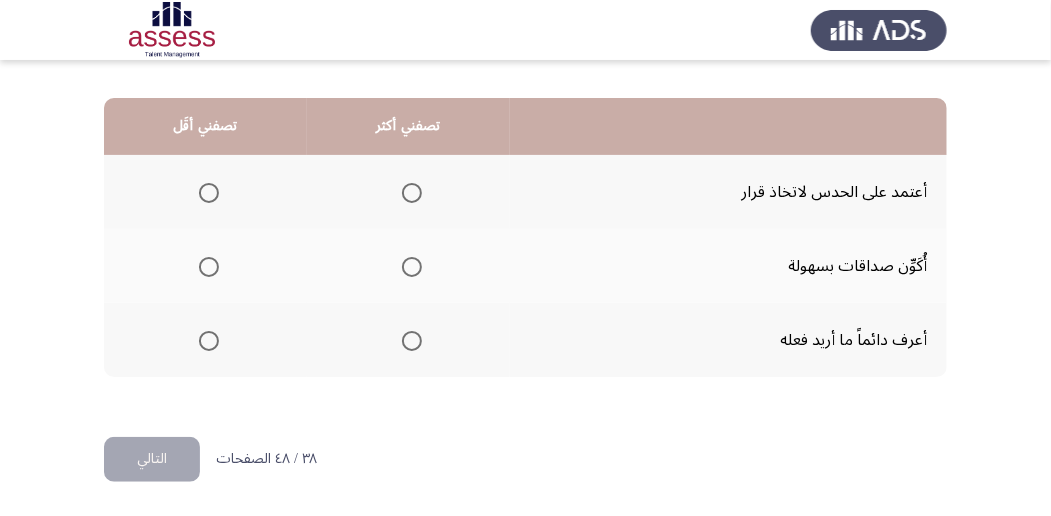 scroll, scrollTop: 494, scrollLeft: 0, axis: vertical 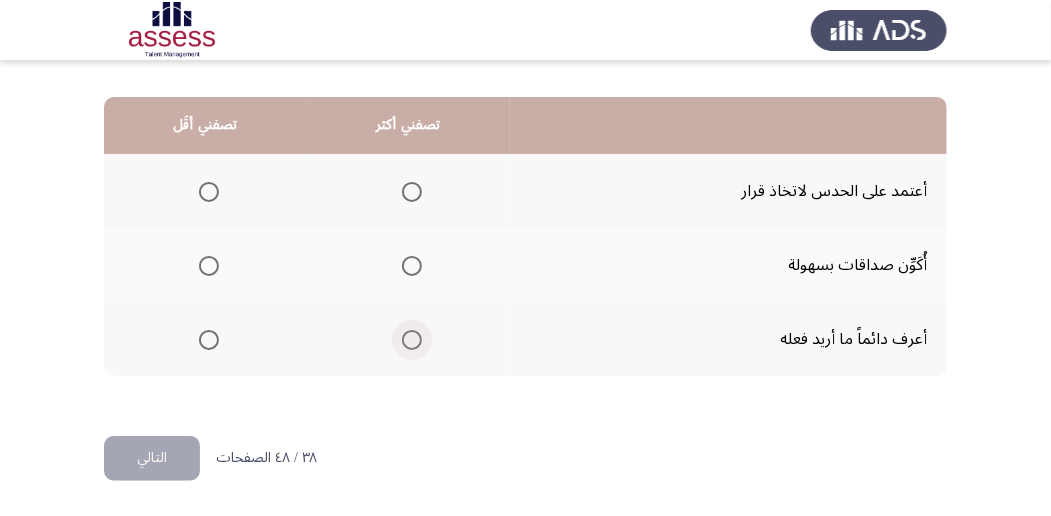 click at bounding box center (412, 340) 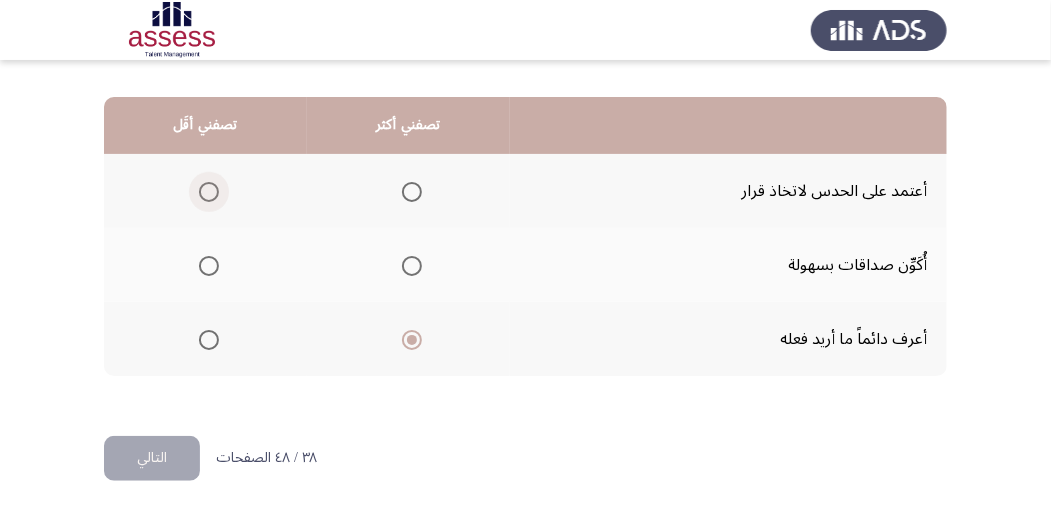 click at bounding box center [209, 192] 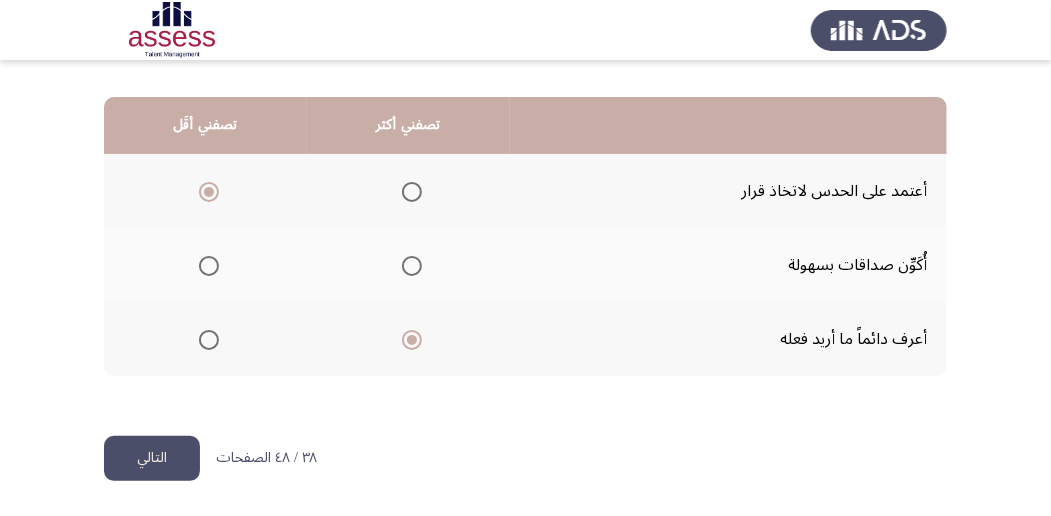 click on "التالي" 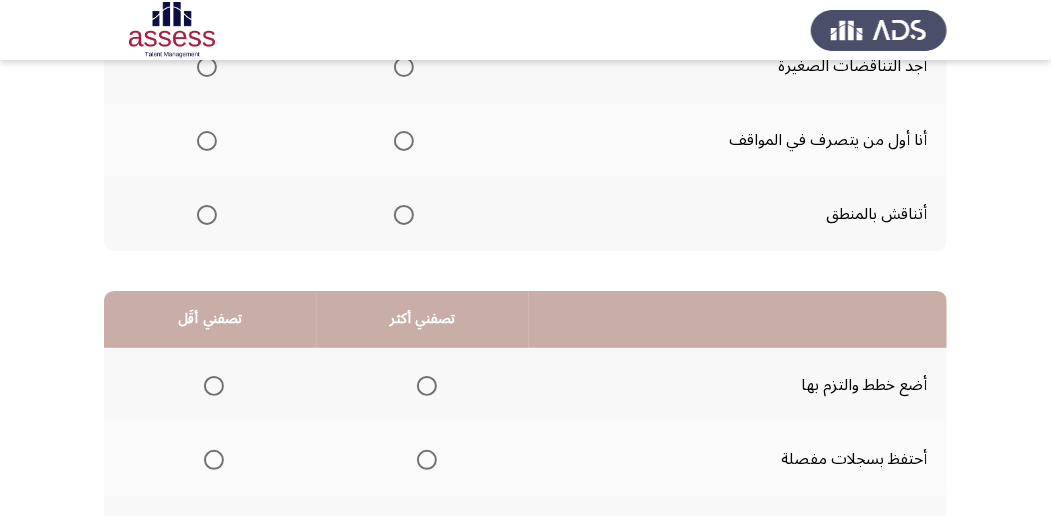 scroll, scrollTop: 227, scrollLeft: 0, axis: vertical 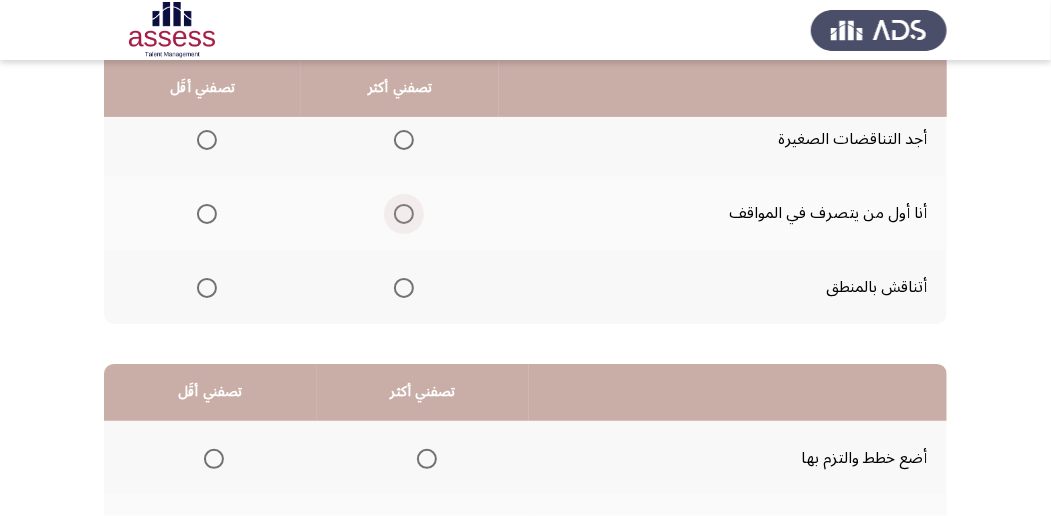 click at bounding box center (404, 214) 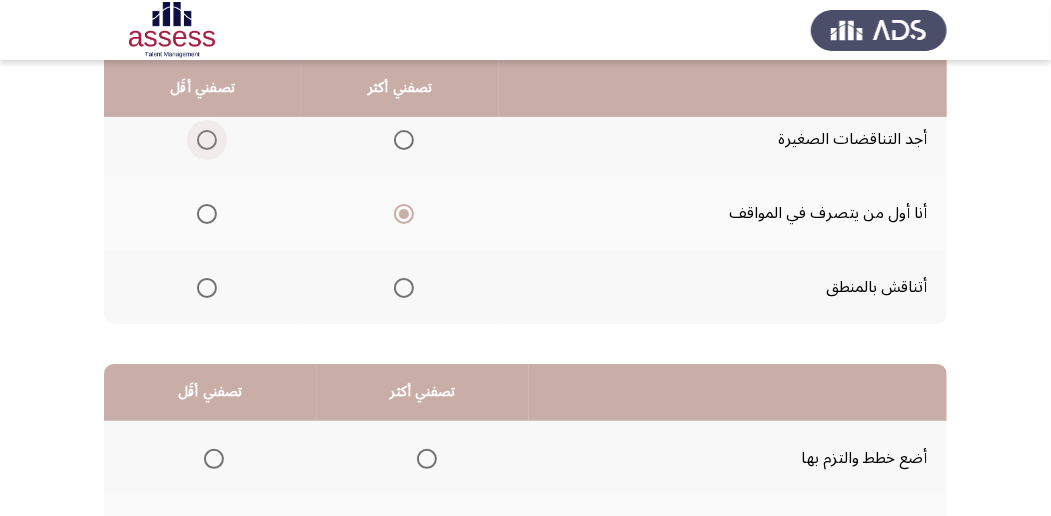 click at bounding box center [207, 140] 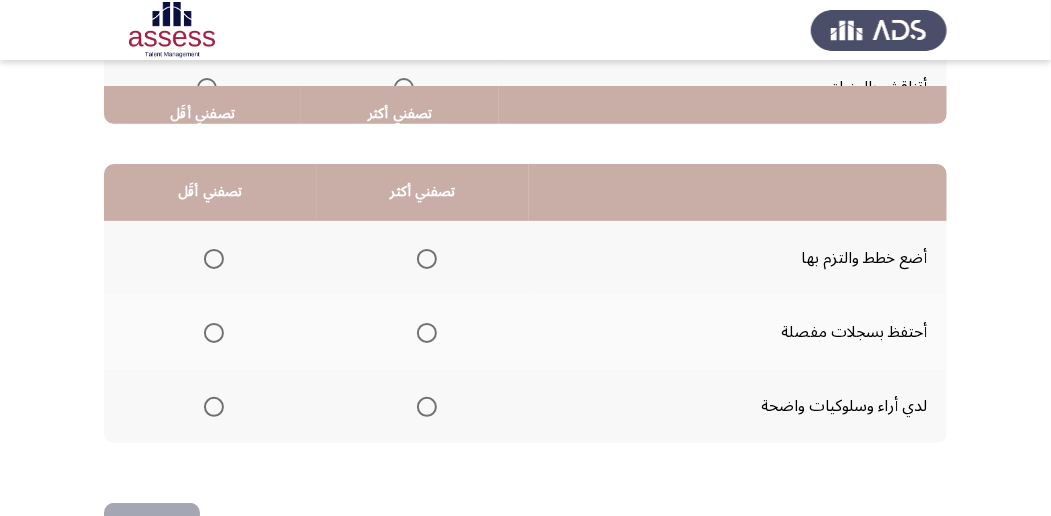 scroll, scrollTop: 494, scrollLeft: 0, axis: vertical 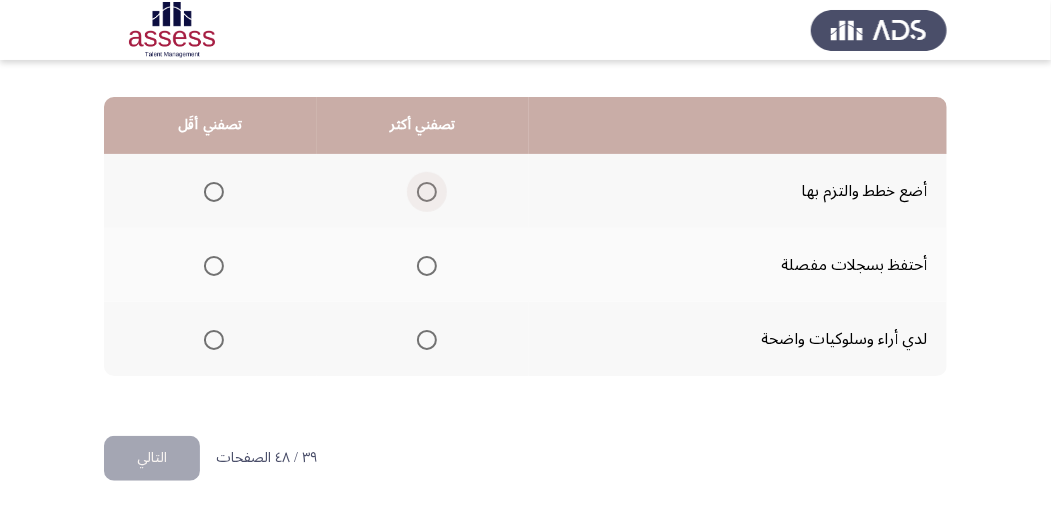 click at bounding box center (427, 192) 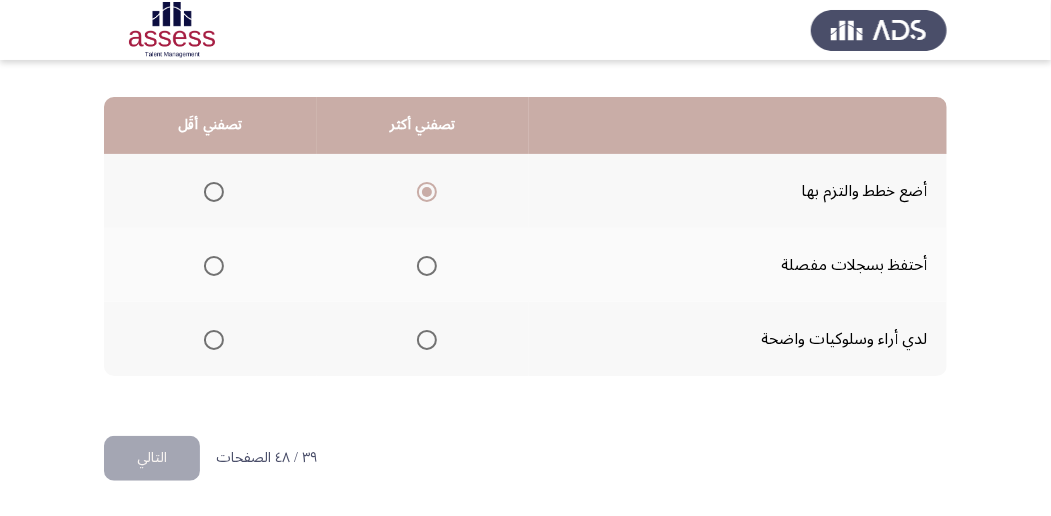 click at bounding box center [214, 340] 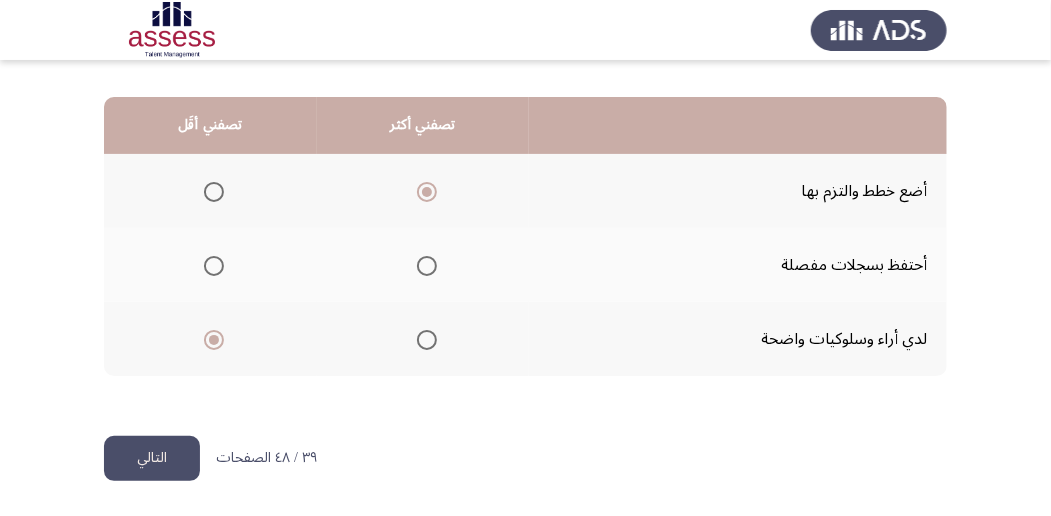click on "التالي" 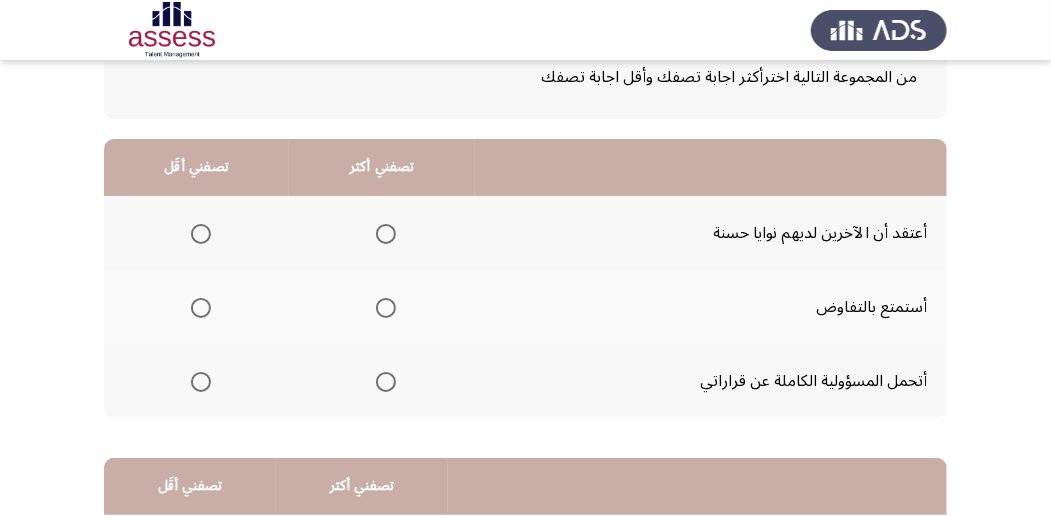 scroll, scrollTop: 200, scrollLeft: 0, axis: vertical 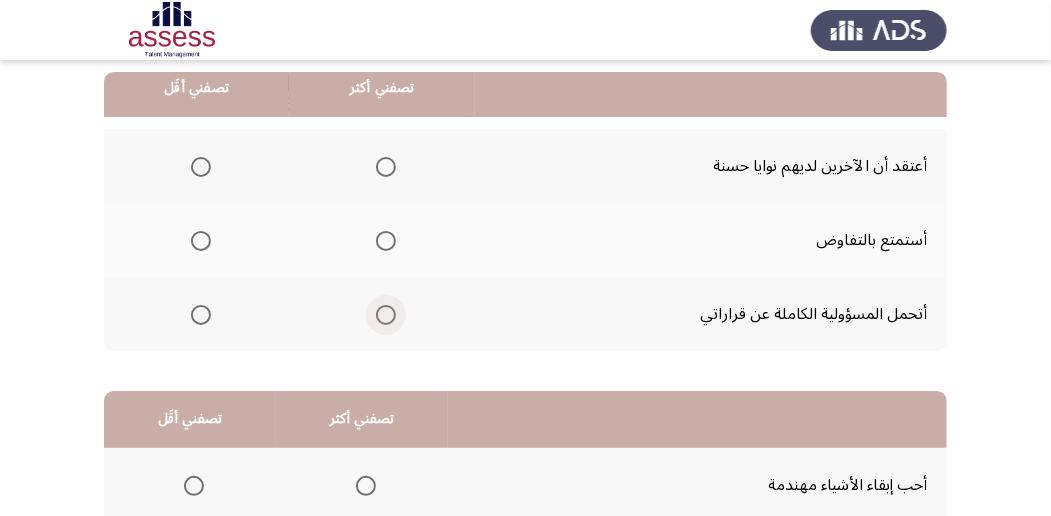 click at bounding box center [386, 315] 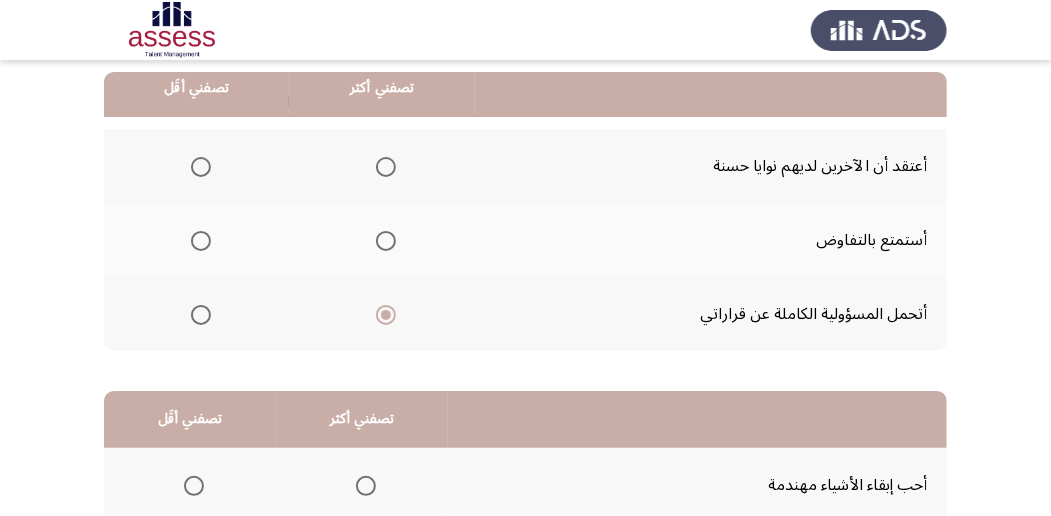 click at bounding box center [201, 167] 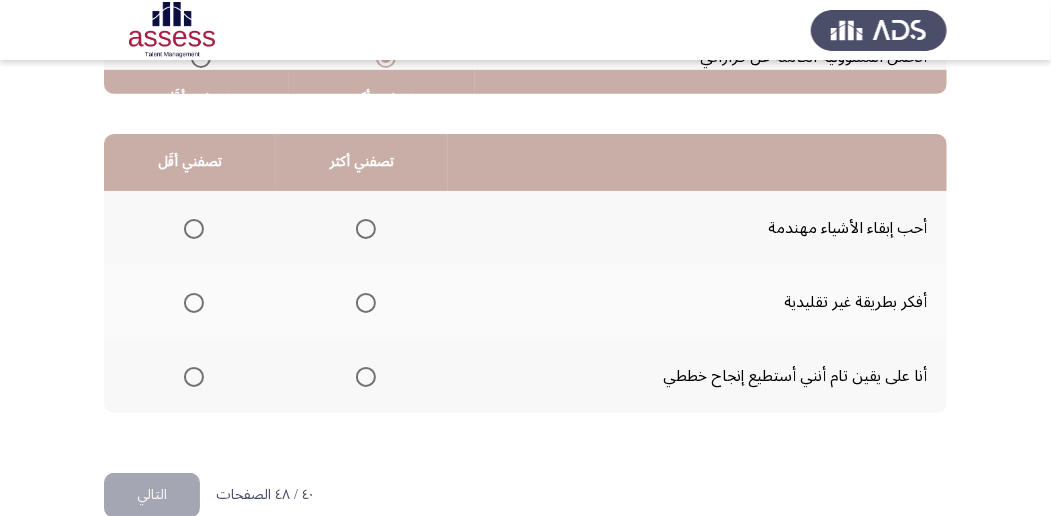 scroll, scrollTop: 466, scrollLeft: 0, axis: vertical 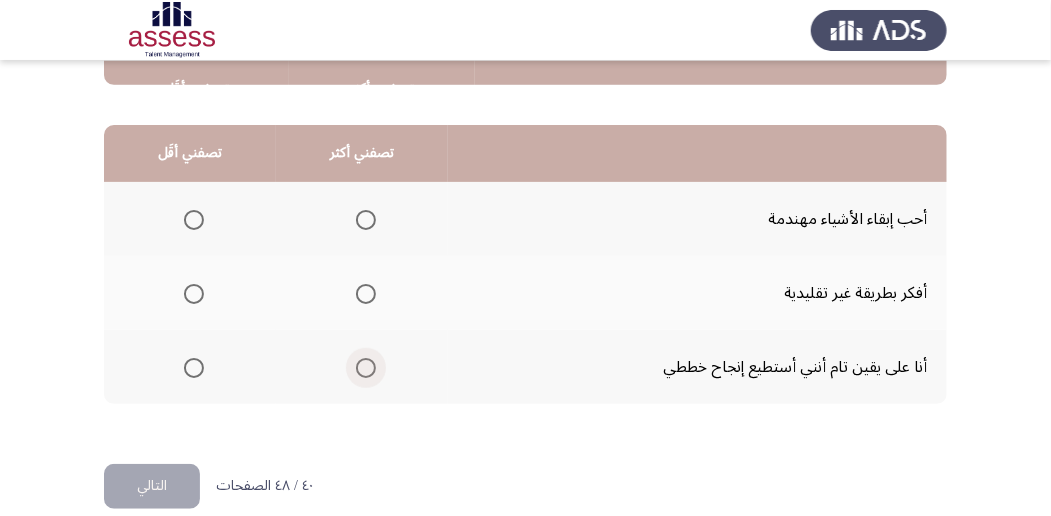 click at bounding box center (366, 368) 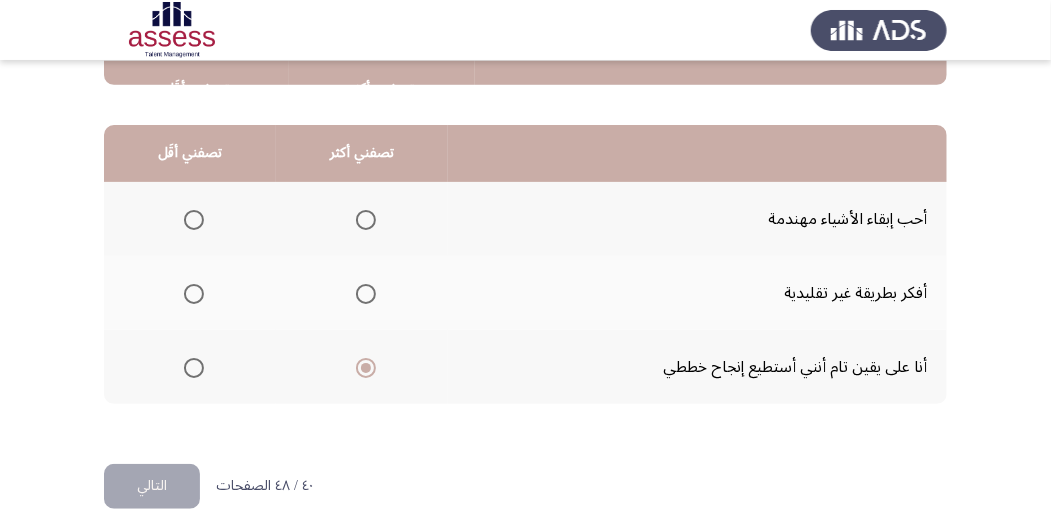 click at bounding box center (366, 294) 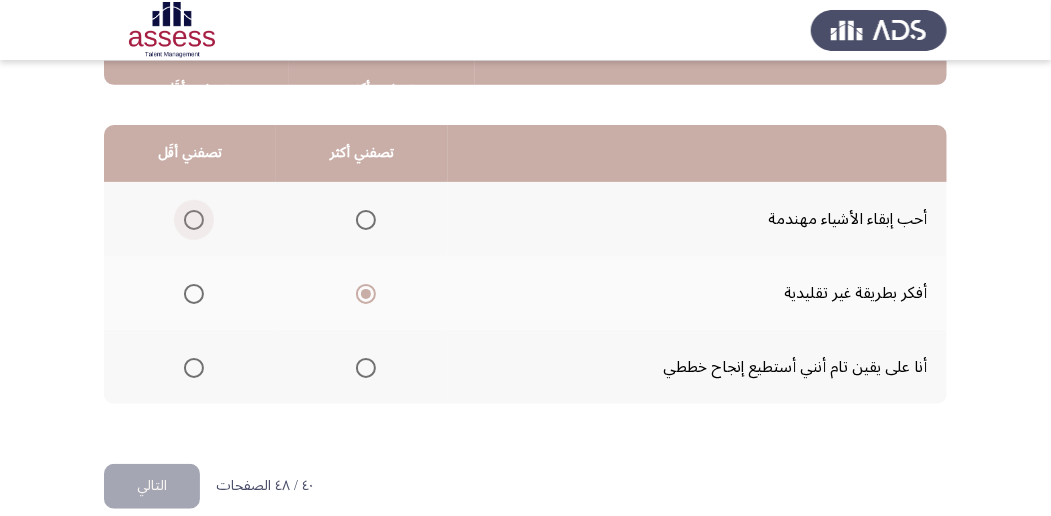 click at bounding box center [194, 220] 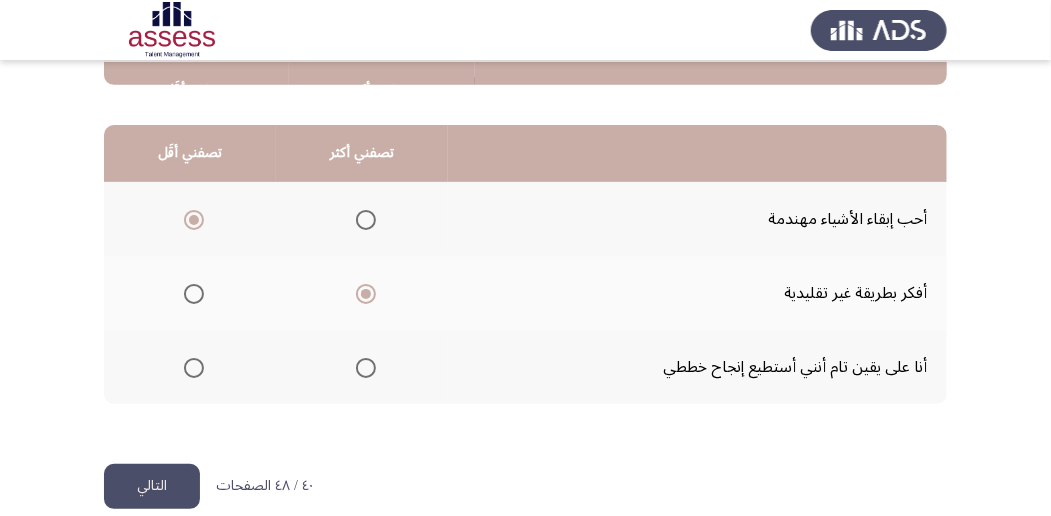 scroll, scrollTop: 494, scrollLeft: 0, axis: vertical 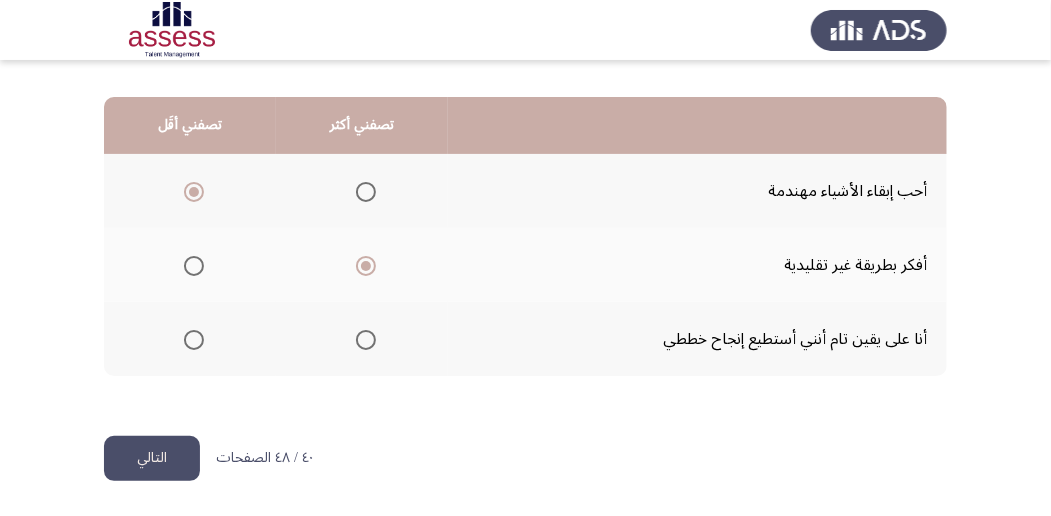 click on "التالي" 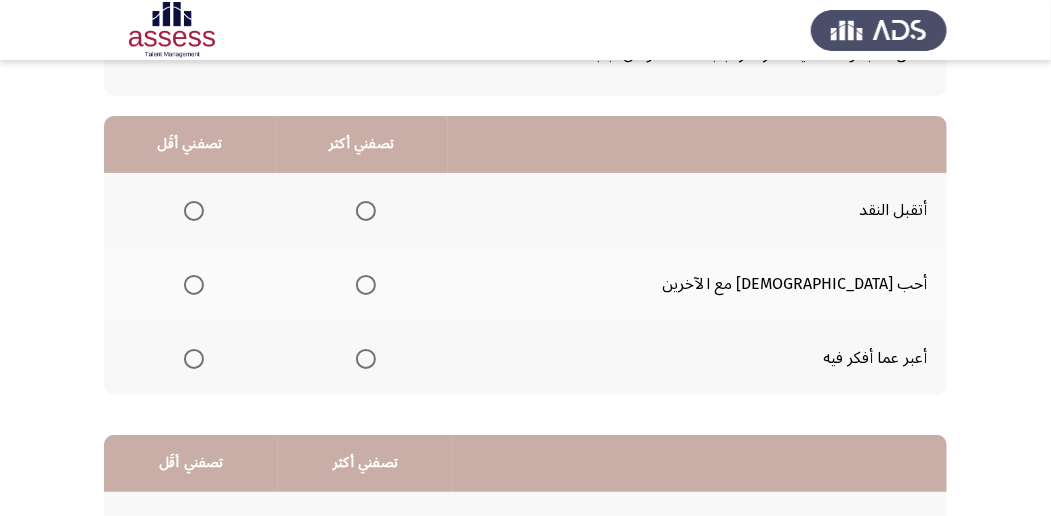 scroll, scrollTop: 133, scrollLeft: 0, axis: vertical 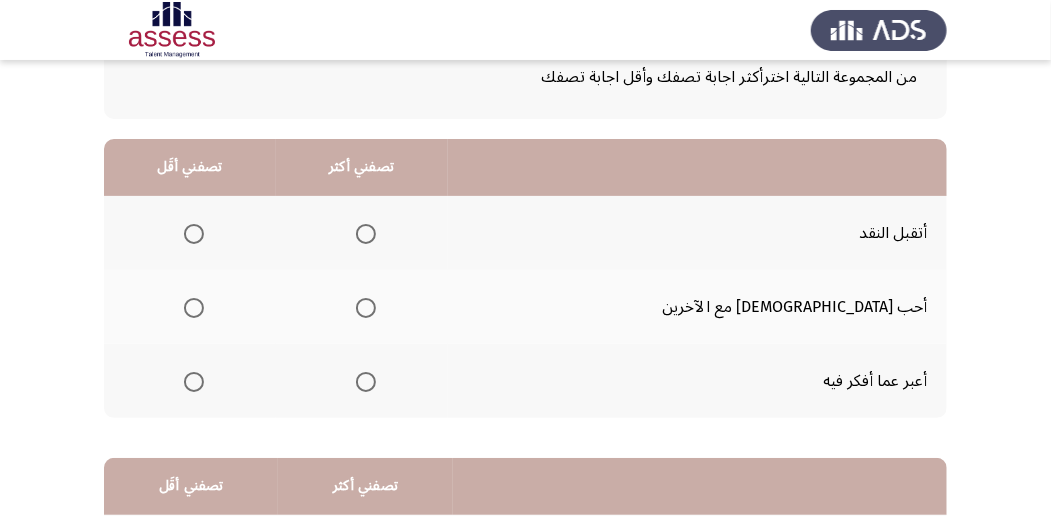 click at bounding box center (366, 234) 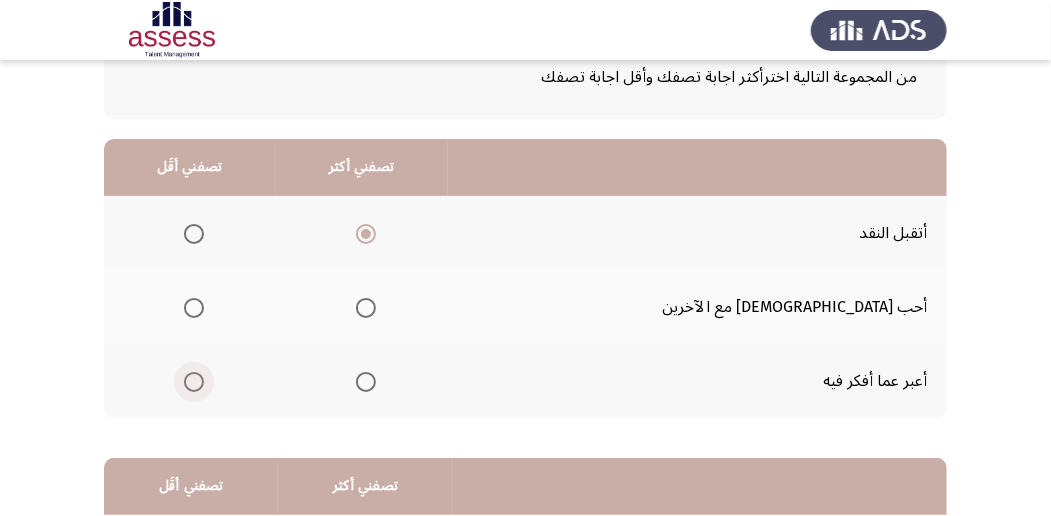 click at bounding box center [194, 382] 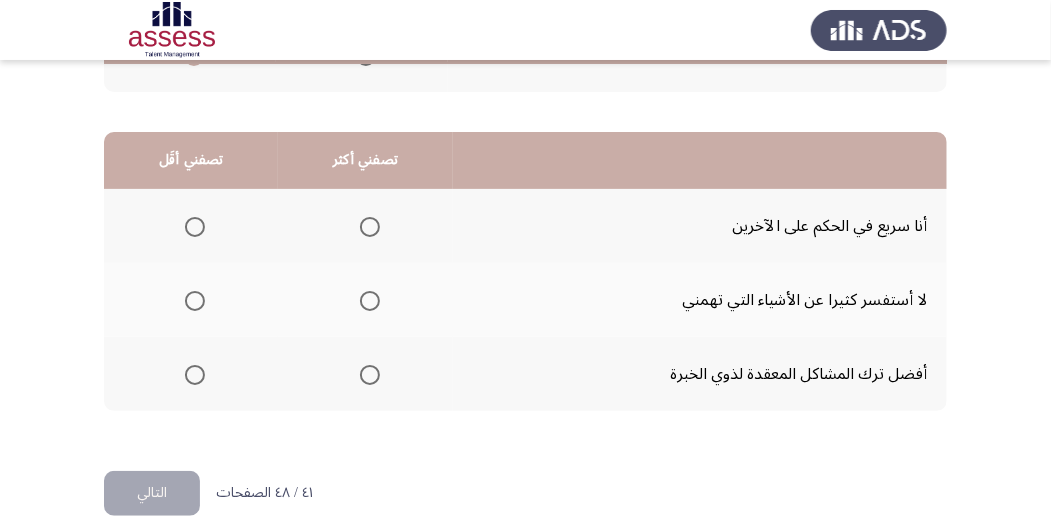 scroll, scrollTop: 466, scrollLeft: 0, axis: vertical 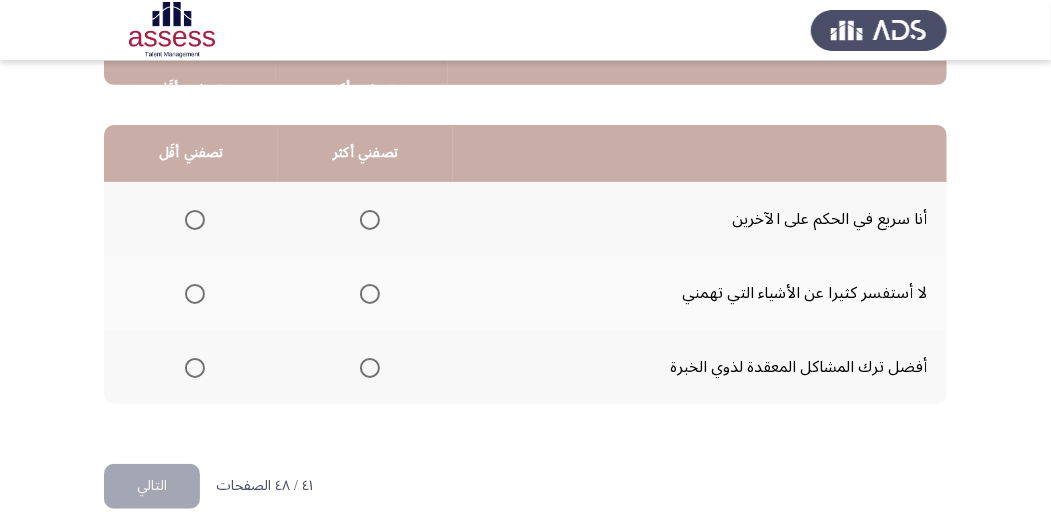 click at bounding box center (195, 220) 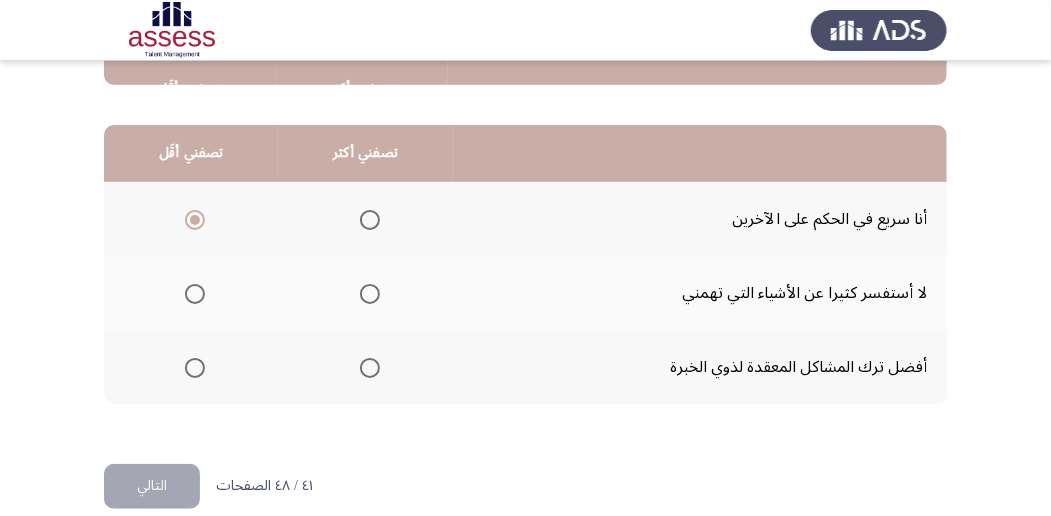 click at bounding box center [195, 294] 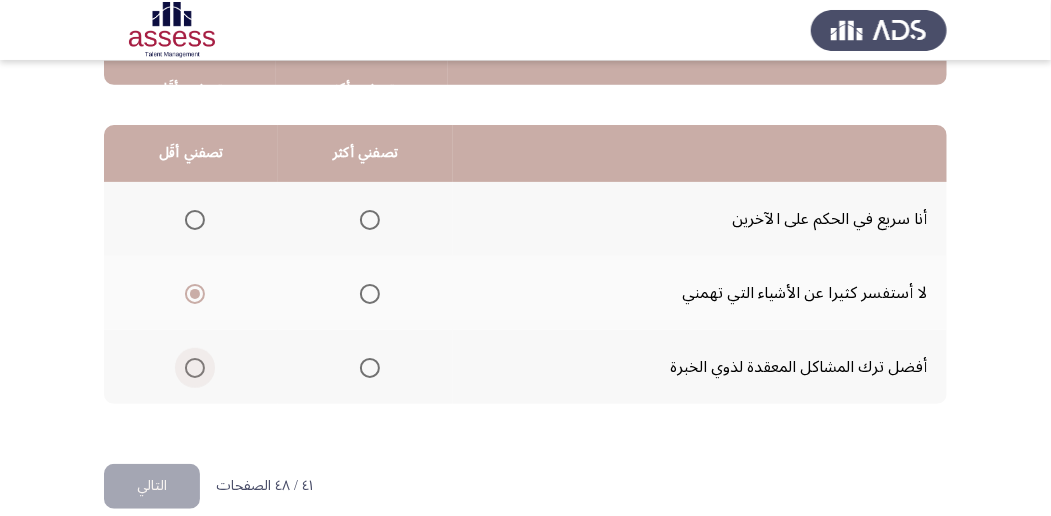 click at bounding box center [195, 368] 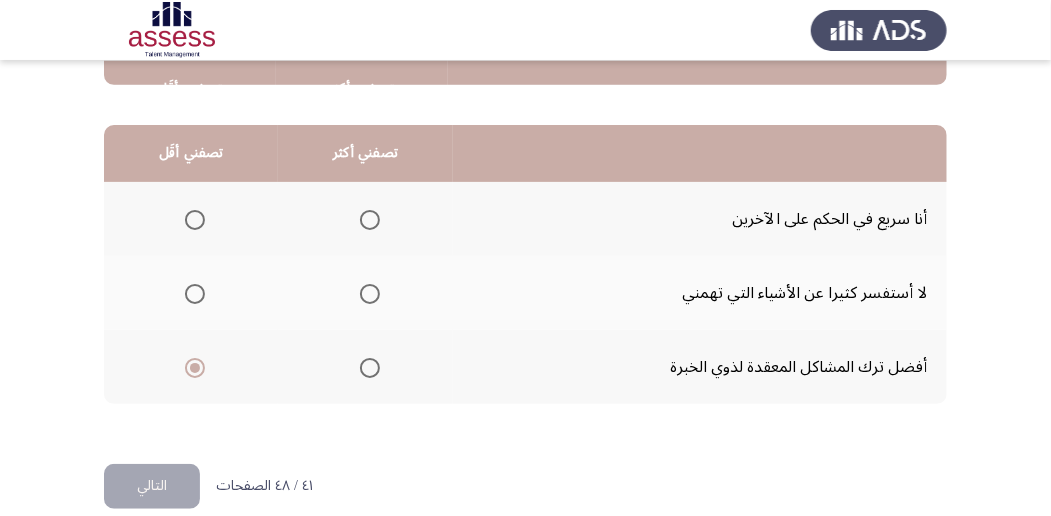 click at bounding box center (195, 220) 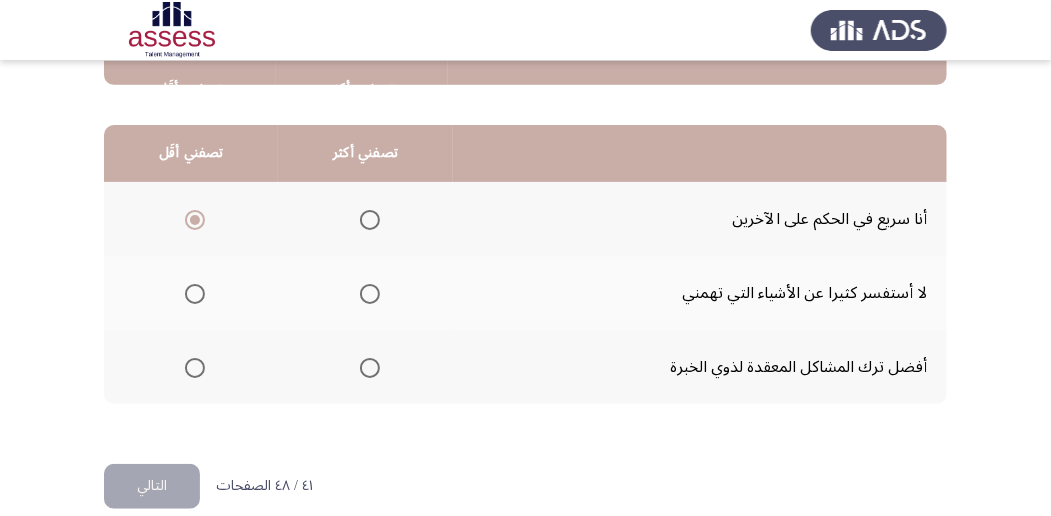 click at bounding box center [370, 368] 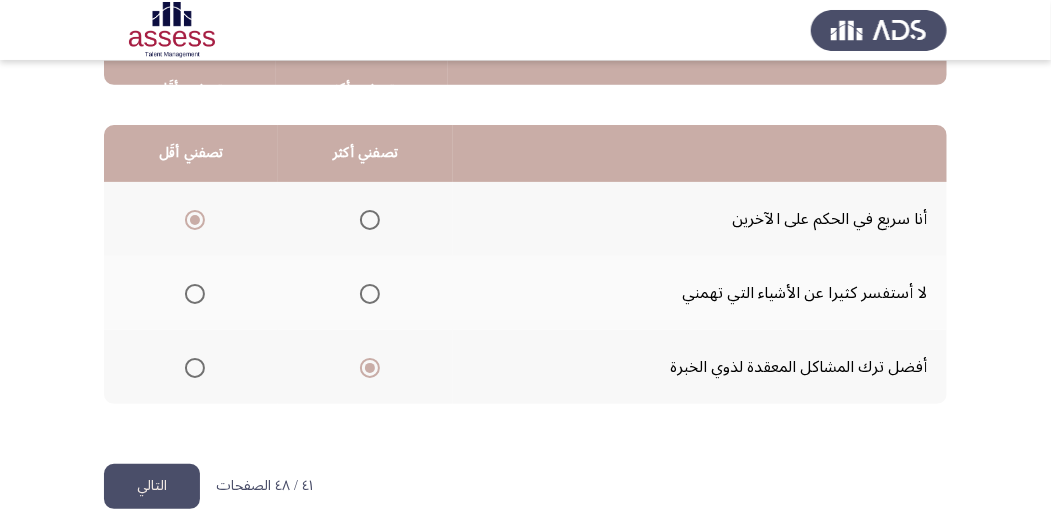 click on "التالي" 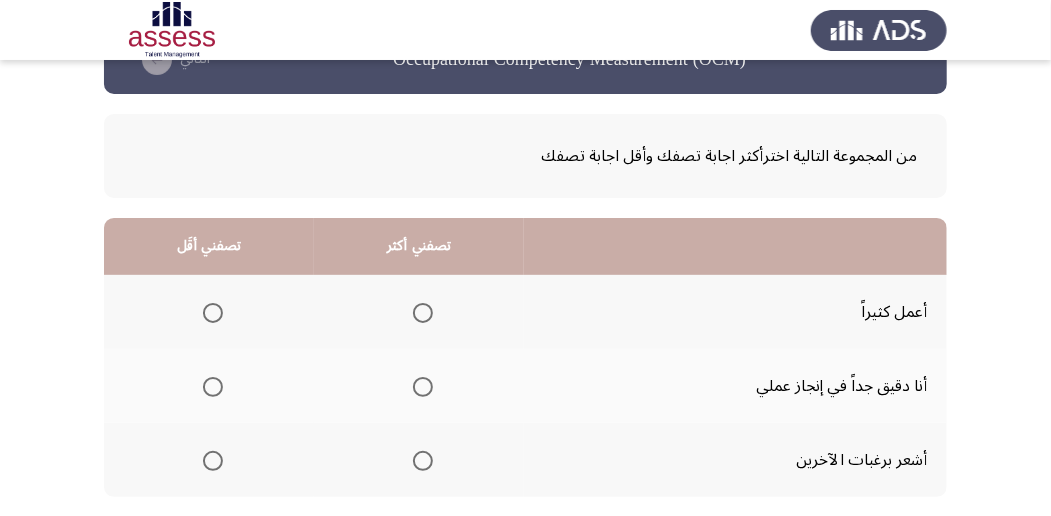 scroll, scrollTop: 133, scrollLeft: 0, axis: vertical 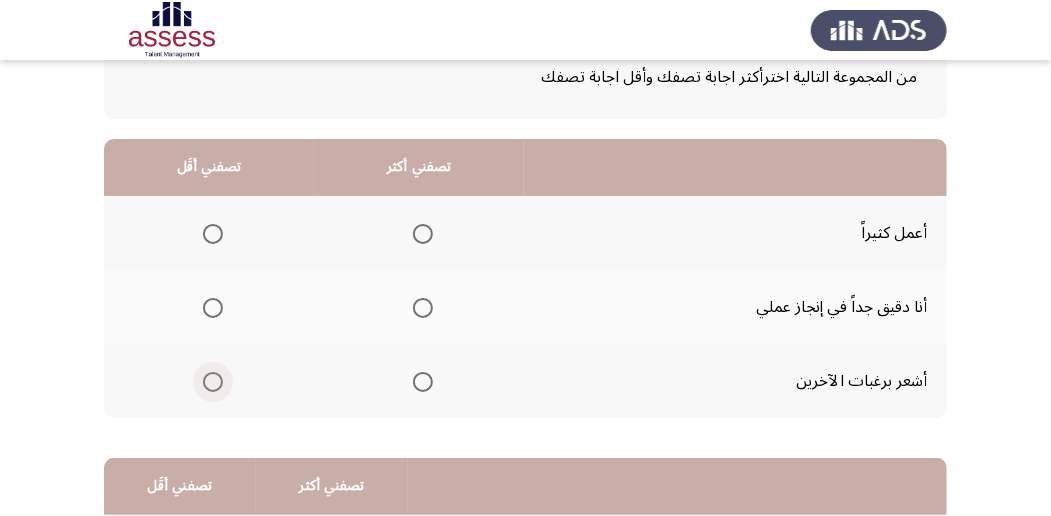 click at bounding box center [213, 382] 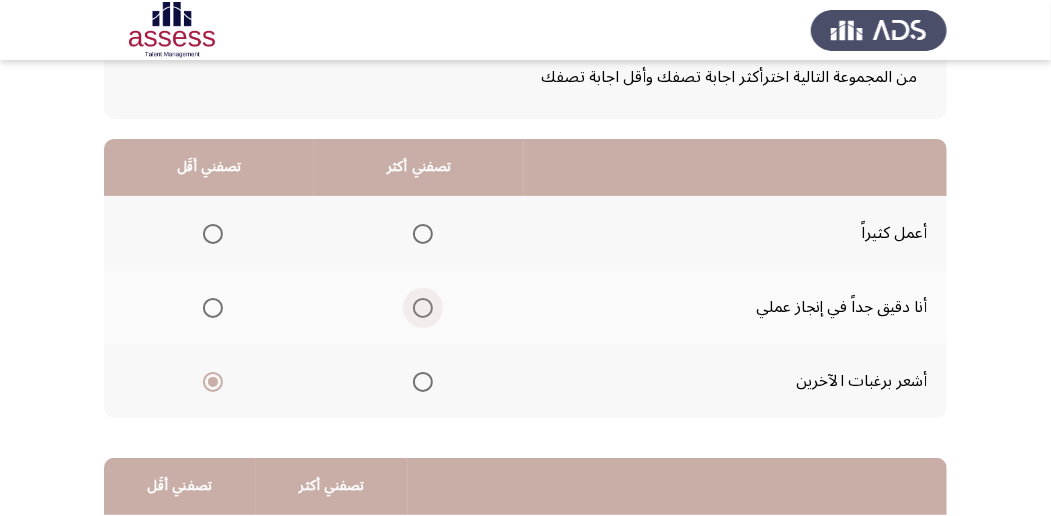 click at bounding box center (423, 308) 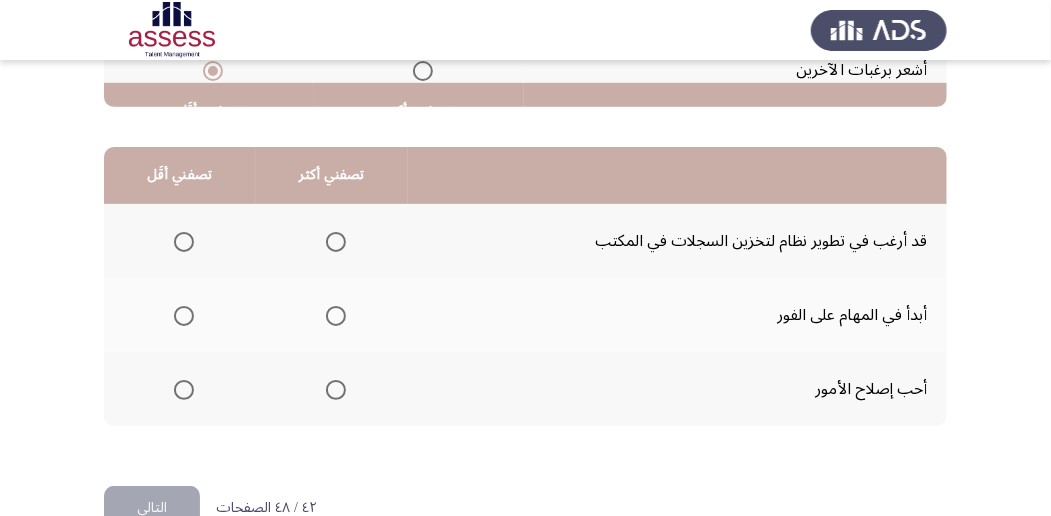 scroll, scrollTop: 466, scrollLeft: 0, axis: vertical 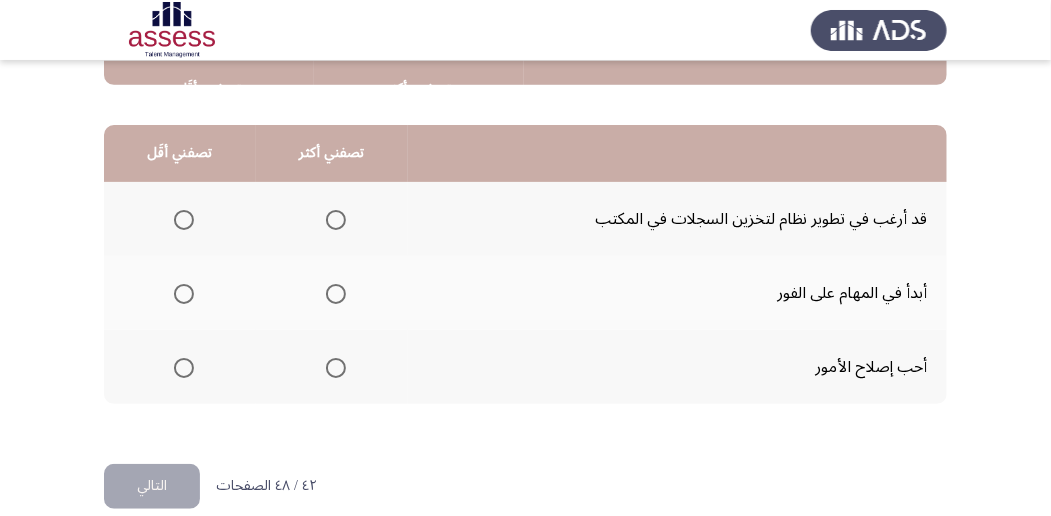 click at bounding box center [184, 220] 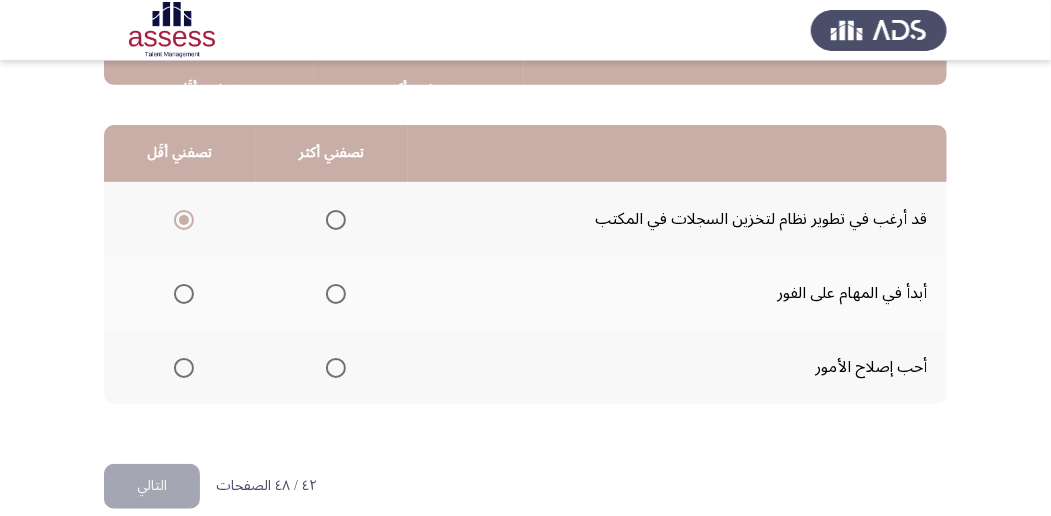 click at bounding box center [336, 294] 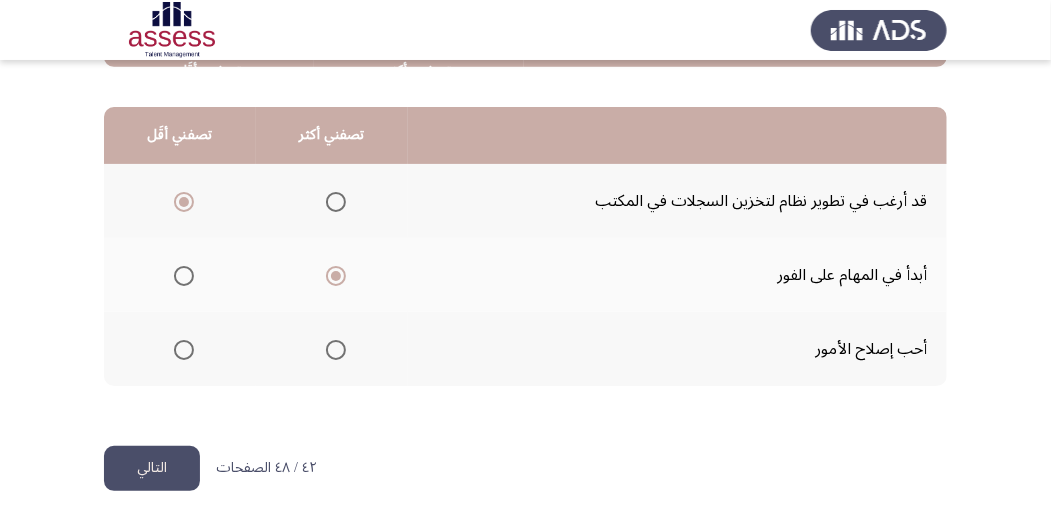 scroll, scrollTop: 494, scrollLeft: 0, axis: vertical 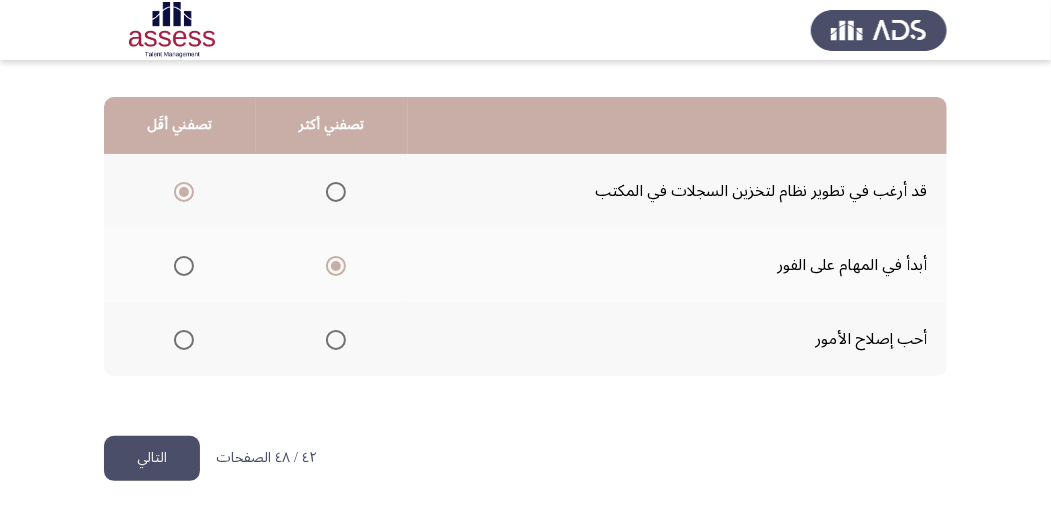 click on "التالي" 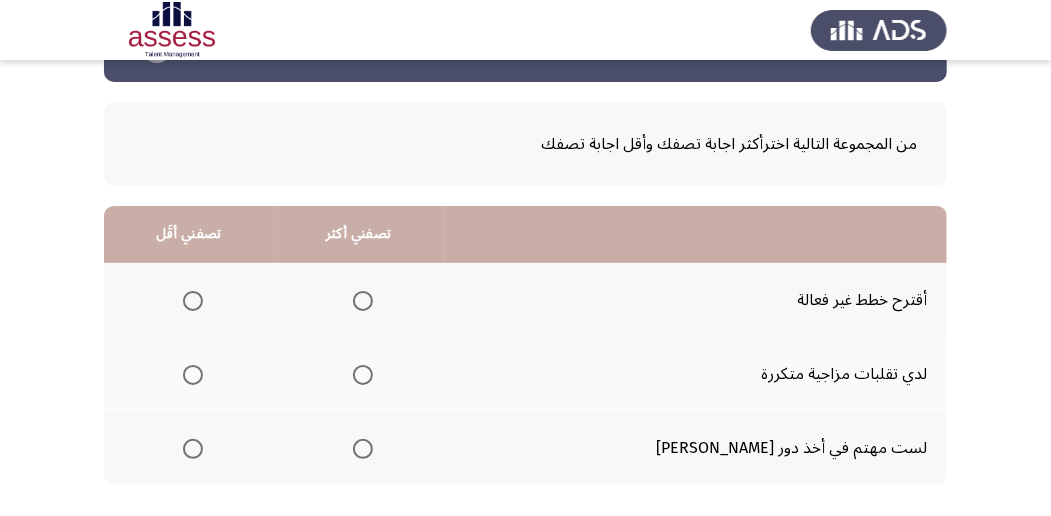 scroll, scrollTop: 133, scrollLeft: 0, axis: vertical 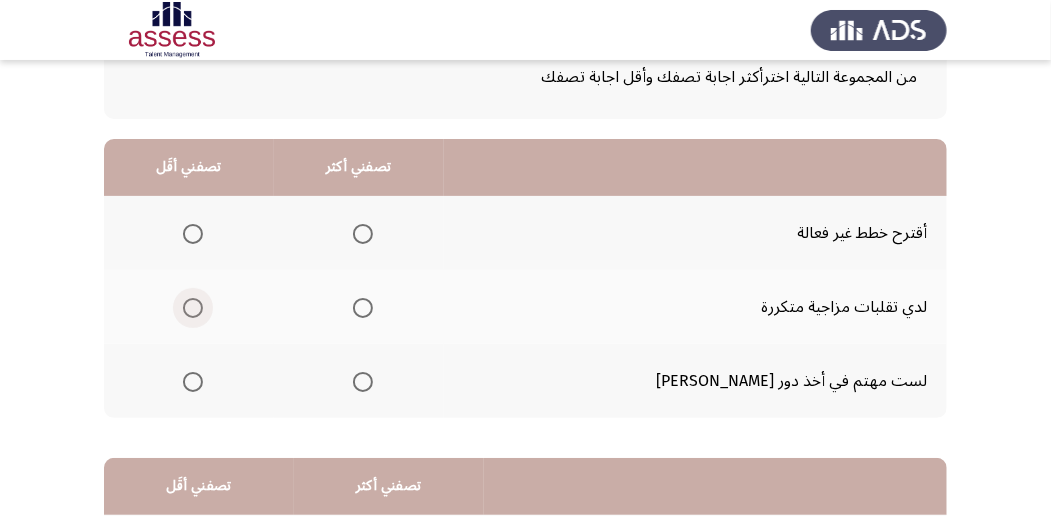 click at bounding box center (193, 308) 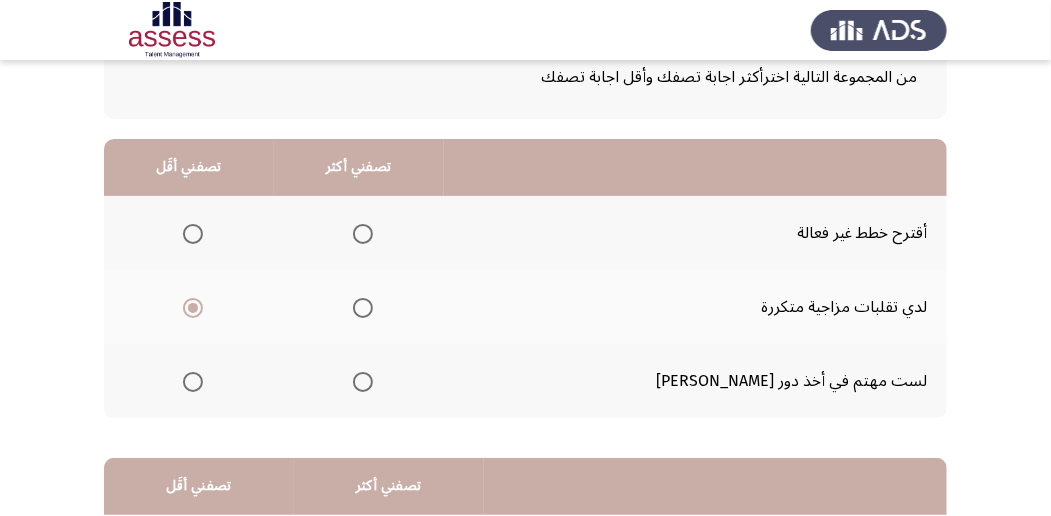 scroll, scrollTop: 200, scrollLeft: 0, axis: vertical 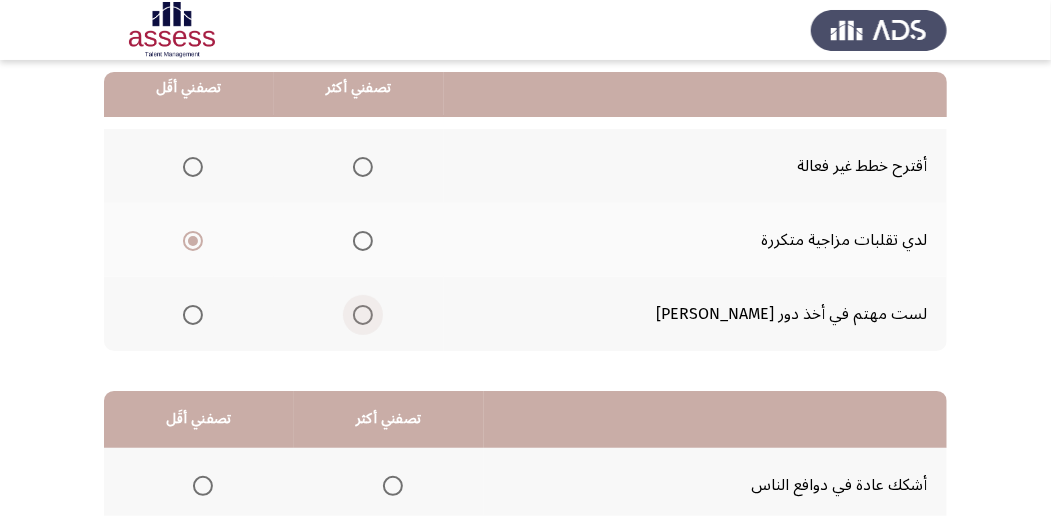 click at bounding box center [363, 315] 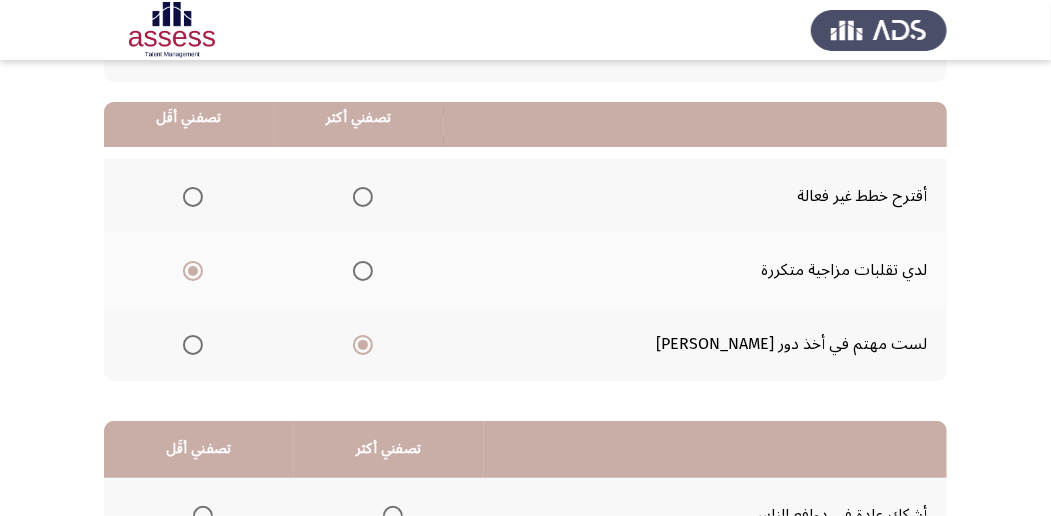 scroll, scrollTop: 200, scrollLeft: 0, axis: vertical 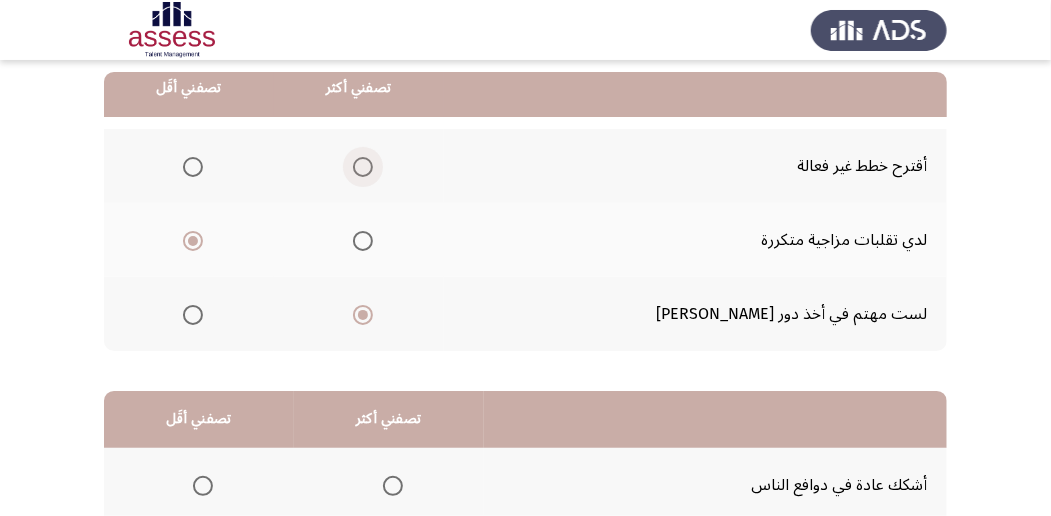 click at bounding box center [363, 167] 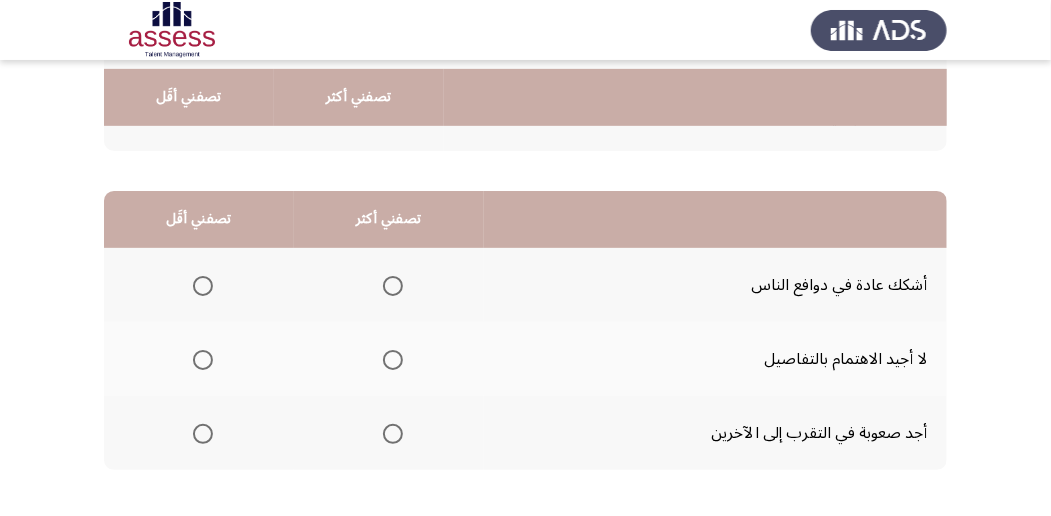 scroll, scrollTop: 466, scrollLeft: 0, axis: vertical 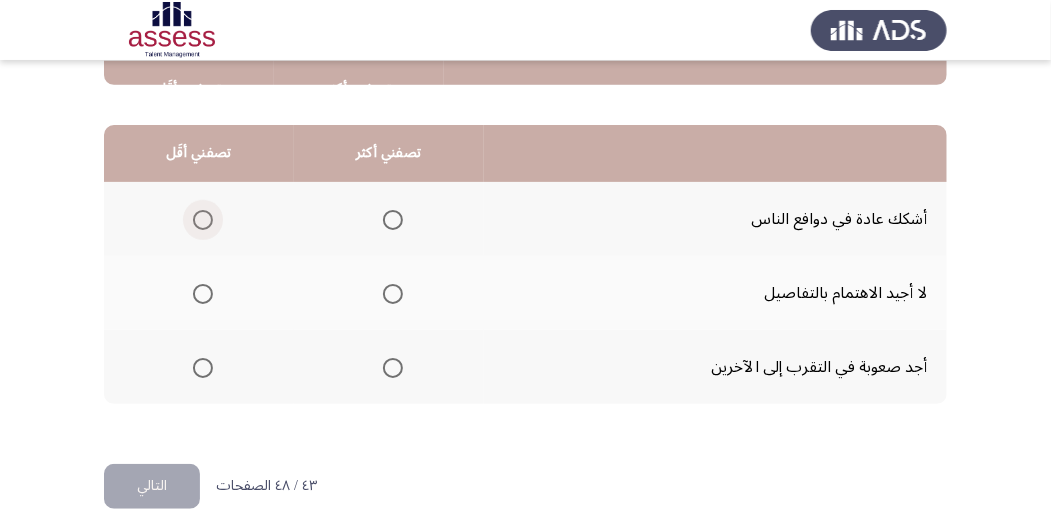 click at bounding box center [203, 220] 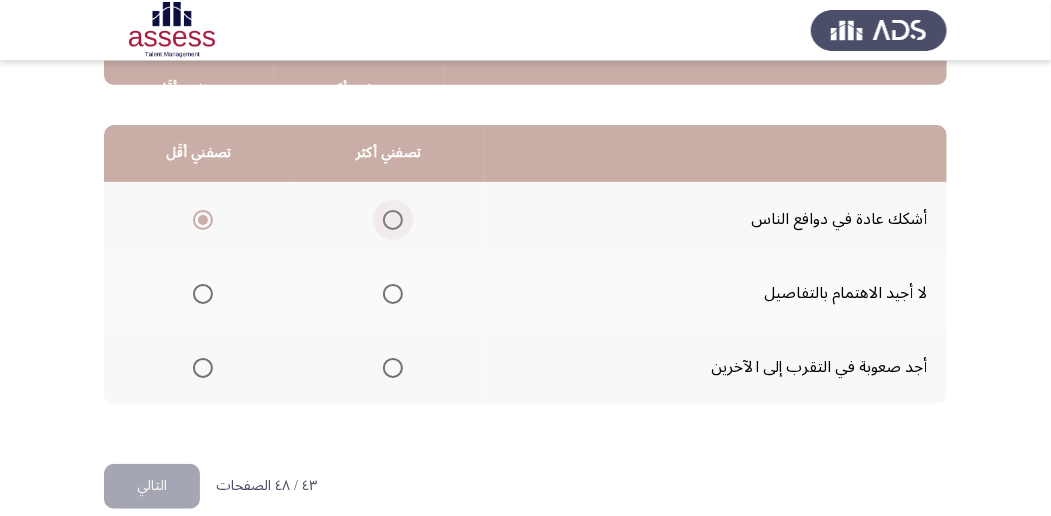 click at bounding box center (393, 220) 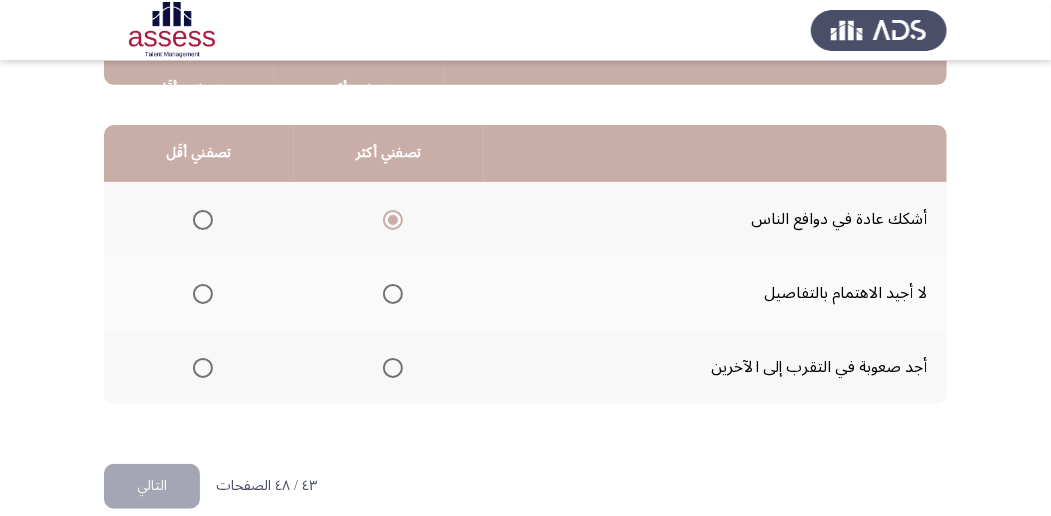 click at bounding box center [203, 368] 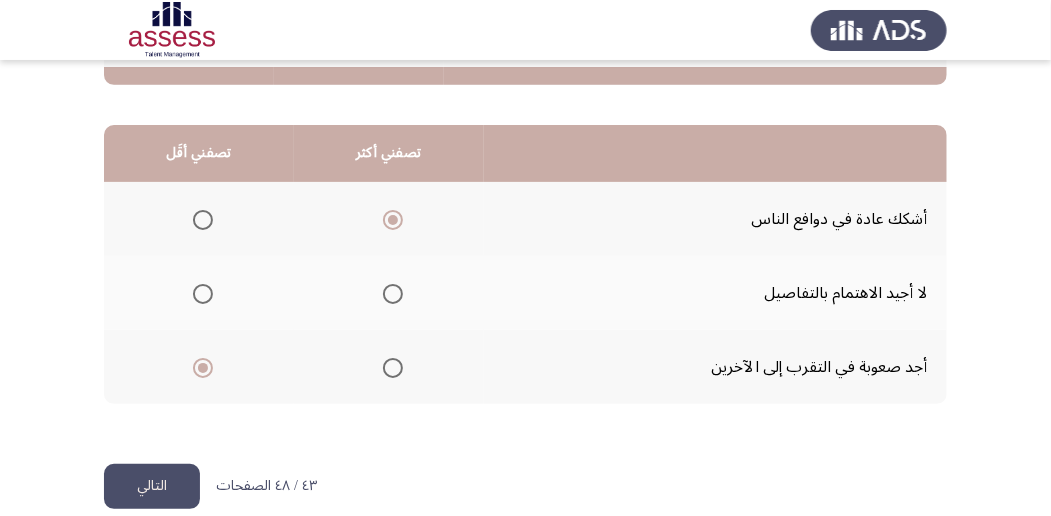 scroll, scrollTop: 494, scrollLeft: 0, axis: vertical 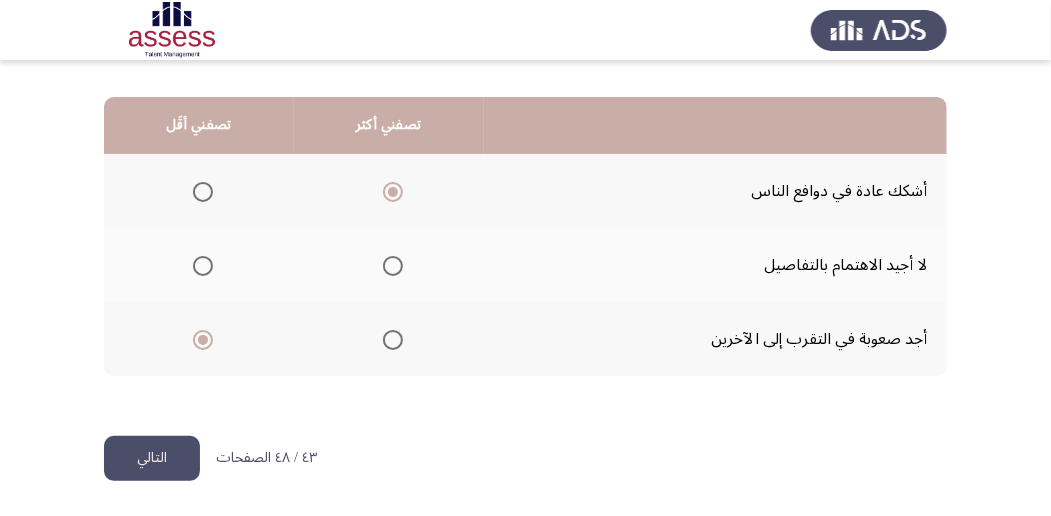 click on "التالي" 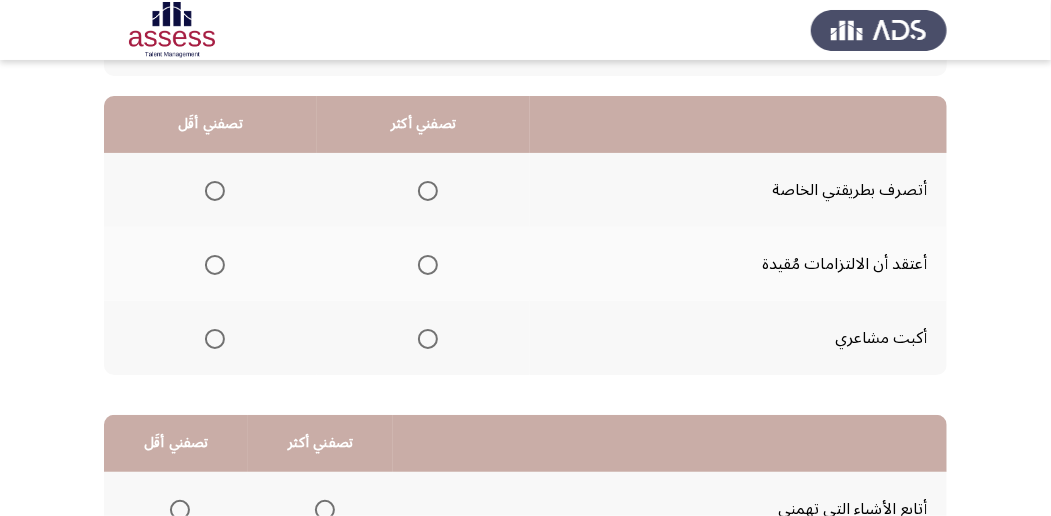 scroll, scrollTop: 200, scrollLeft: 0, axis: vertical 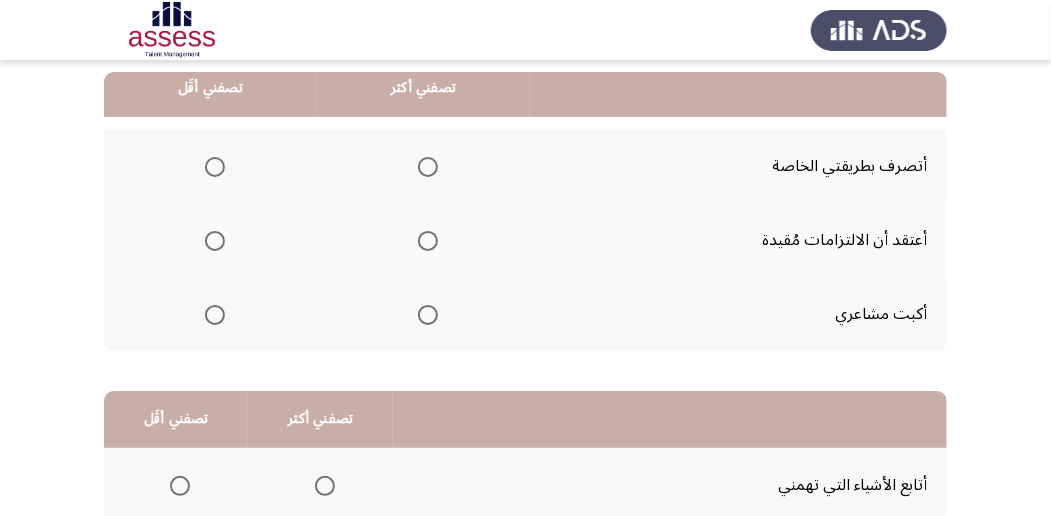 click at bounding box center [428, 167] 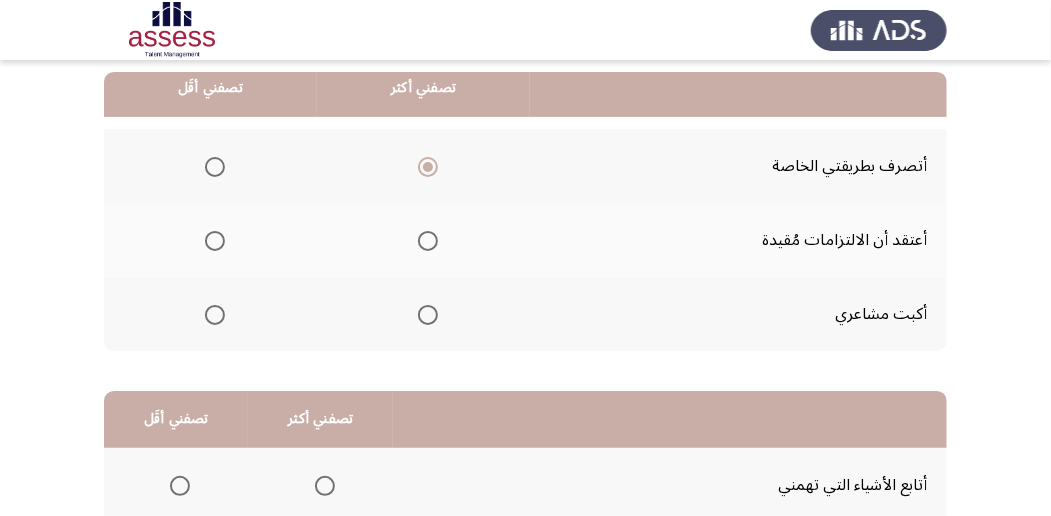 click at bounding box center (215, 315) 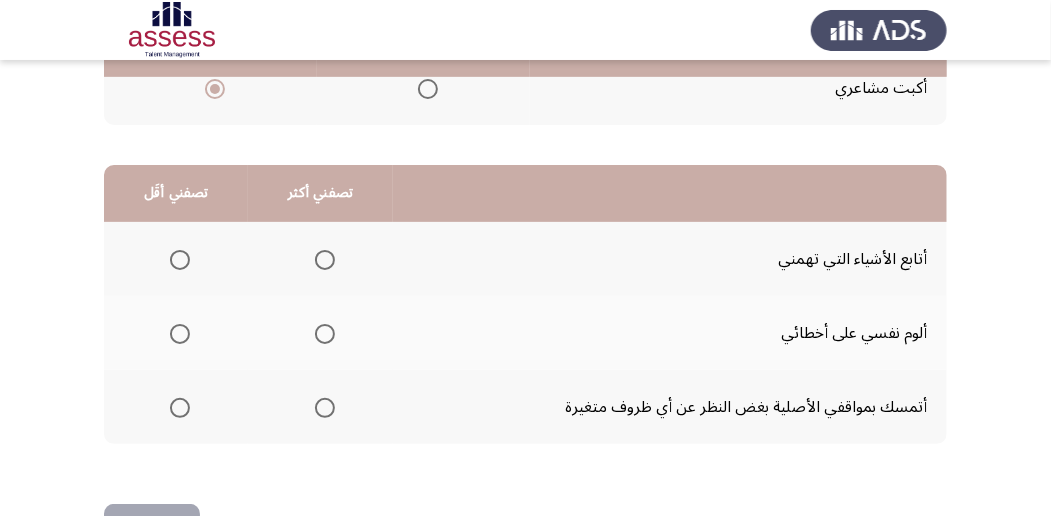 scroll, scrollTop: 466, scrollLeft: 0, axis: vertical 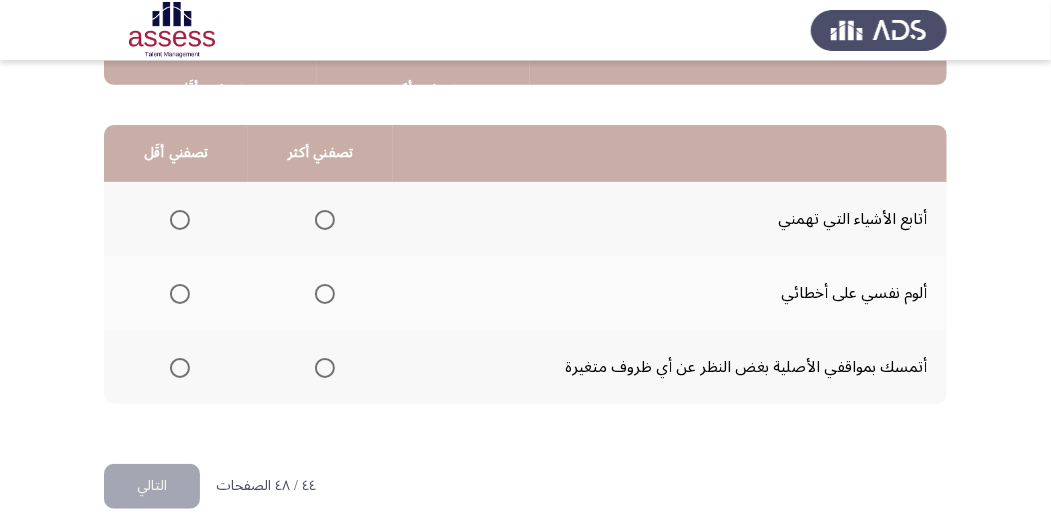 click at bounding box center [325, 220] 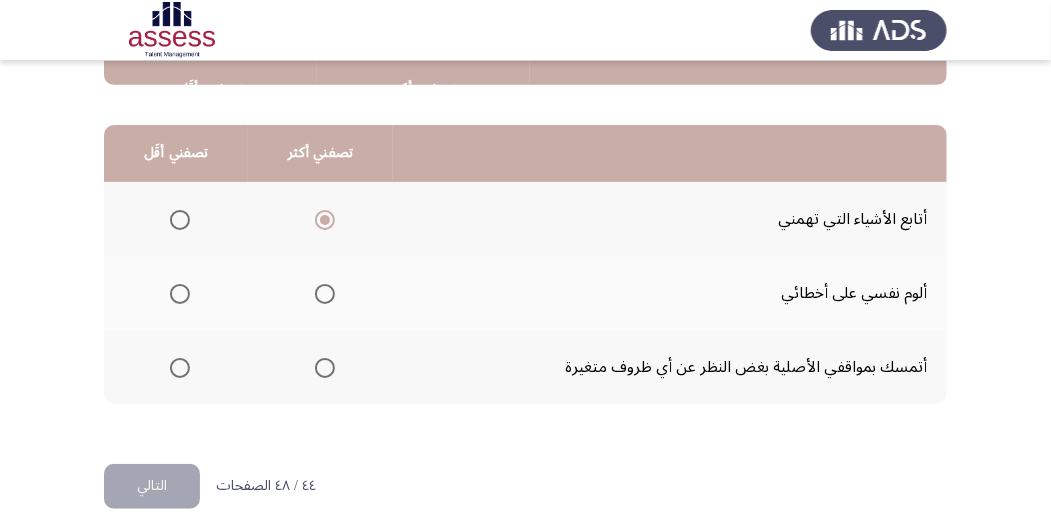 click at bounding box center [180, 294] 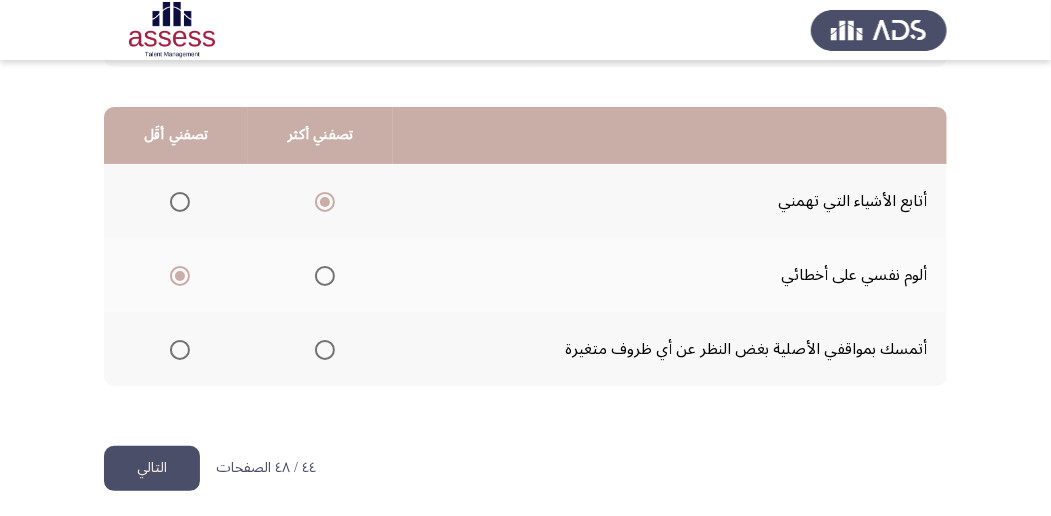 scroll, scrollTop: 494, scrollLeft: 0, axis: vertical 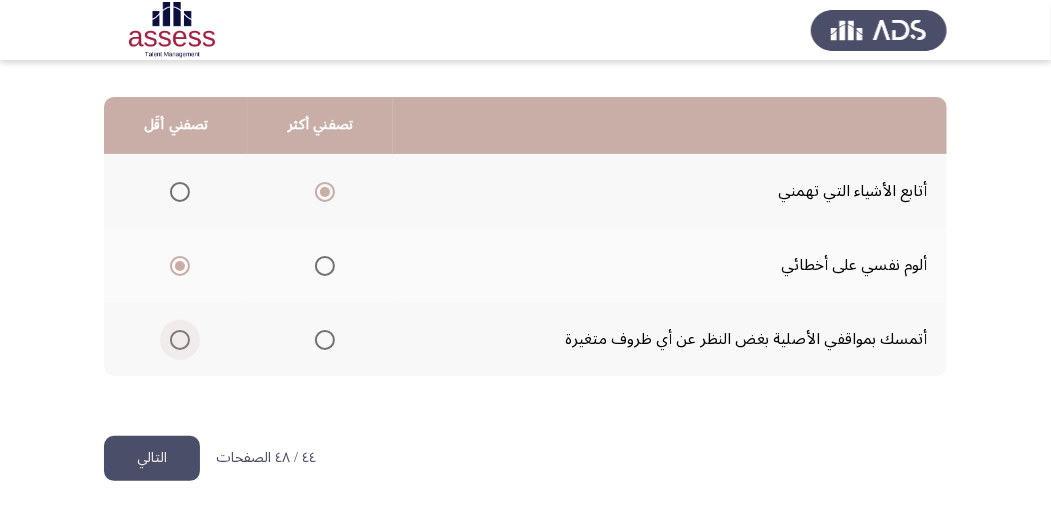 click at bounding box center [180, 340] 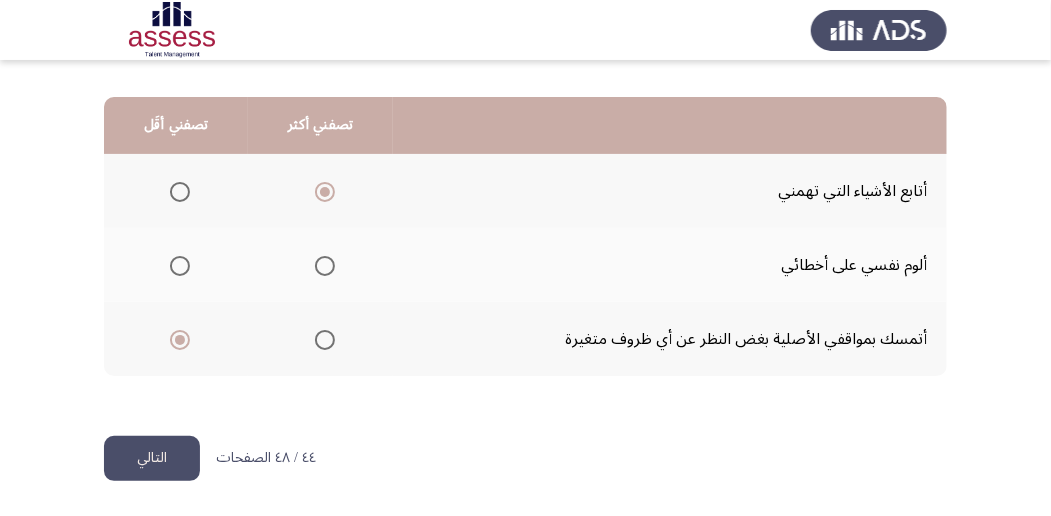 click on "التالي" 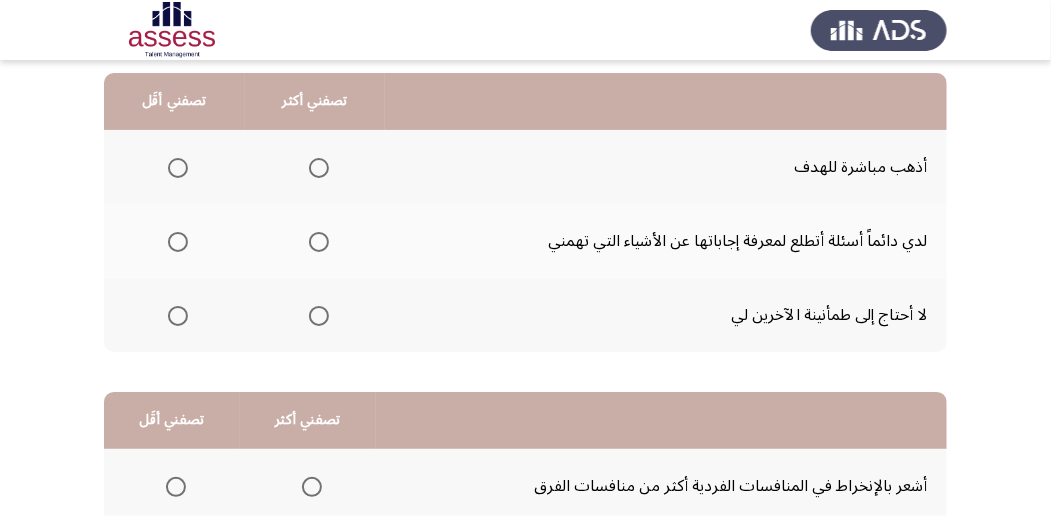 scroll, scrollTop: 200, scrollLeft: 0, axis: vertical 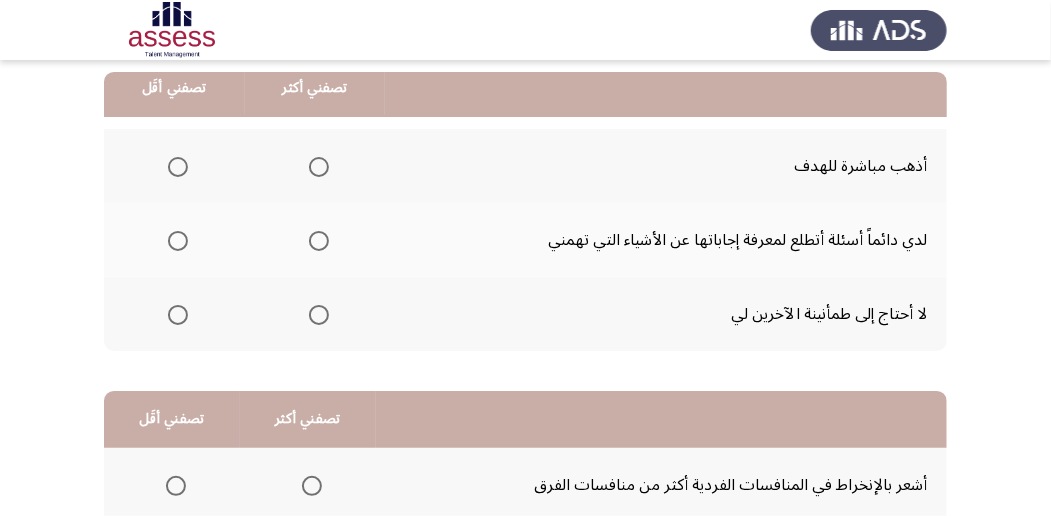 click at bounding box center [319, 241] 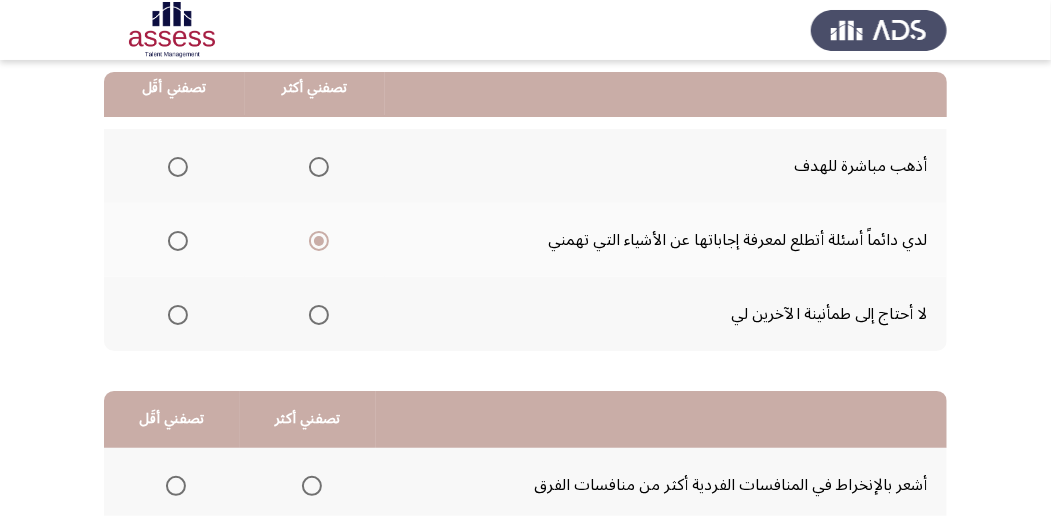 click at bounding box center (178, 315) 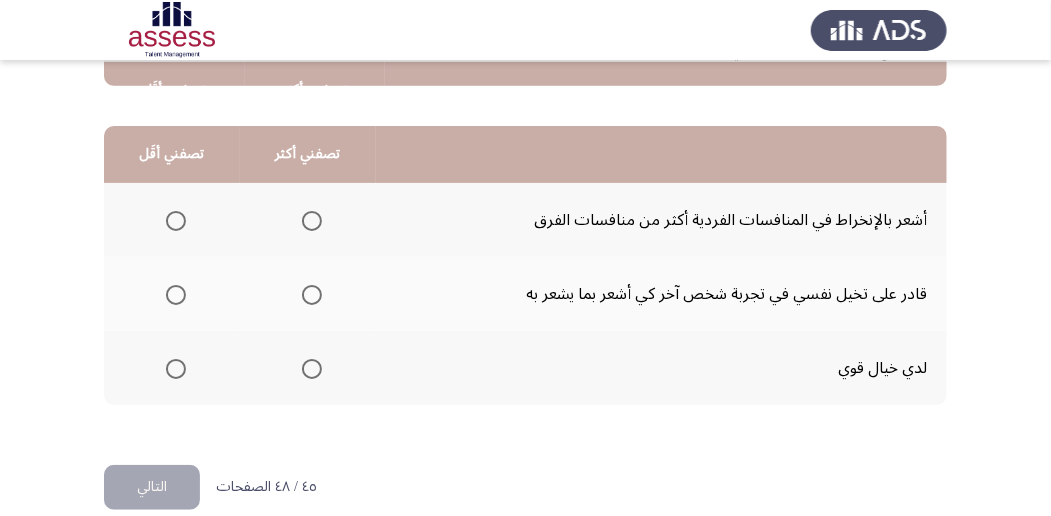 scroll, scrollTop: 466, scrollLeft: 0, axis: vertical 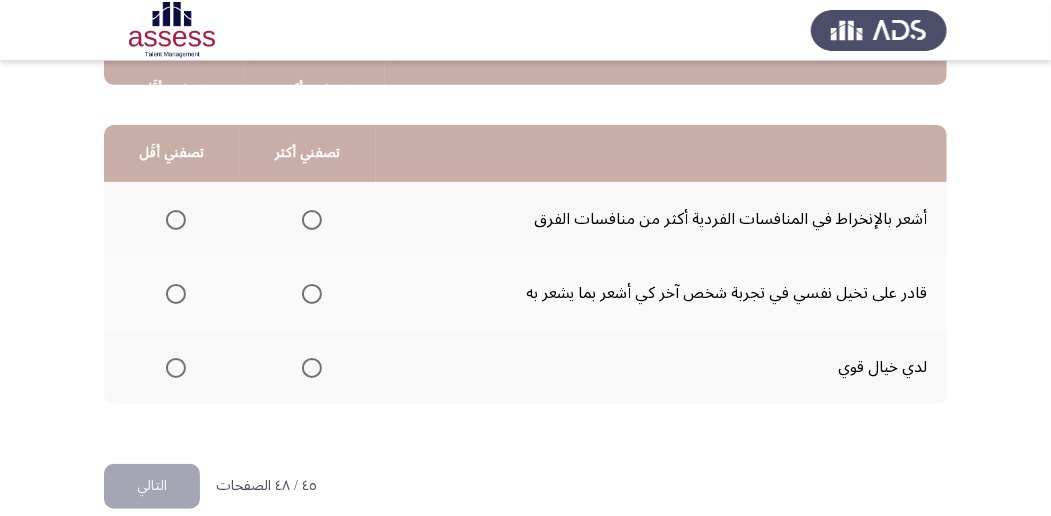 click at bounding box center (176, 220) 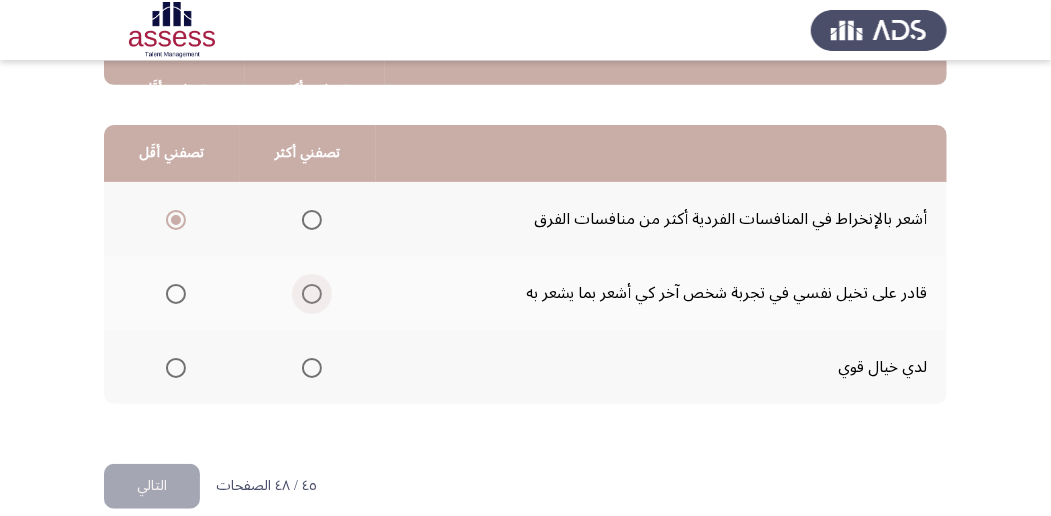 click at bounding box center (312, 294) 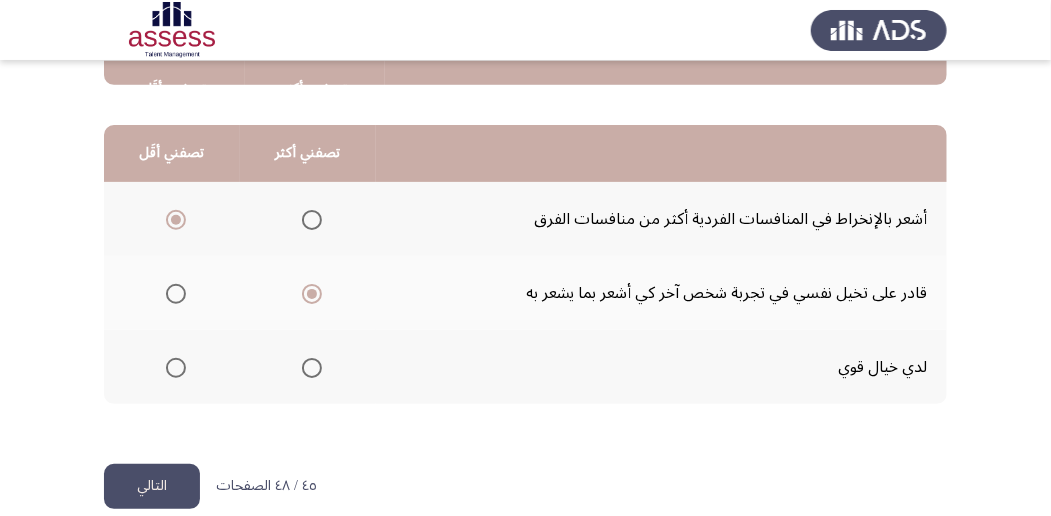 click on "التالي" 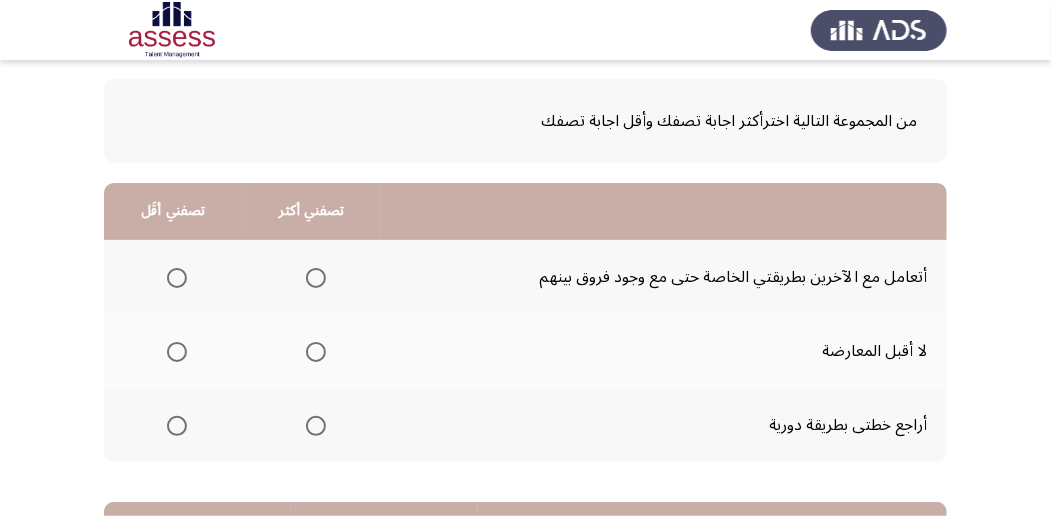 scroll, scrollTop: 133, scrollLeft: 0, axis: vertical 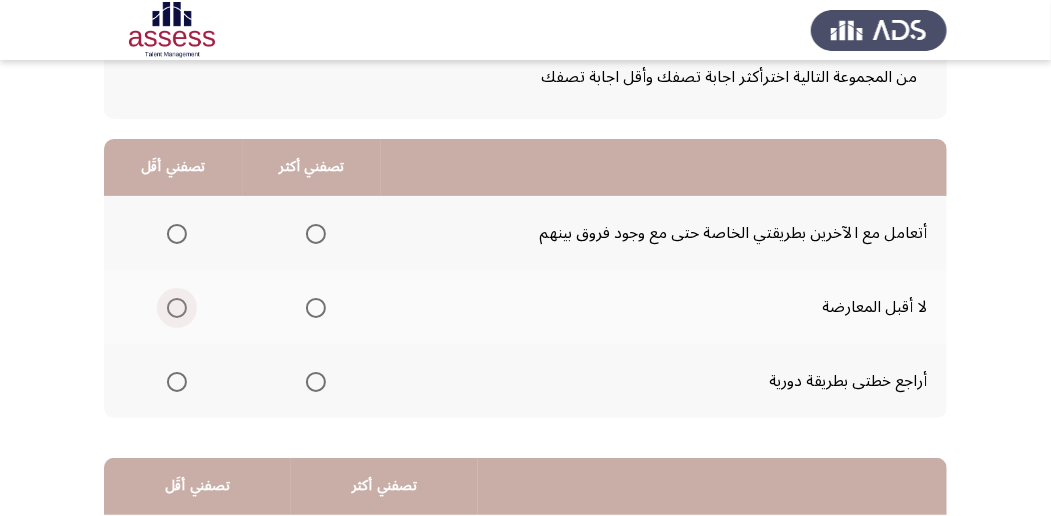click at bounding box center [177, 308] 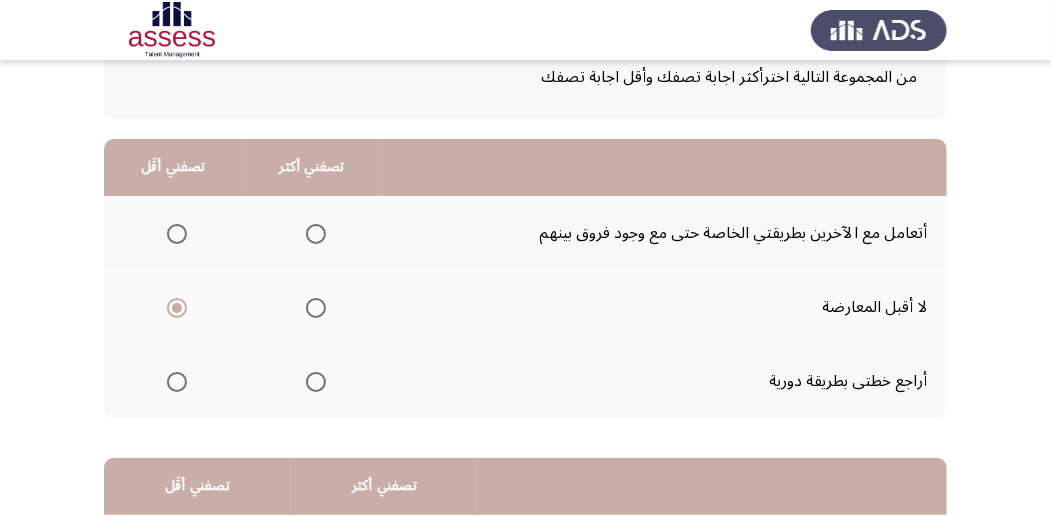click at bounding box center [312, 382] 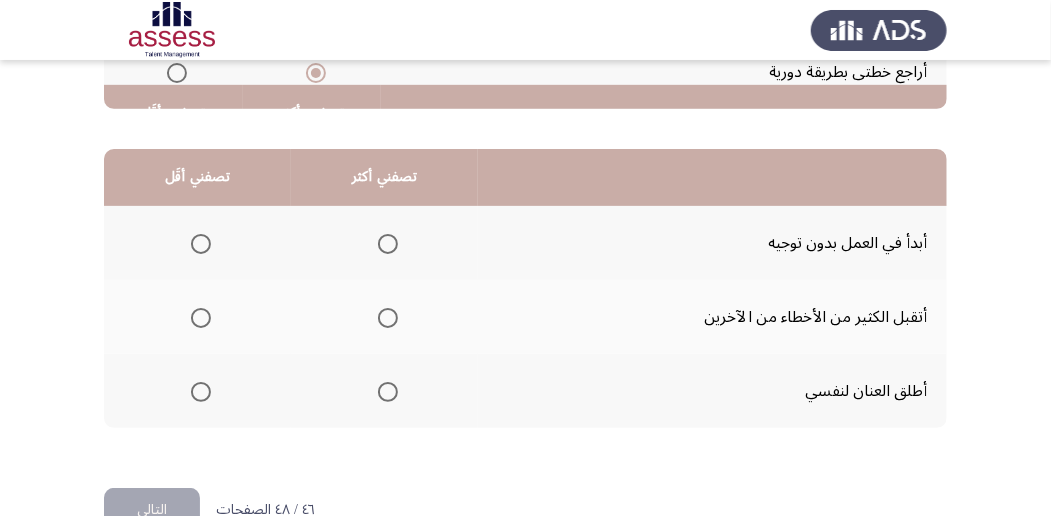 scroll, scrollTop: 466, scrollLeft: 0, axis: vertical 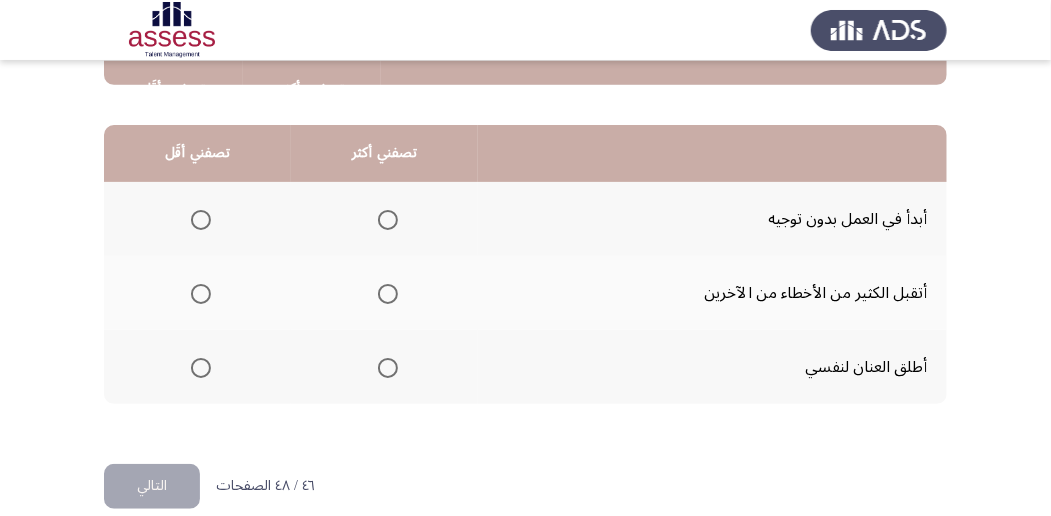 click at bounding box center [388, 220] 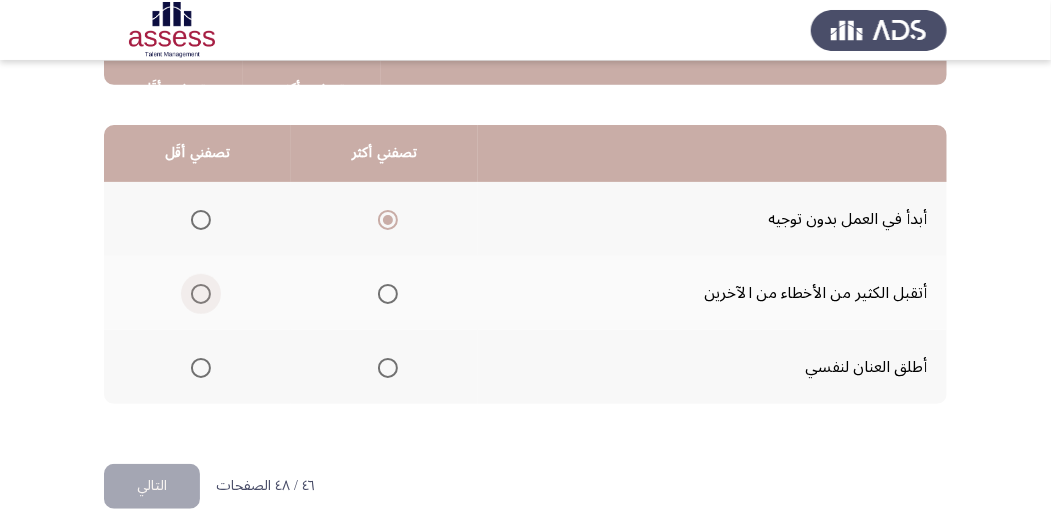 click at bounding box center [201, 294] 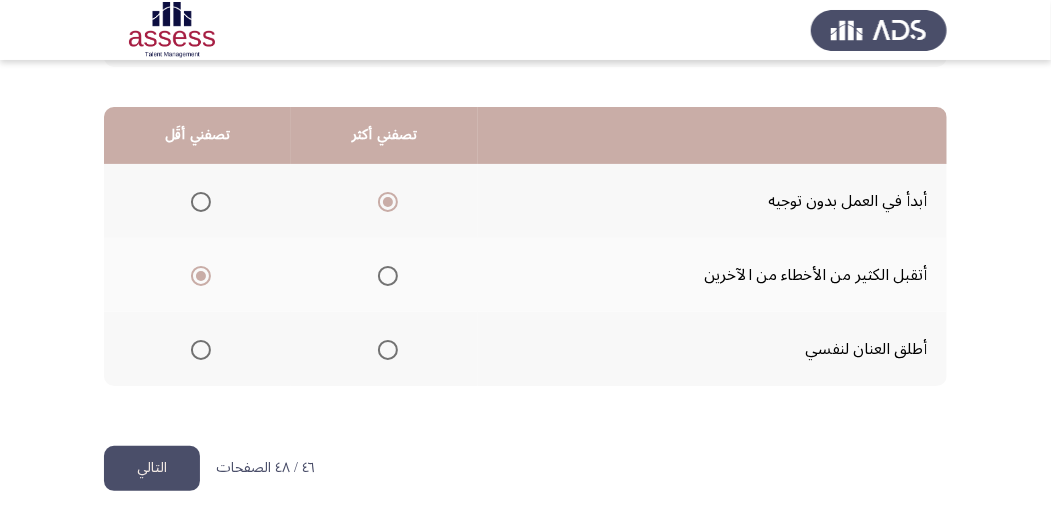 scroll, scrollTop: 494, scrollLeft: 0, axis: vertical 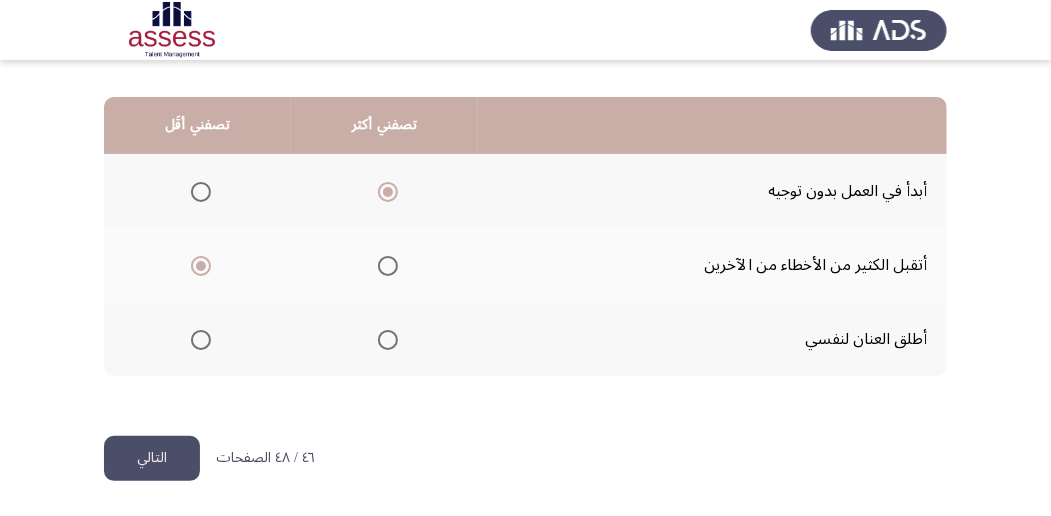 click on "التالي" 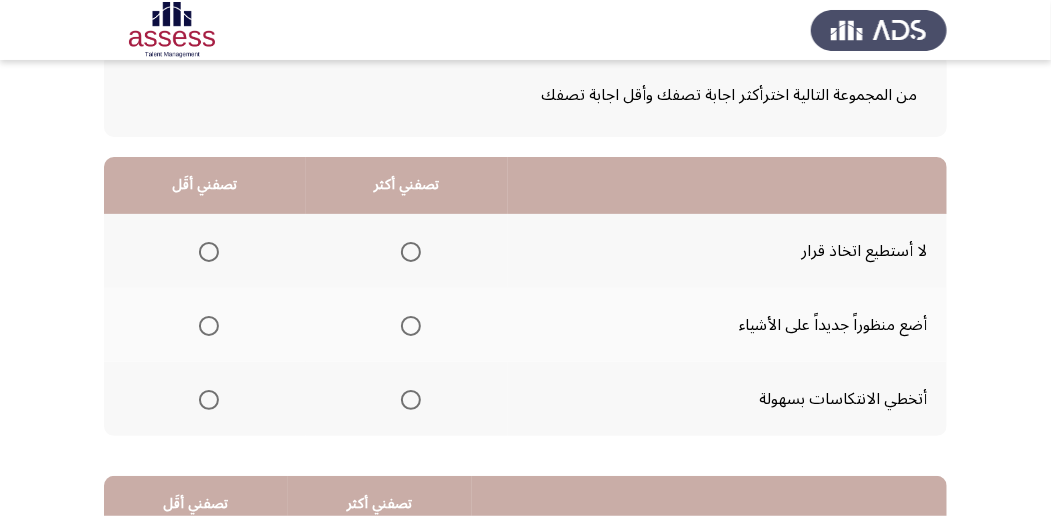 scroll, scrollTop: 200, scrollLeft: 0, axis: vertical 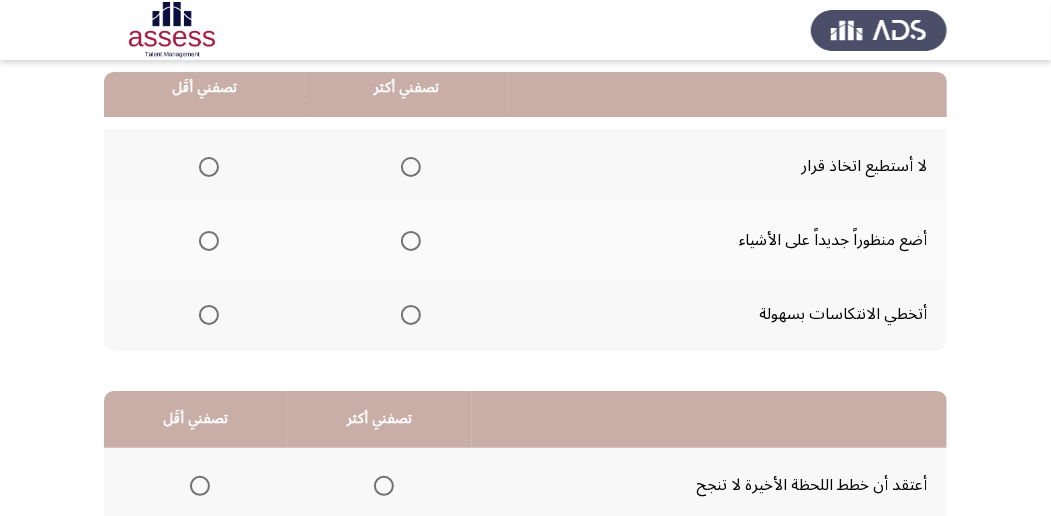 click at bounding box center [209, 167] 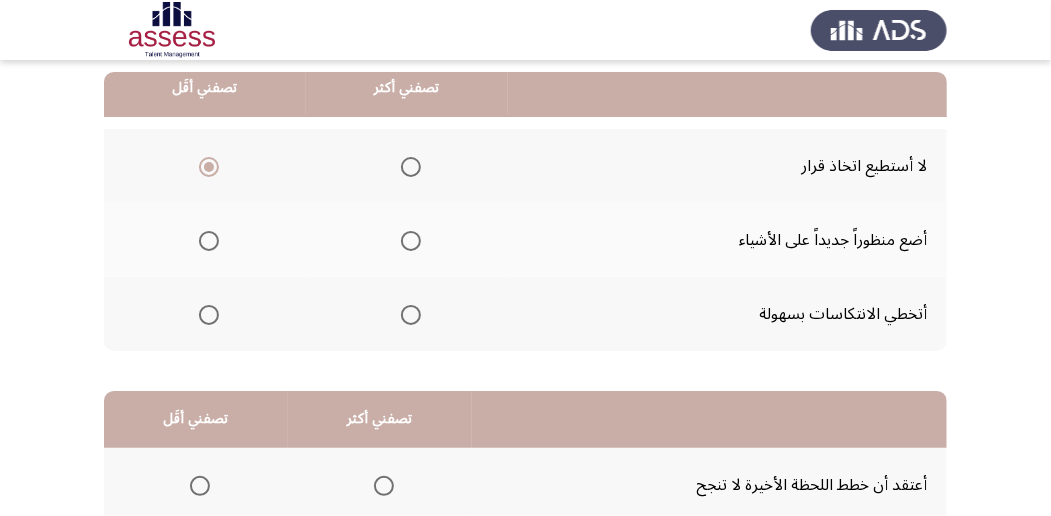click at bounding box center [411, 315] 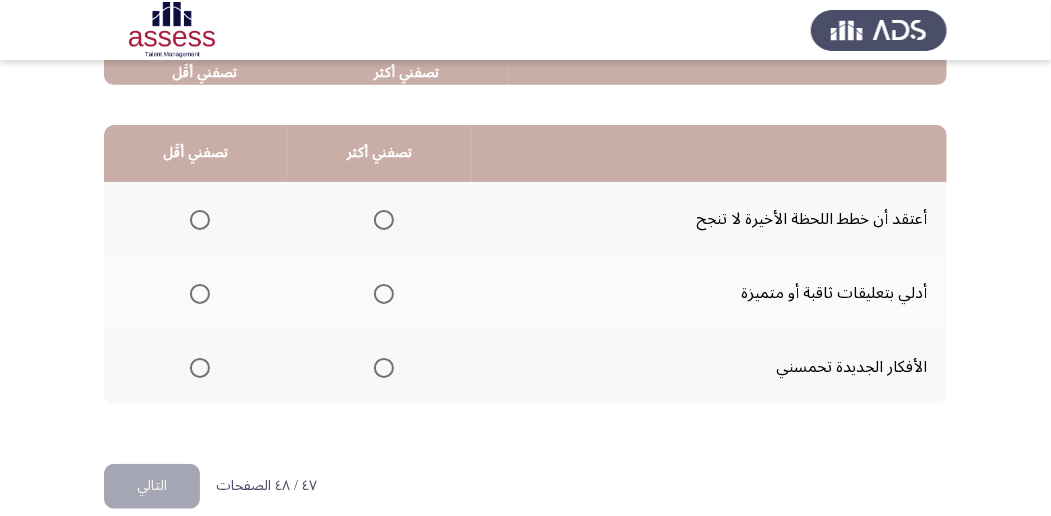 scroll, scrollTop: 466, scrollLeft: 0, axis: vertical 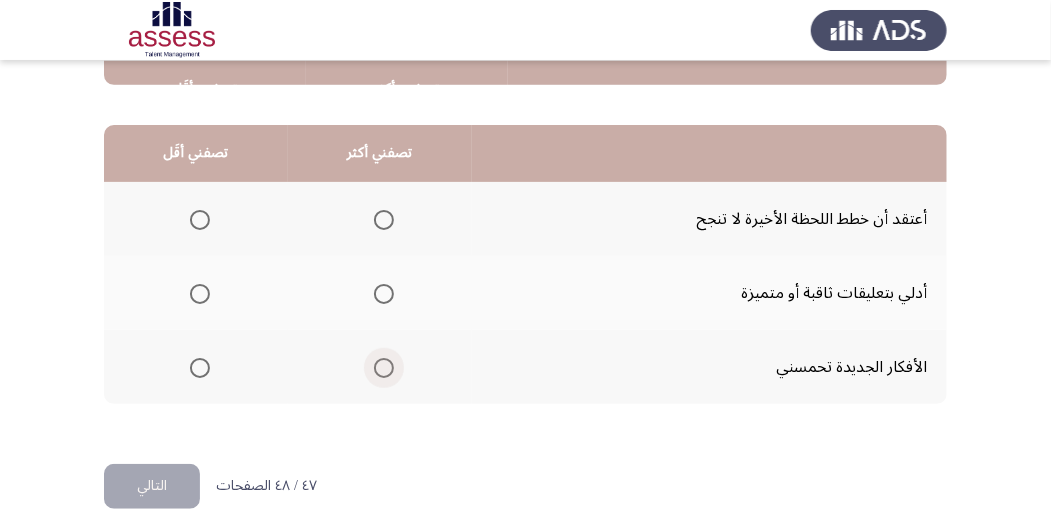 click at bounding box center (384, 368) 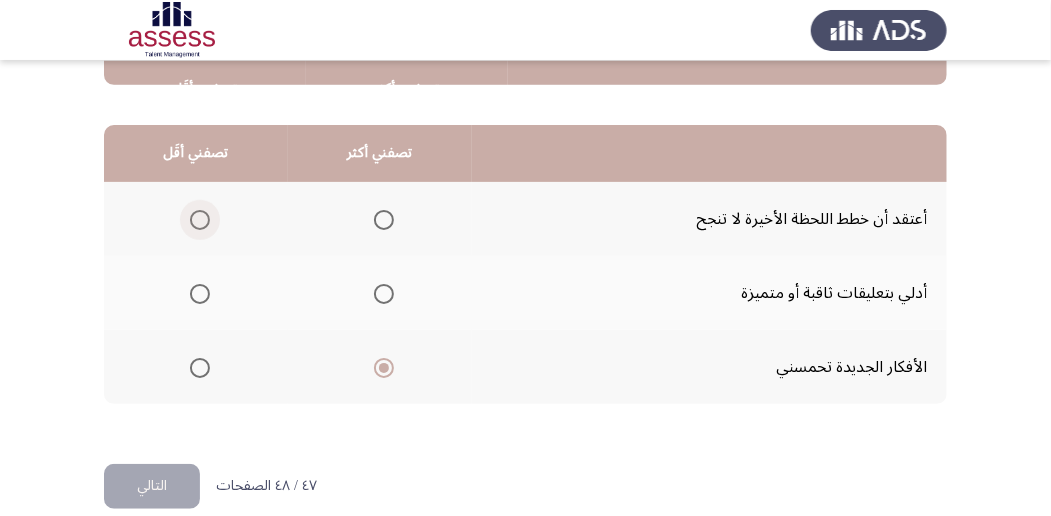 click at bounding box center (200, 220) 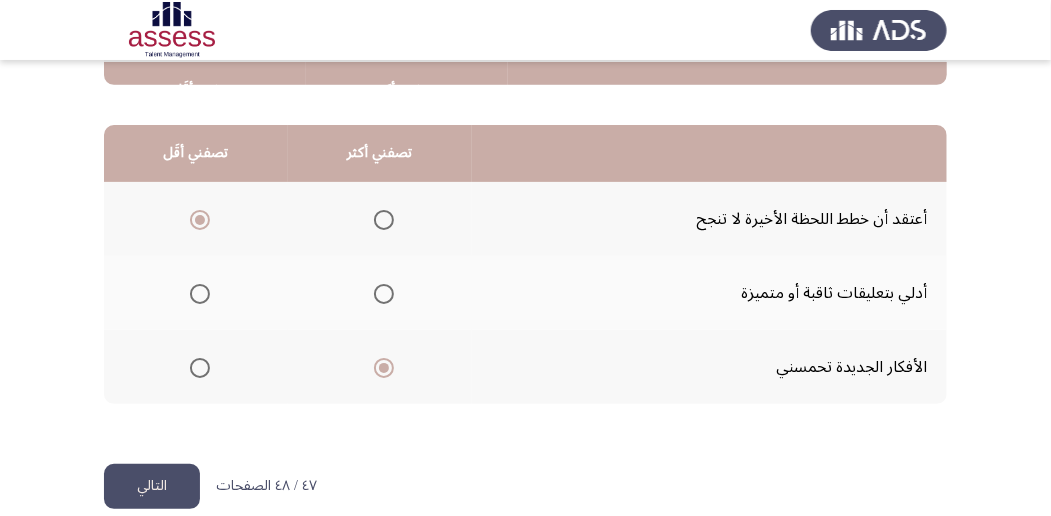scroll, scrollTop: 494, scrollLeft: 0, axis: vertical 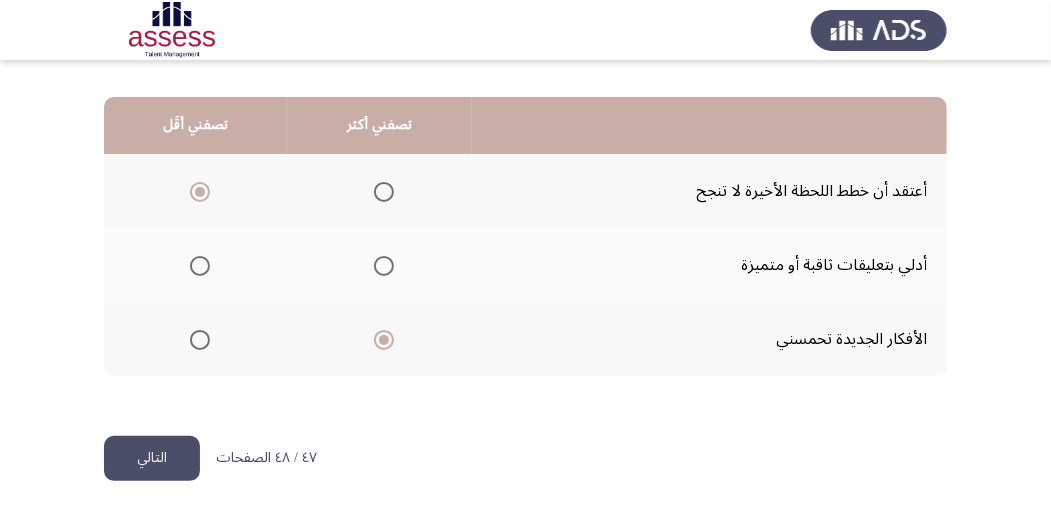 click on "التالي" 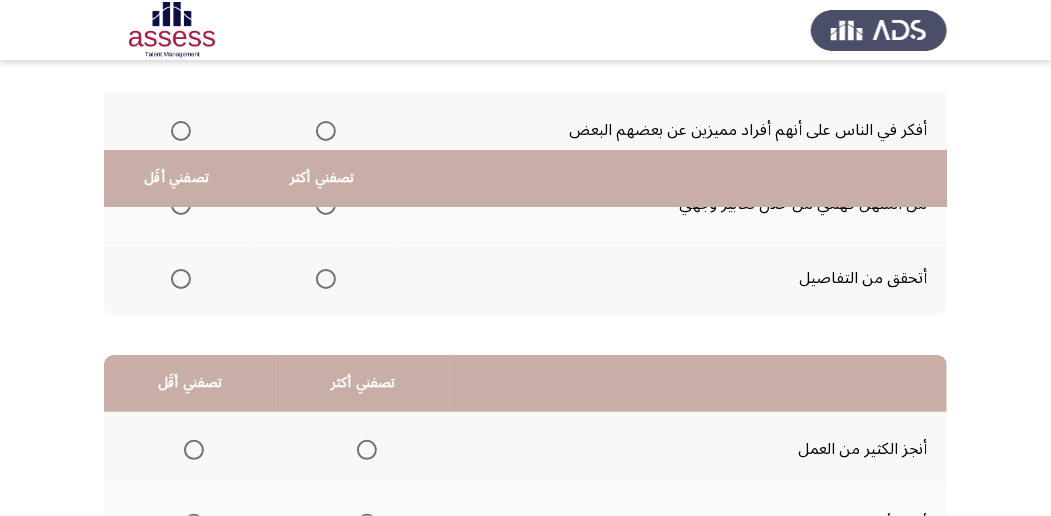 scroll, scrollTop: 160, scrollLeft: 0, axis: vertical 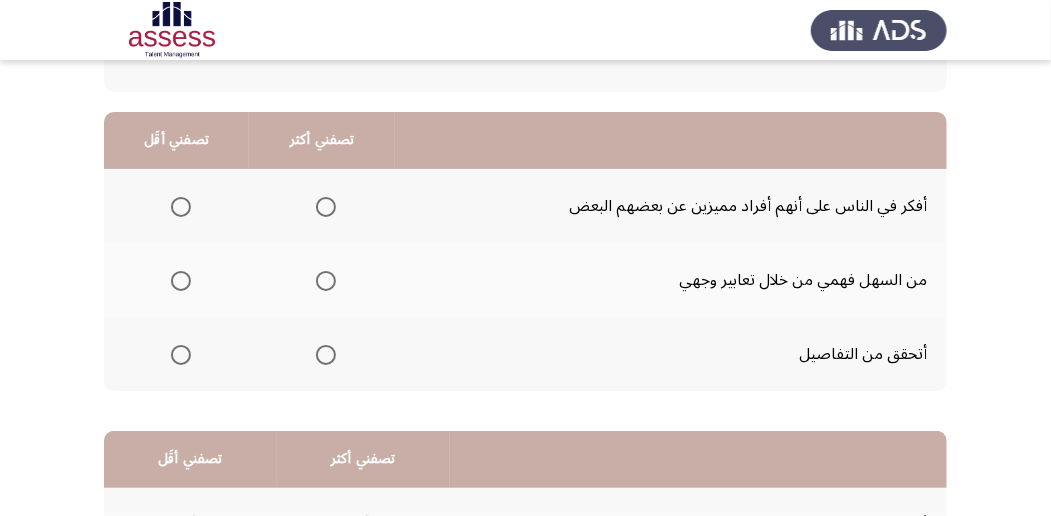 click at bounding box center [326, 355] 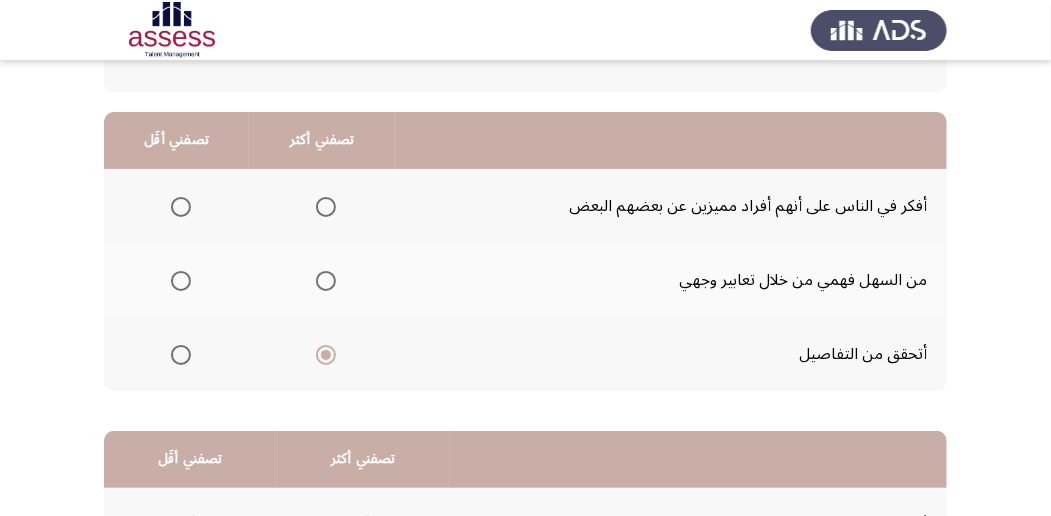 click at bounding box center [181, 207] 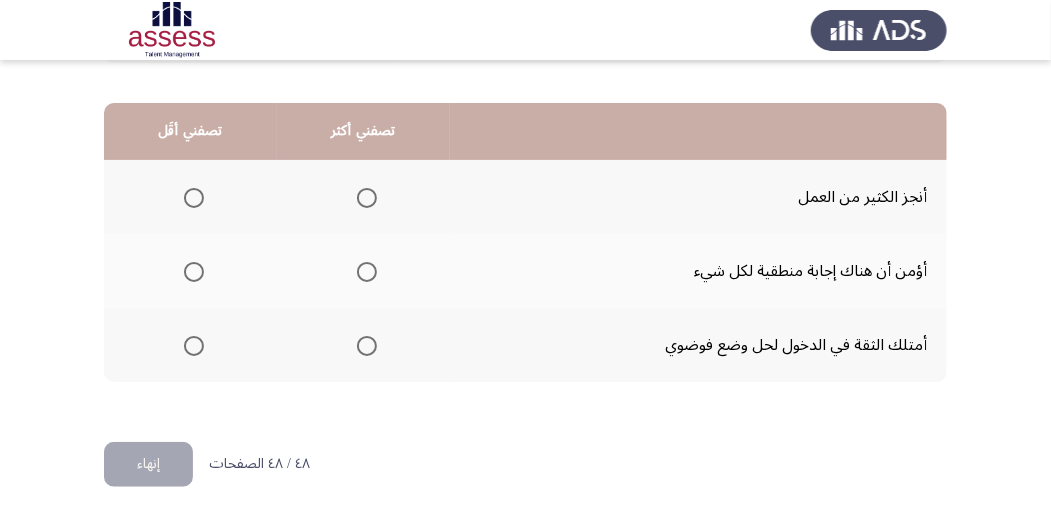 scroll, scrollTop: 494, scrollLeft: 0, axis: vertical 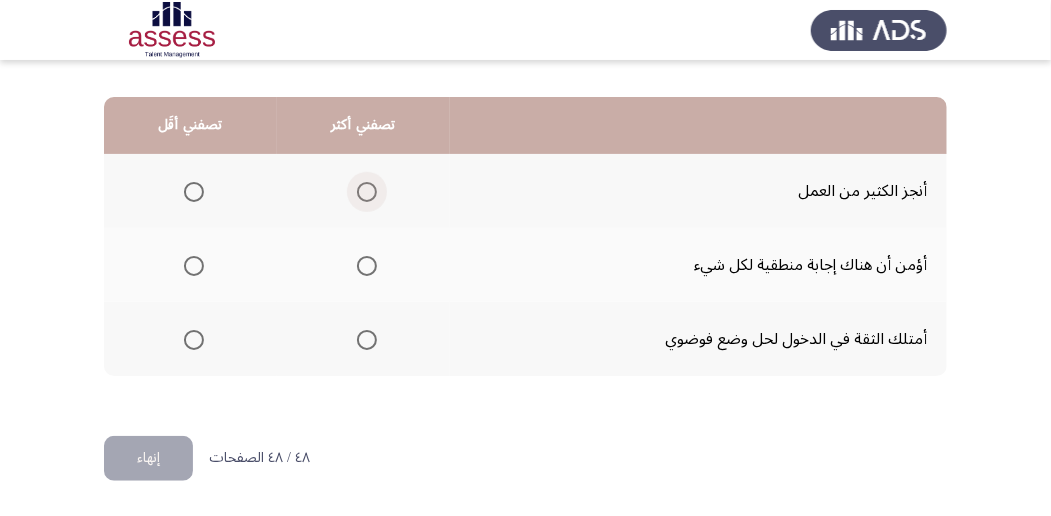 click at bounding box center (367, 192) 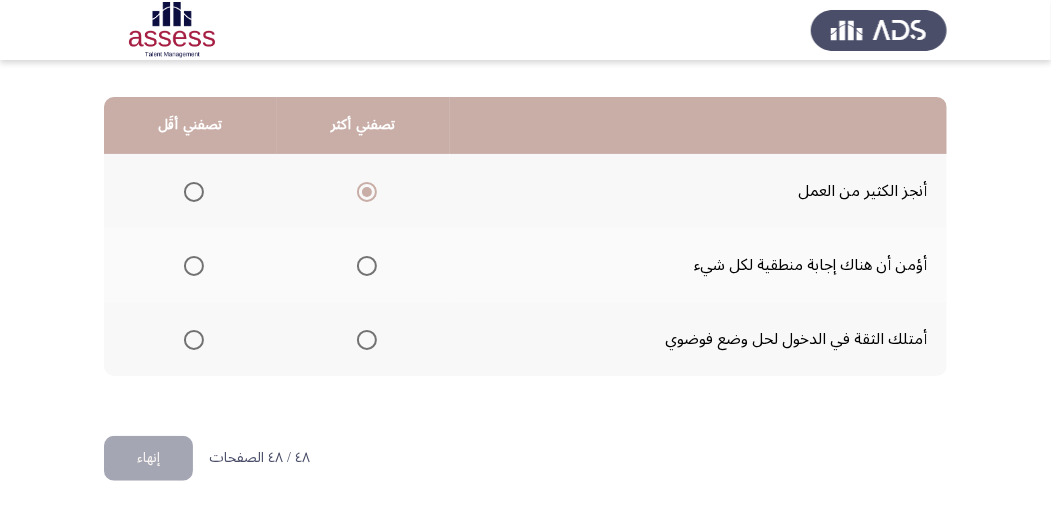 click at bounding box center [194, 266] 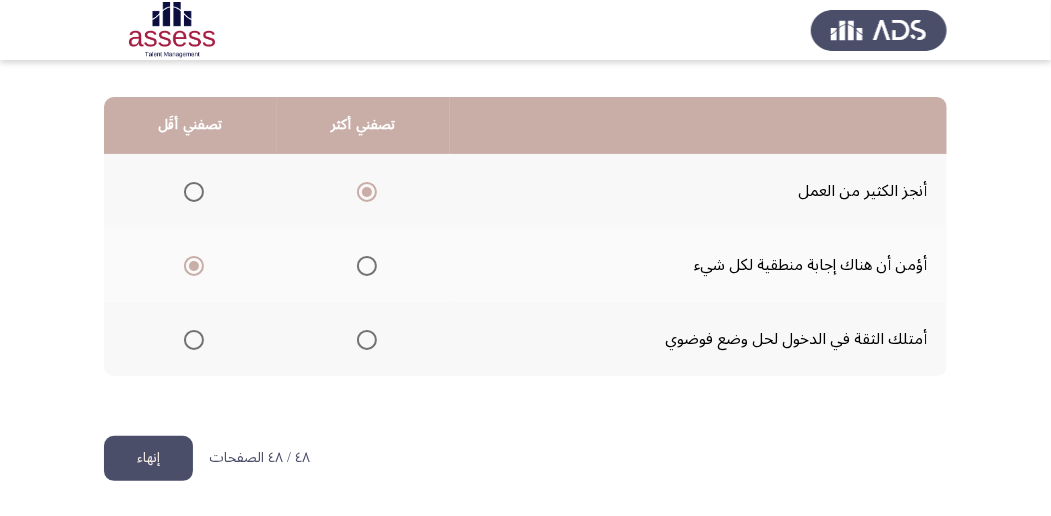 click on "إنهاء" 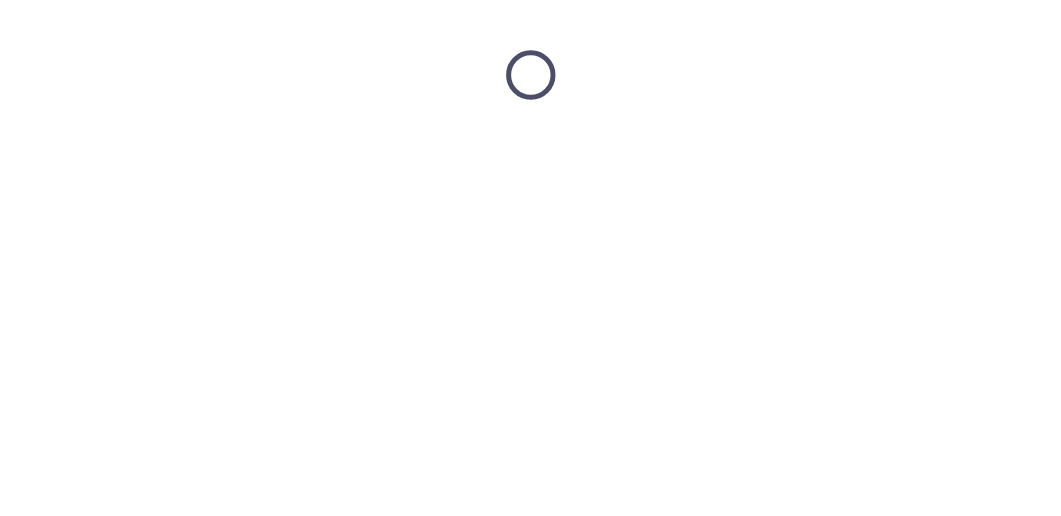 scroll, scrollTop: 0, scrollLeft: 0, axis: both 